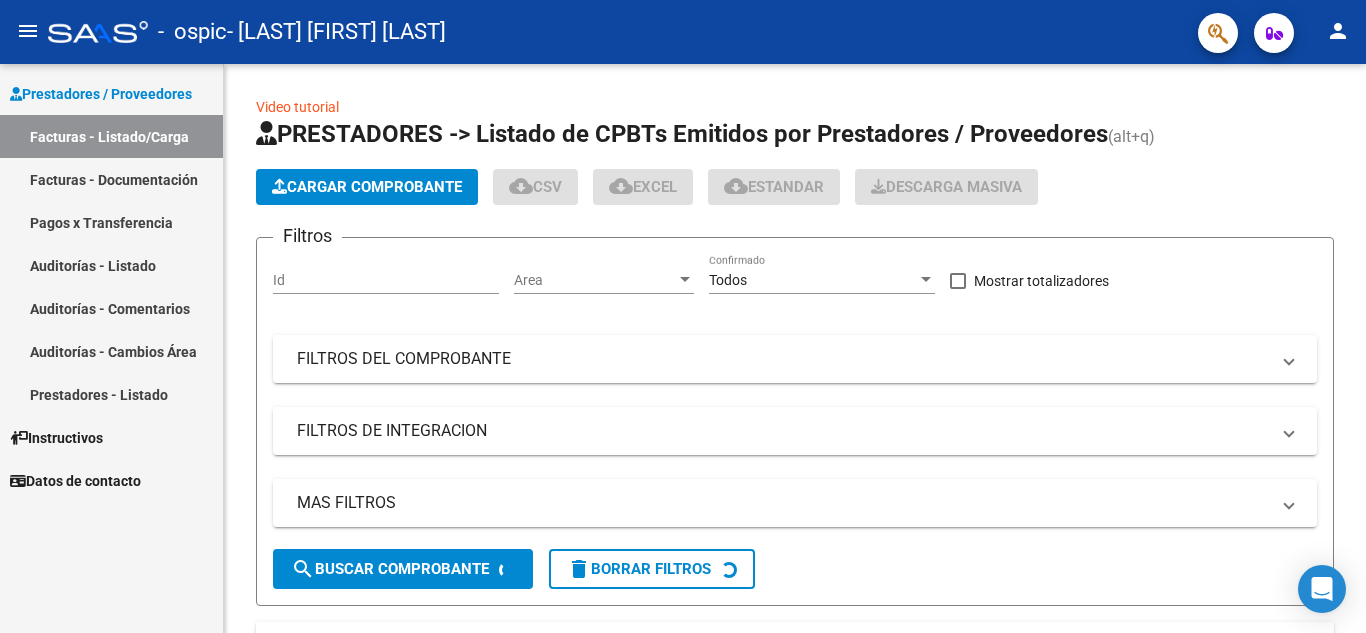 scroll, scrollTop: 0, scrollLeft: 0, axis: both 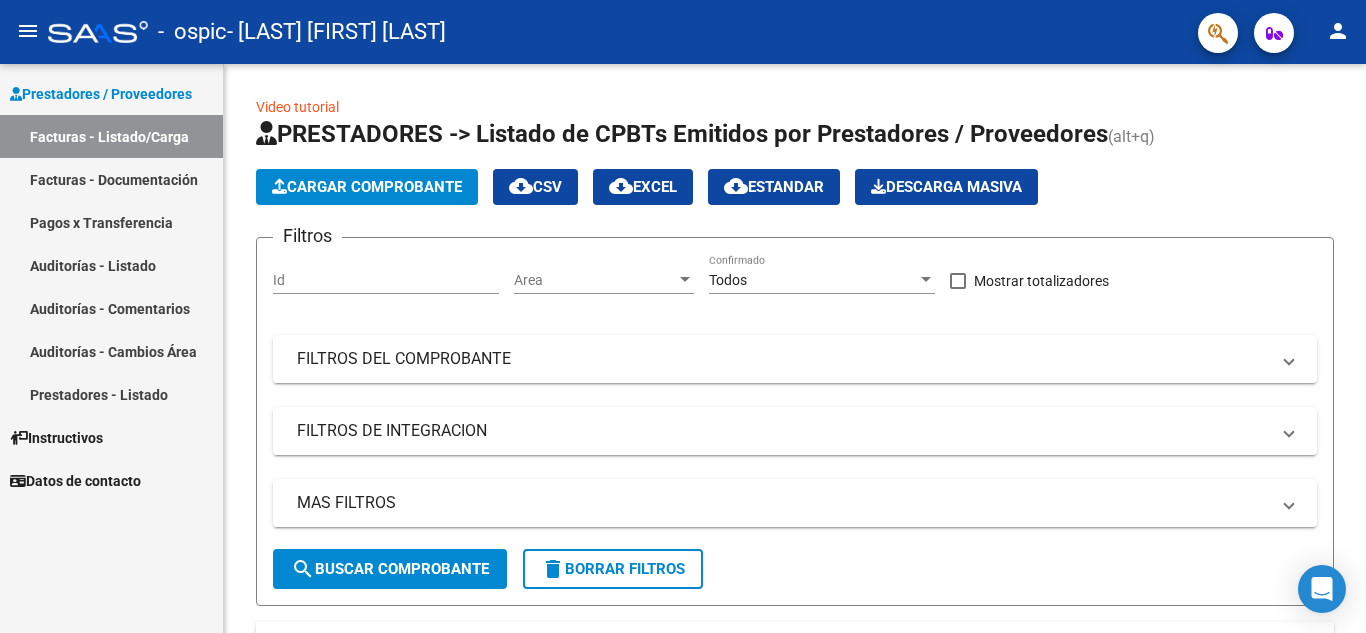 click on "person" 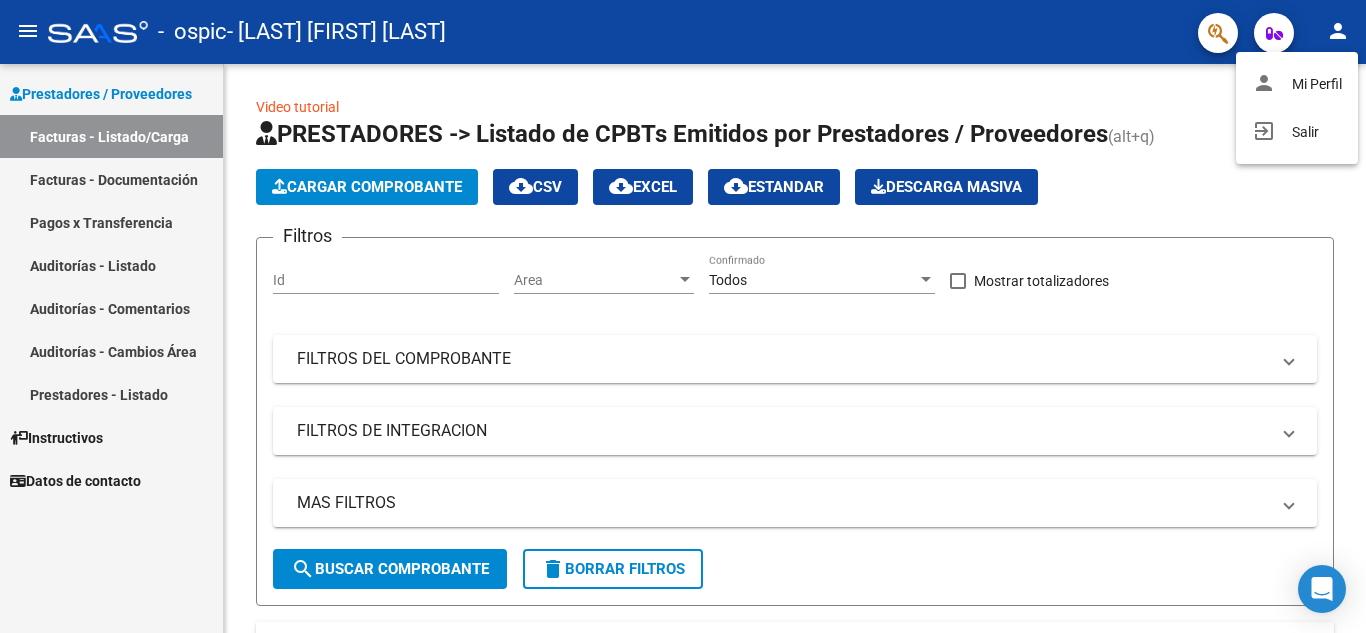 click at bounding box center (683, 316) 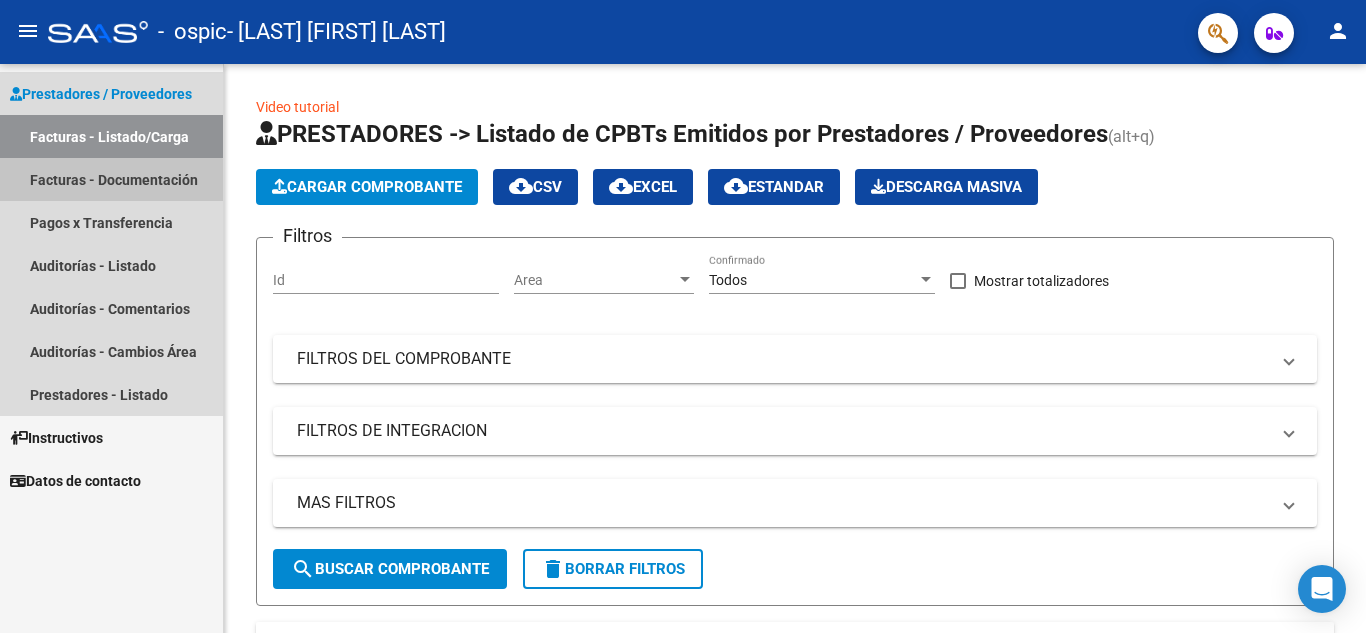 click on "Facturas - Documentación" at bounding box center [111, 179] 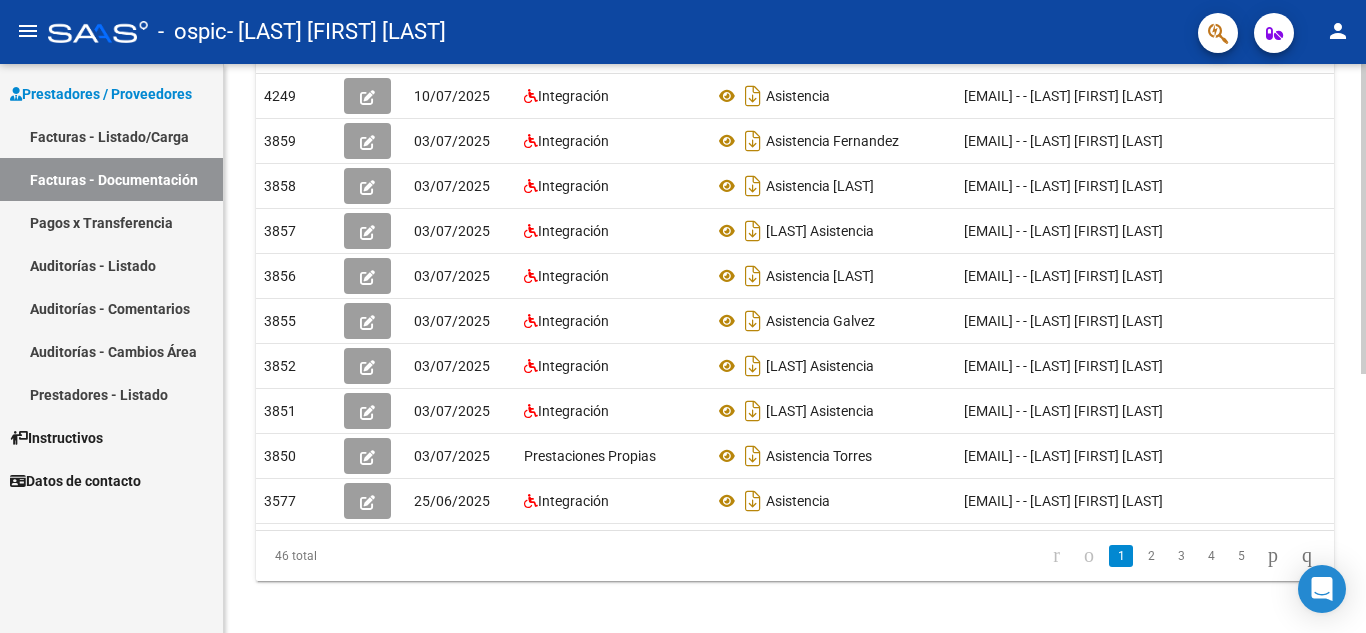 scroll, scrollTop: 400, scrollLeft: 0, axis: vertical 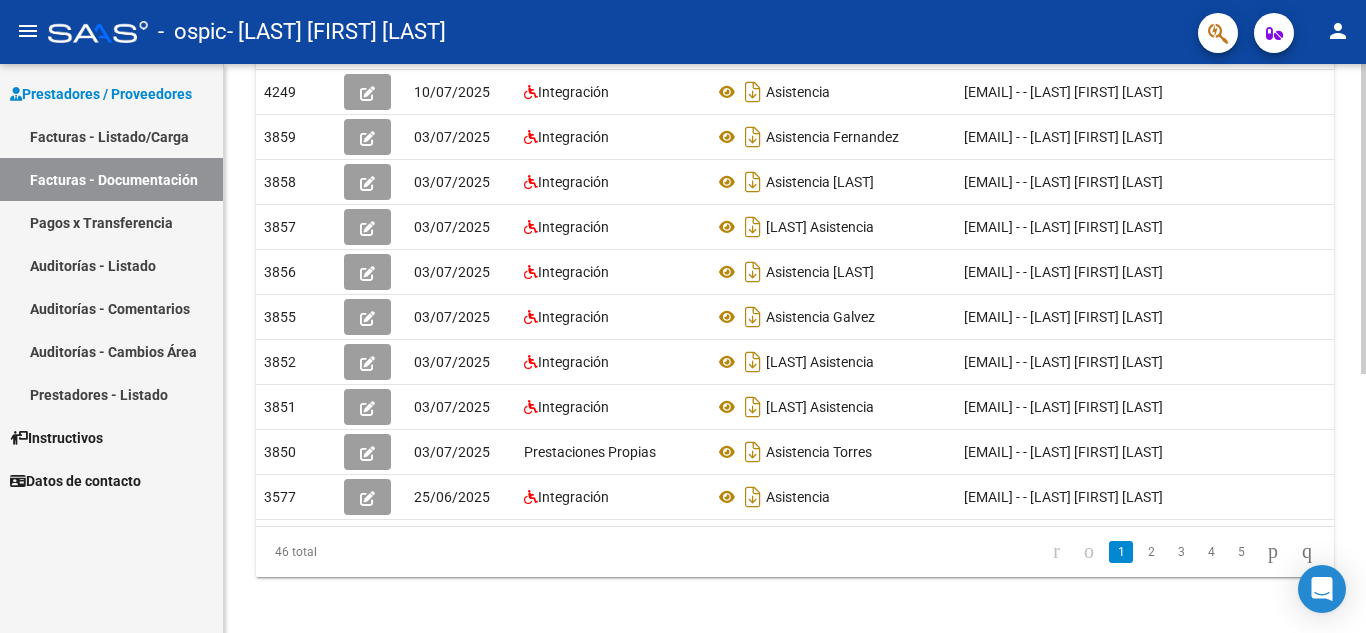 click on "PRESTADORES -> Comprobantes - Documentación Respaldatoria cloud_download  Exportar CSV   Descarga Masiva
Filtros Id CUIT / Razón Social Pto. Venta Nro. Comprobante Descripción 6/2/2025 6/2/2025 – 6/8/2025 6/8/2025 Fec. Cargado Desde / Hasta Área Área Todos Factura Confirmada search  Buscar Documentacion  delete  Borrar Filtros  Id Creado Area Archivo Usuario Acción 4249
10/07/2025 Integración Asistencia   [EMAIL] - - [LAST] [FIRST] [LAST]  3859
03/07/2025 Integración Asistencia [LAST]  [EMAIL] - - [LAST] [FIRST] [LAST]  3858
03/07/2025 Integración Asistencia [LAST]  [EMAIL] - - [LAST] [FIRST] [LAST]  3857
03/07/2025 Integración Cuevas Asistencia  [EMAIL] - - [LAST] [FIRST] [LAST]  3856
03/07/2025 Integración Asistencia [LAST]  [EMAIL] - - [LAST] [FIRST] [LAST]  3855
03/07/2025 Integración Asistencia [LAST] 3852
03/07/2025 Integración" 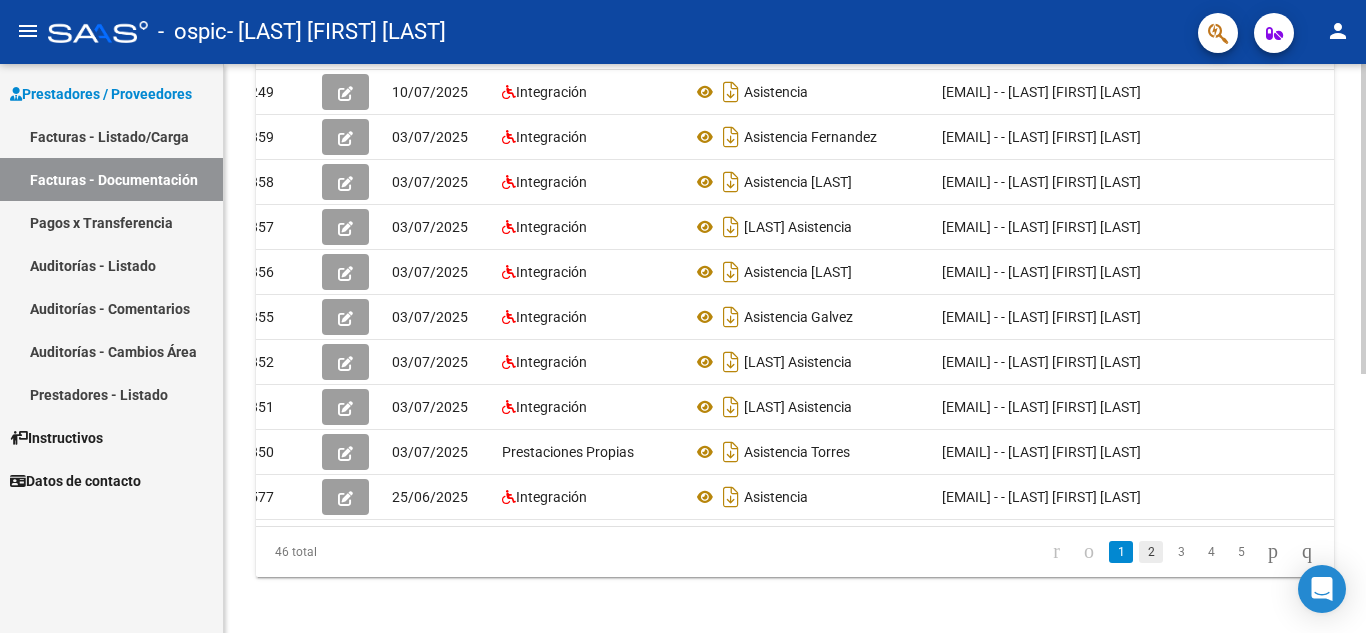 click on "2" 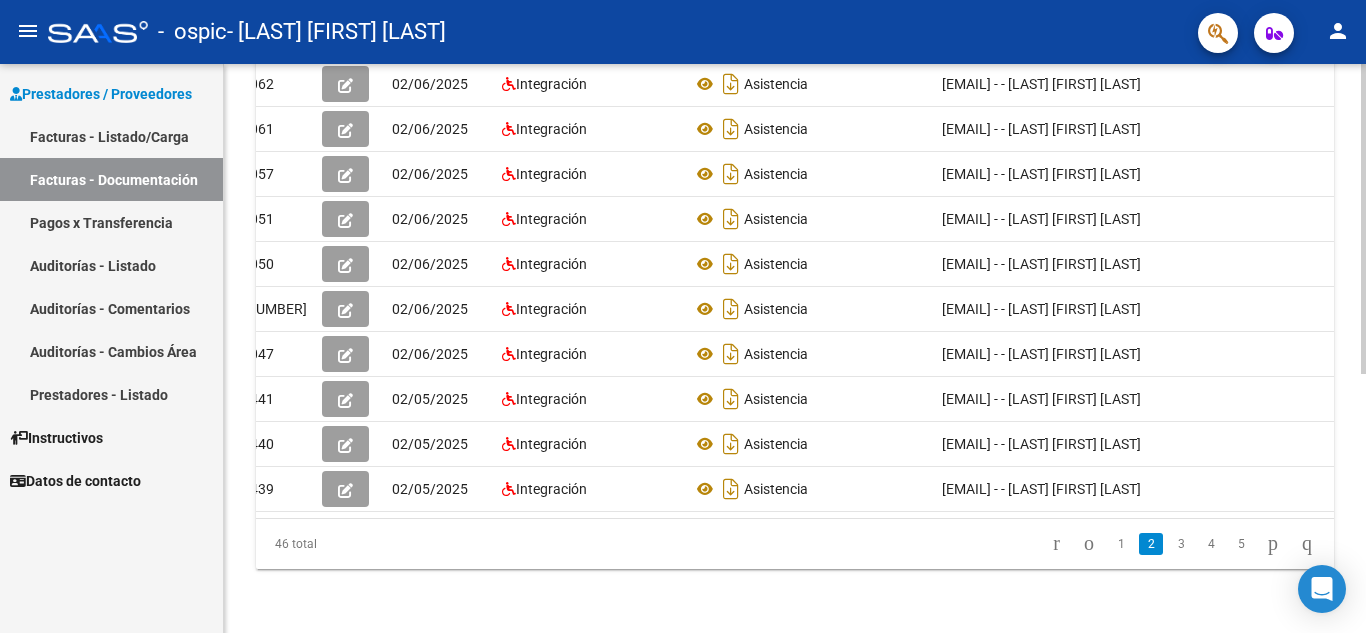 click 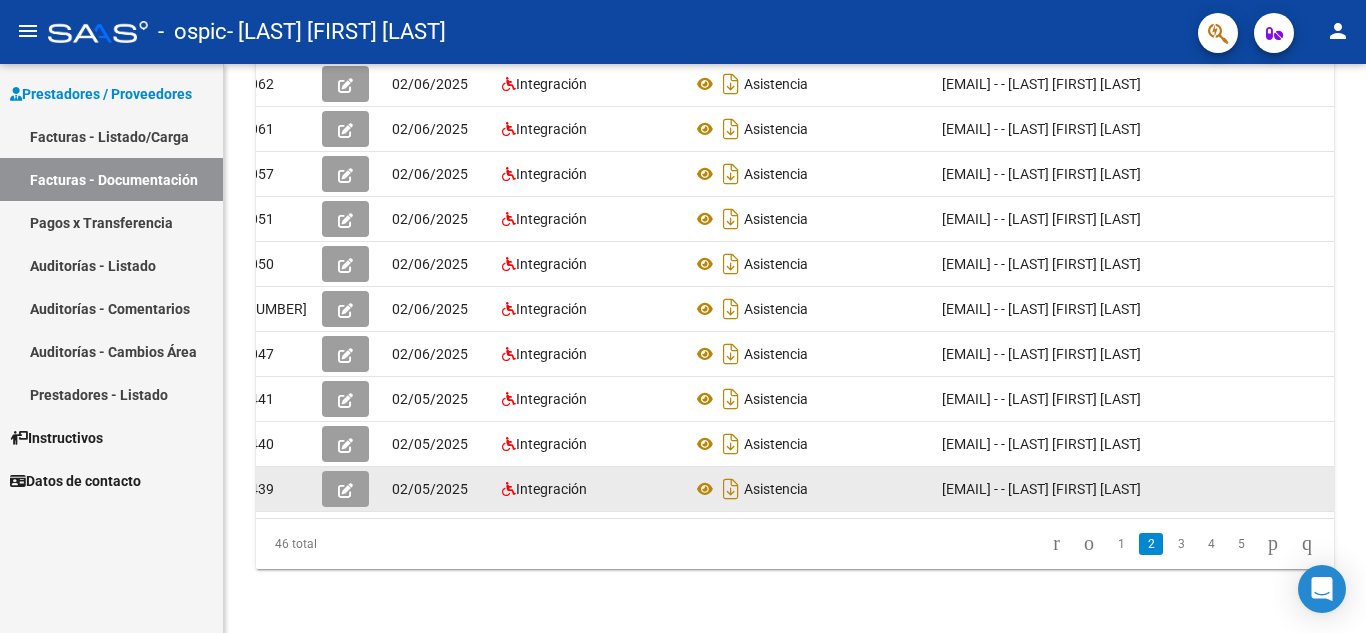 scroll, scrollTop: 449, scrollLeft: 0, axis: vertical 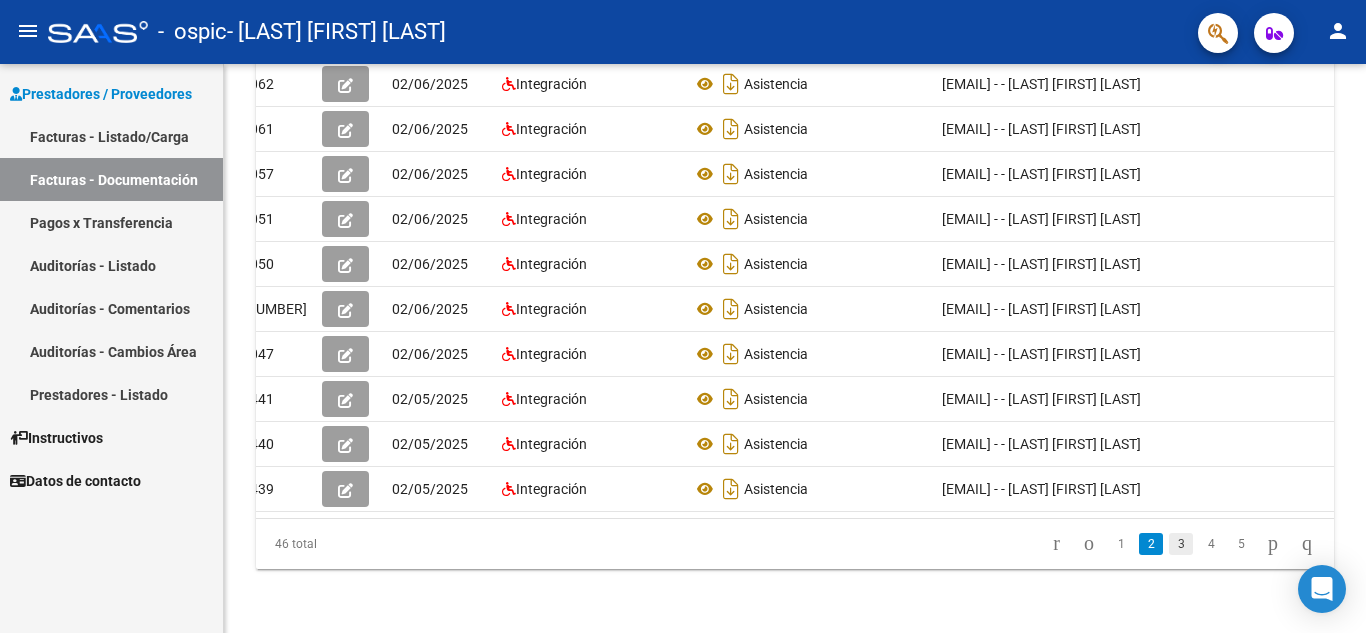 click on "3" 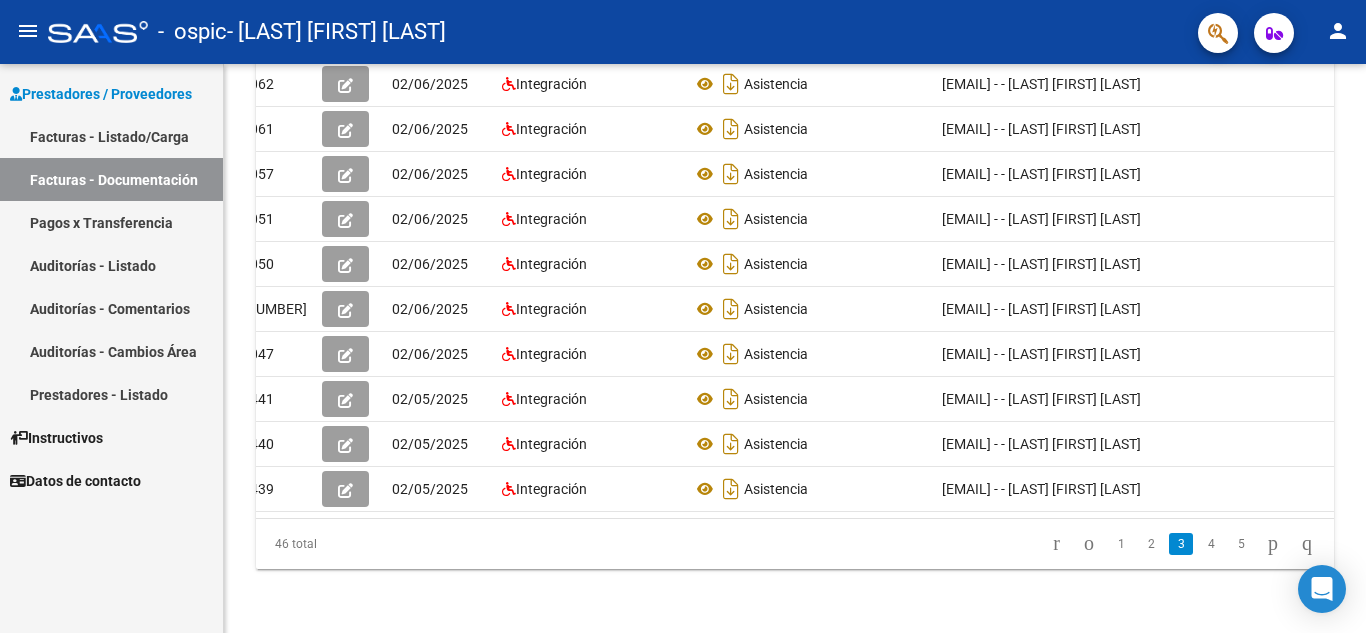 scroll, scrollTop: 449, scrollLeft: 0, axis: vertical 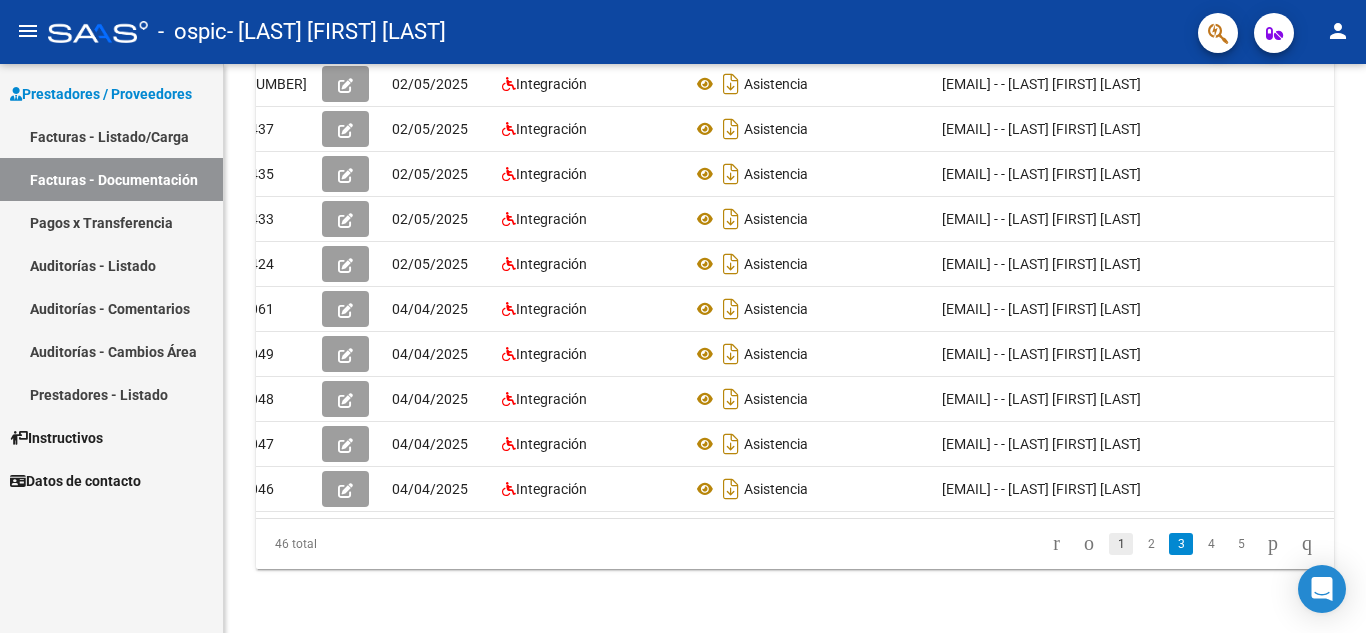 click on "1" 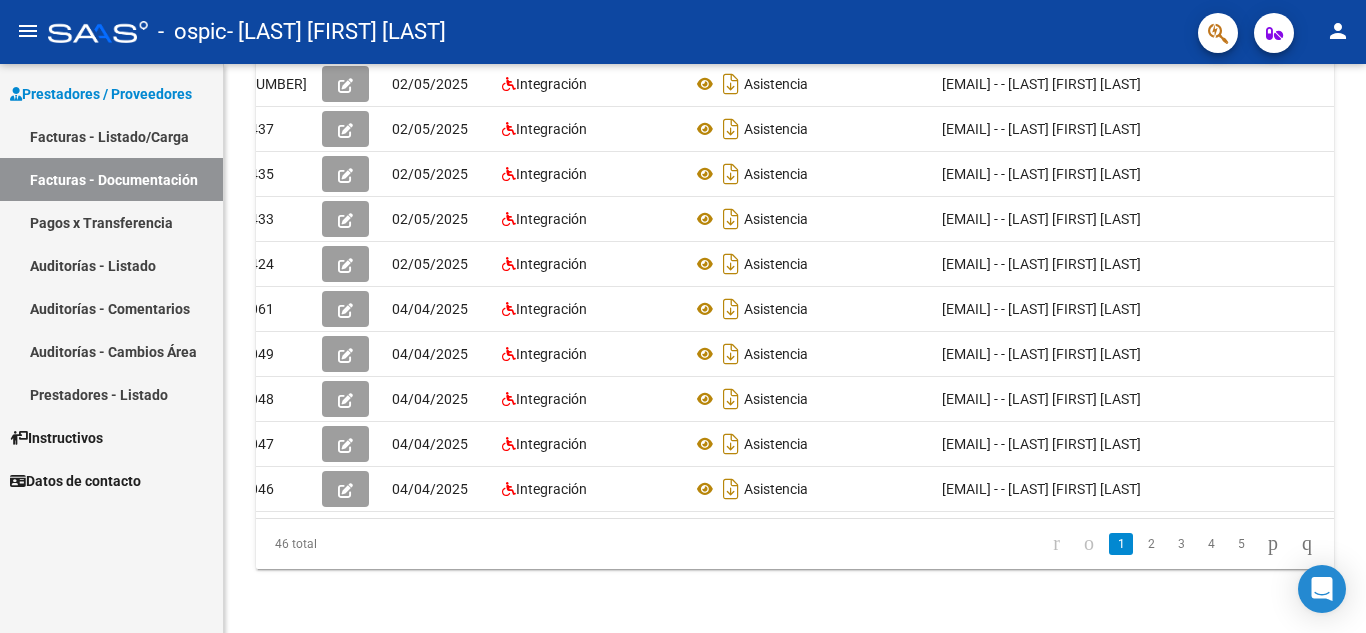 scroll, scrollTop: 449, scrollLeft: 0, axis: vertical 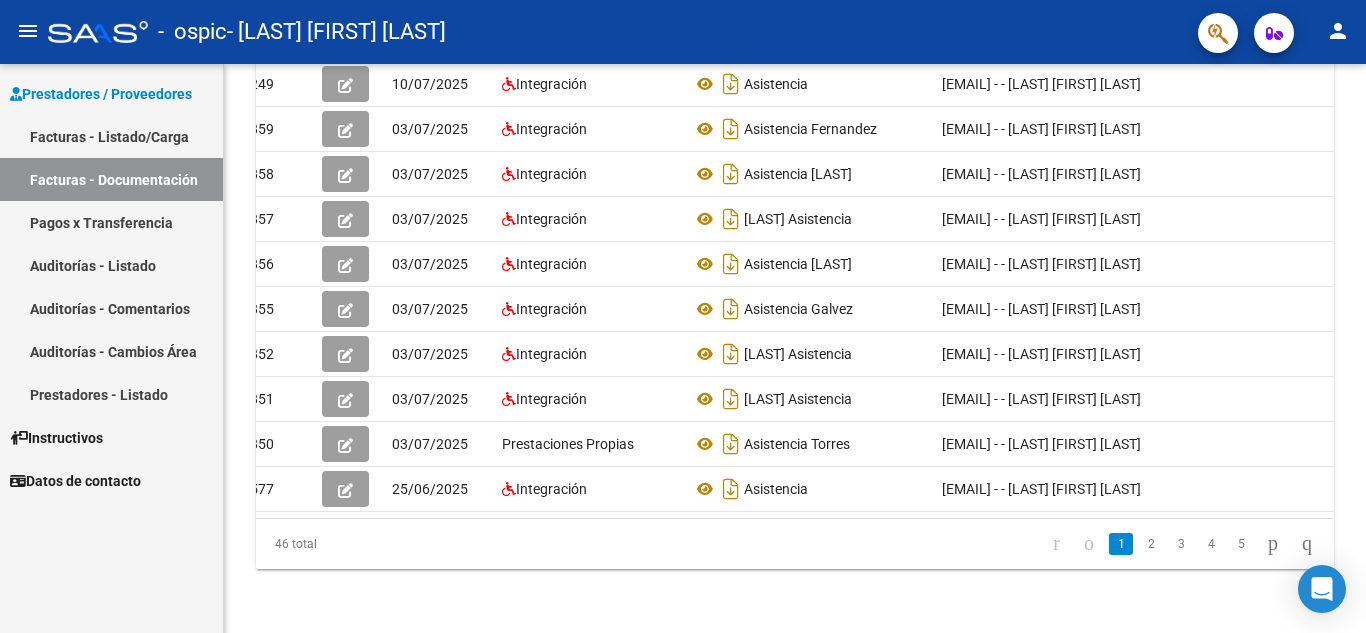 click on "Facturas - Listado/Carga" at bounding box center (111, 136) 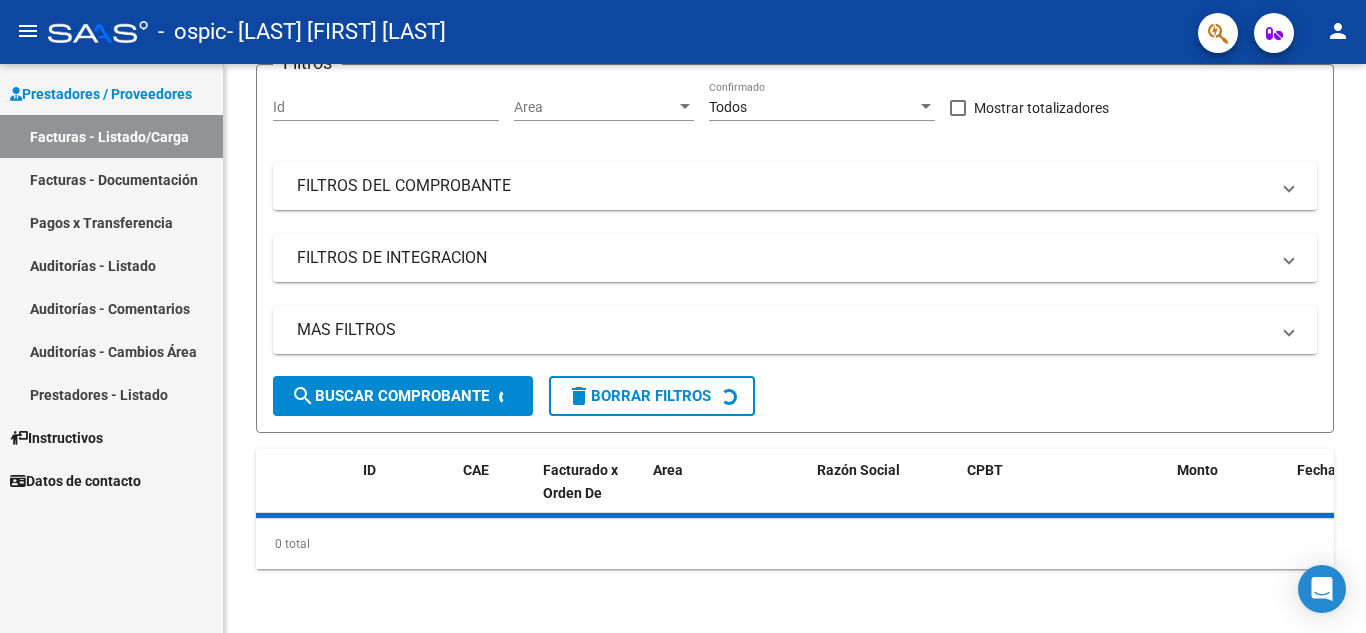 scroll, scrollTop: 0, scrollLeft: 0, axis: both 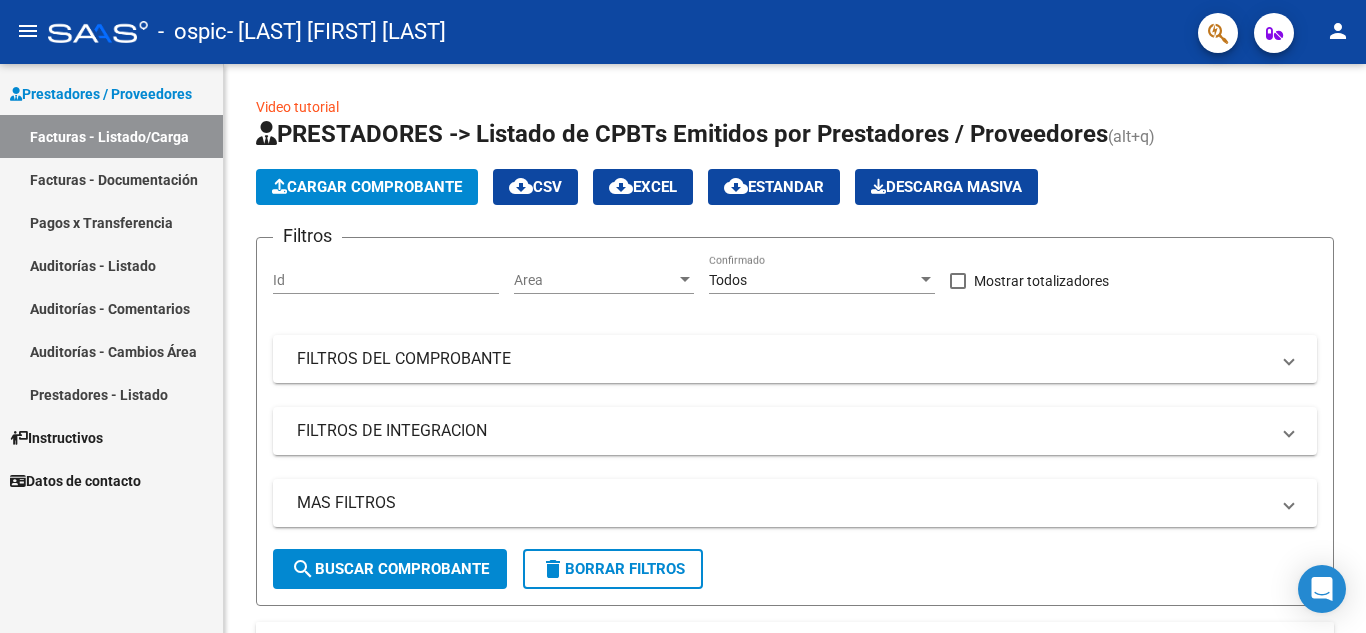 click on "Prestadores - Listado" at bounding box center (111, 394) 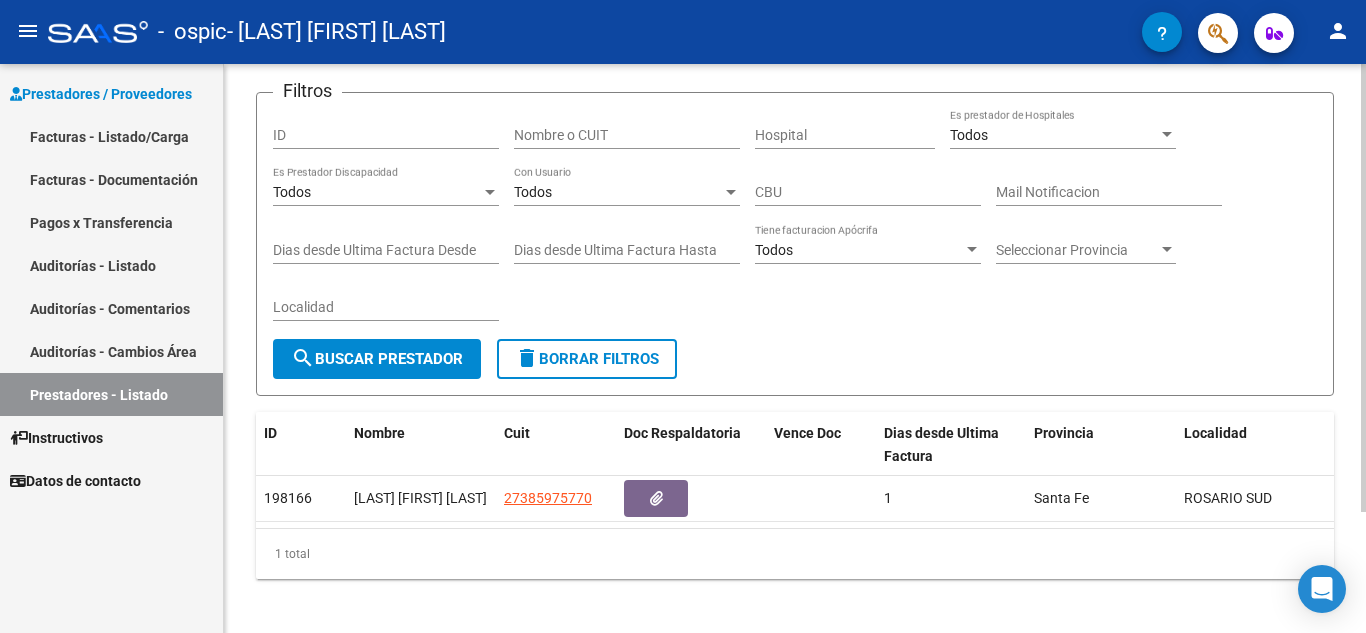 scroll, scrollTop: 138, scrollLeft: 0, axis: vertical 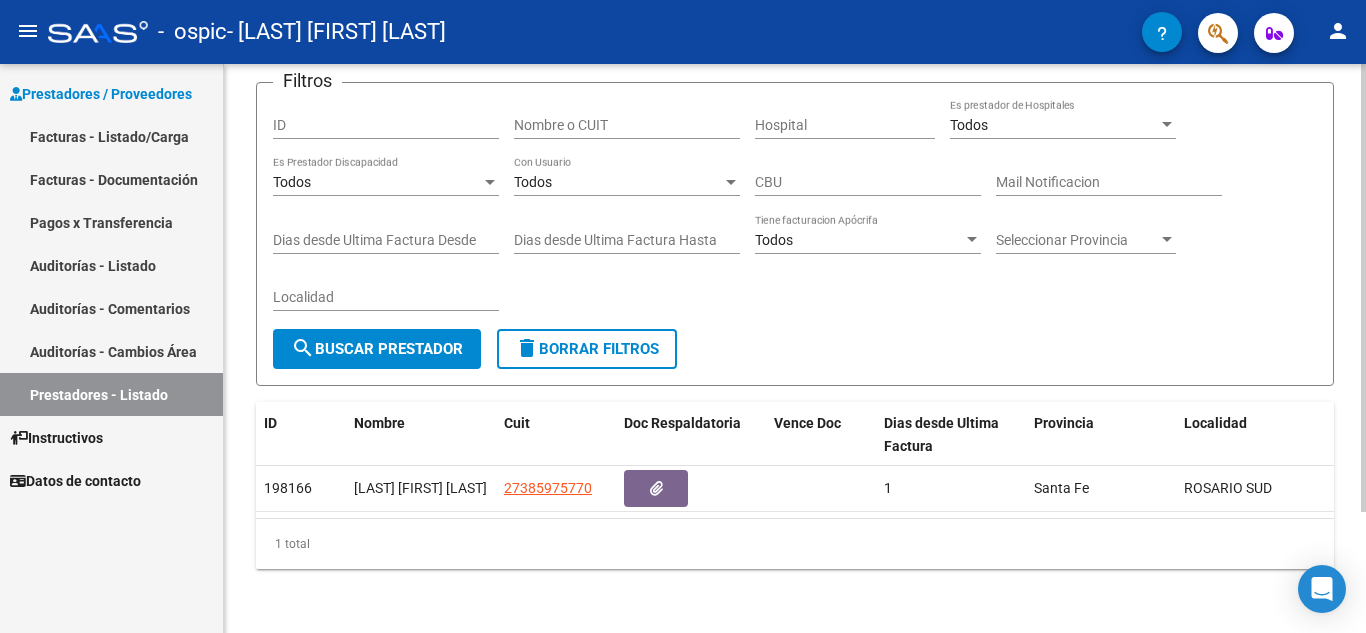 click 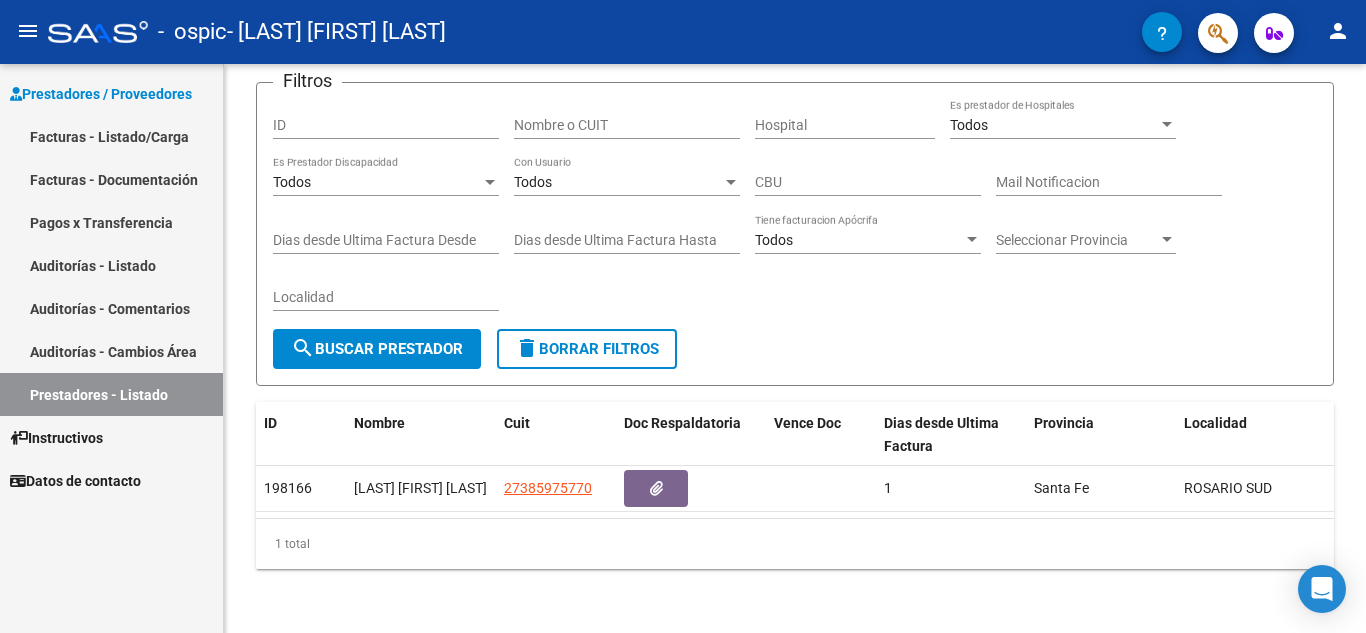click on "Facturas - Listado/Carga" at bounding box center (111, 136) 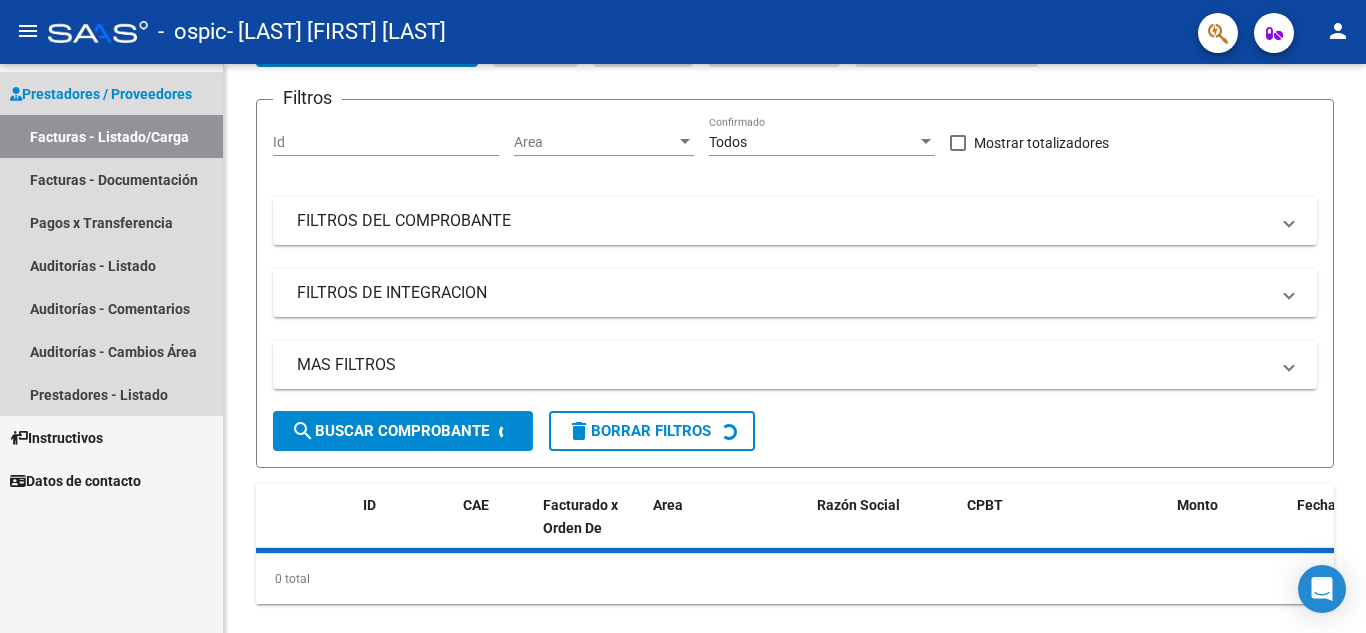 scroll, scrollTop: 0, scrollLeft: 0, axis: both 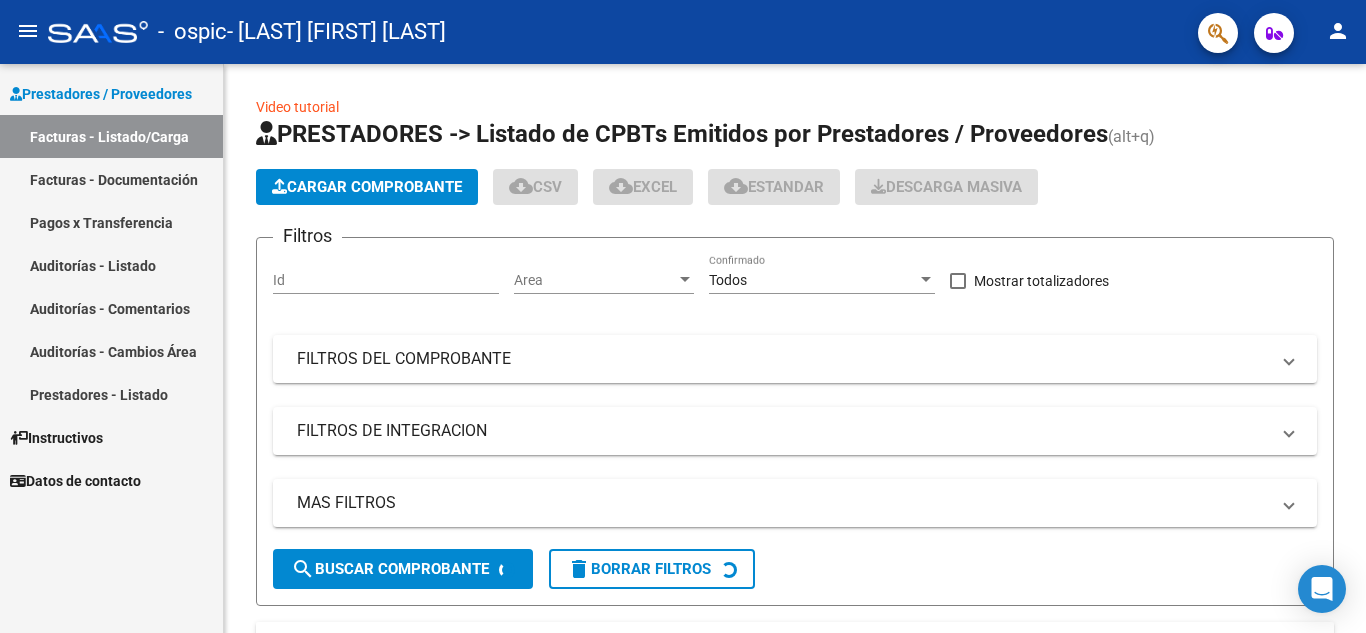 click on "Facturas - Documentación" at bounding box center [111, 179] 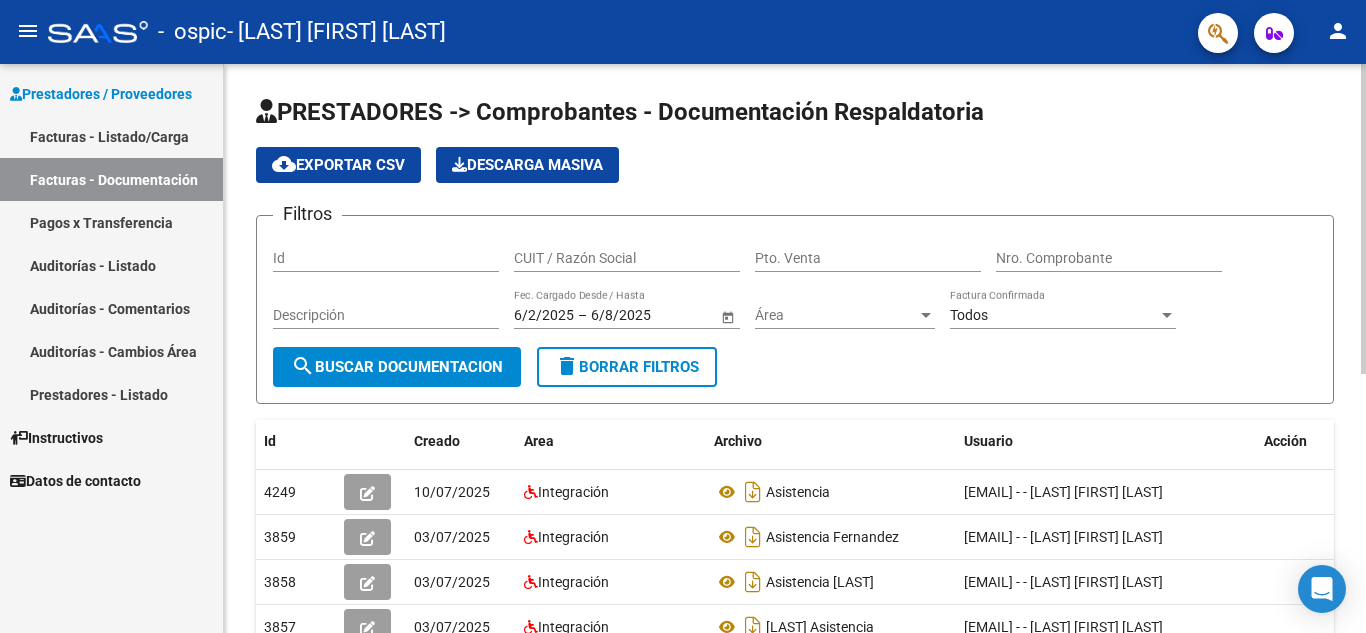 scroll, scrollTop: 474, scrollLeft: 0, axis: vertical 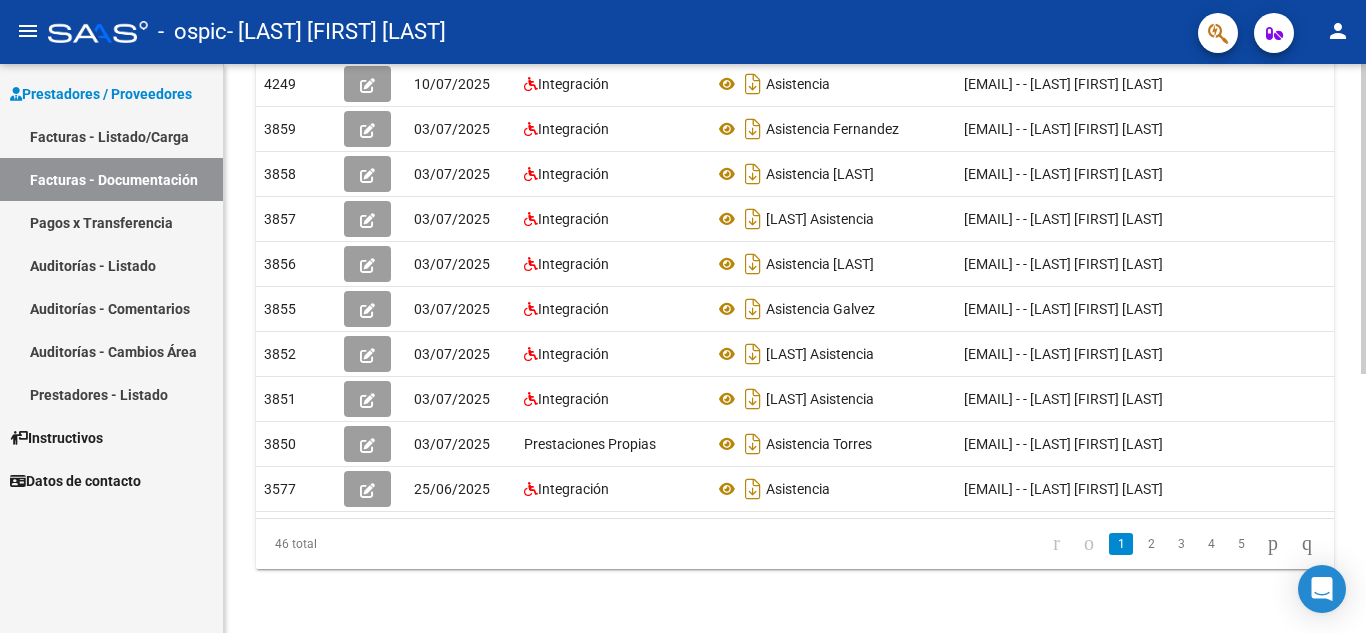 click 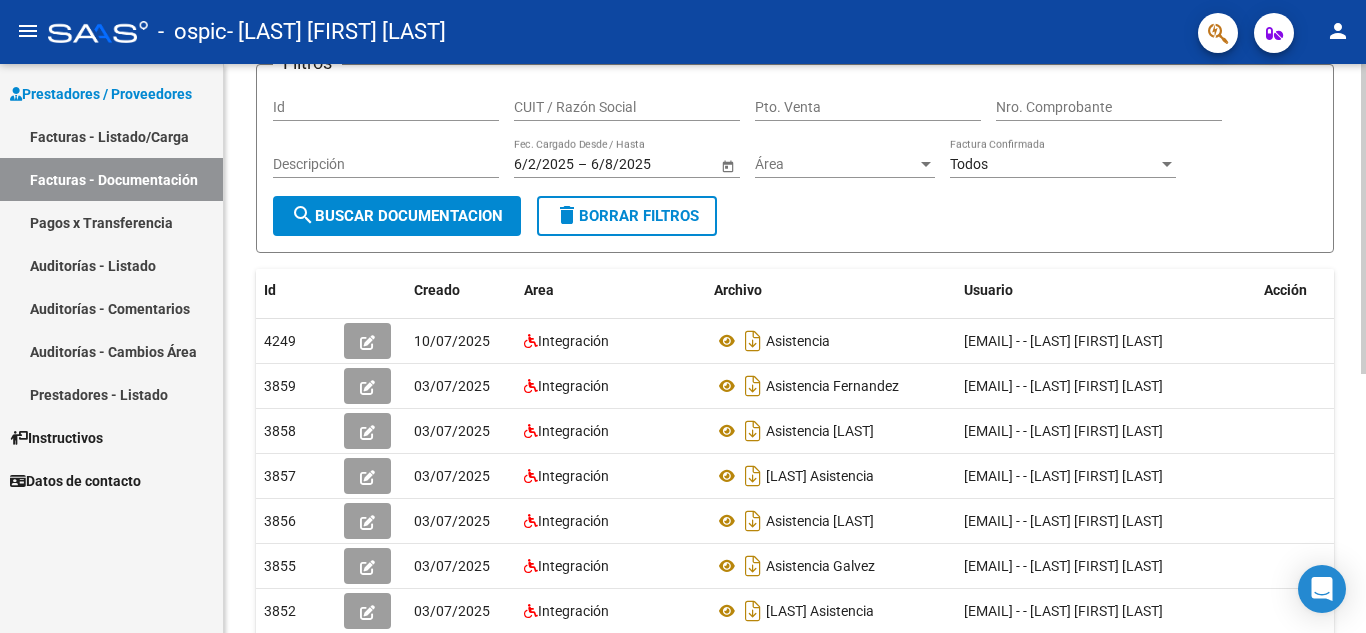 click 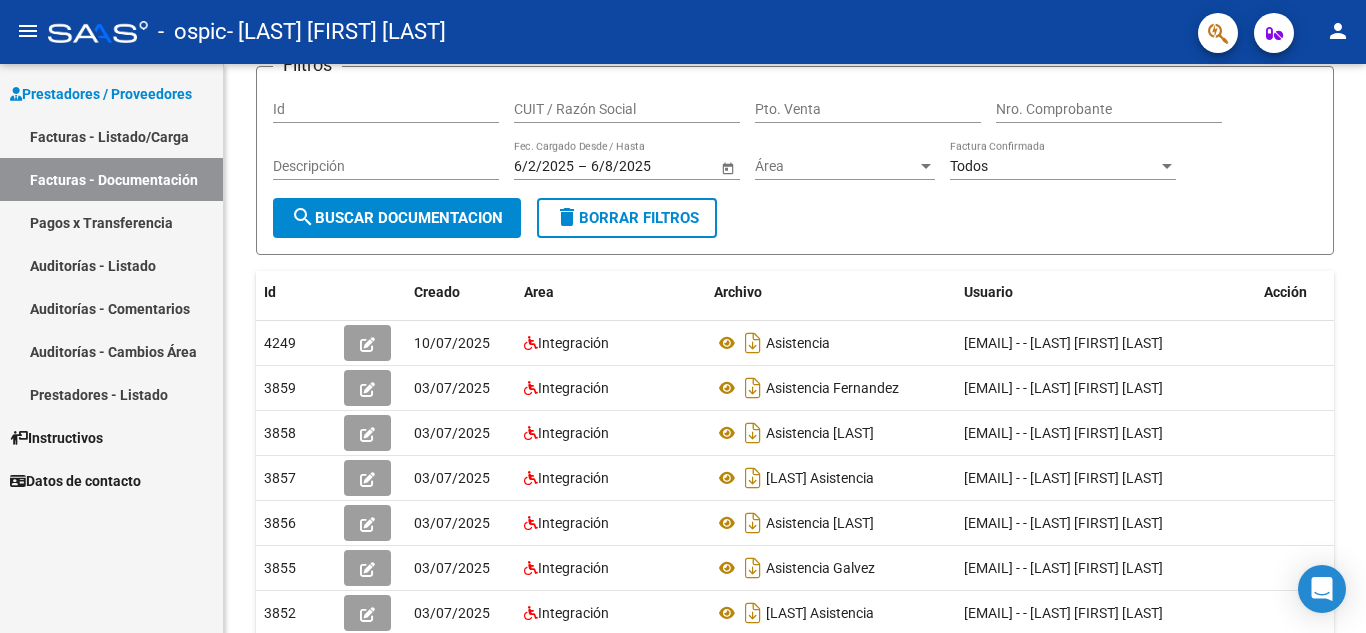 click on "Facturas - Listado/Carga" at bounding box center (111, 136) 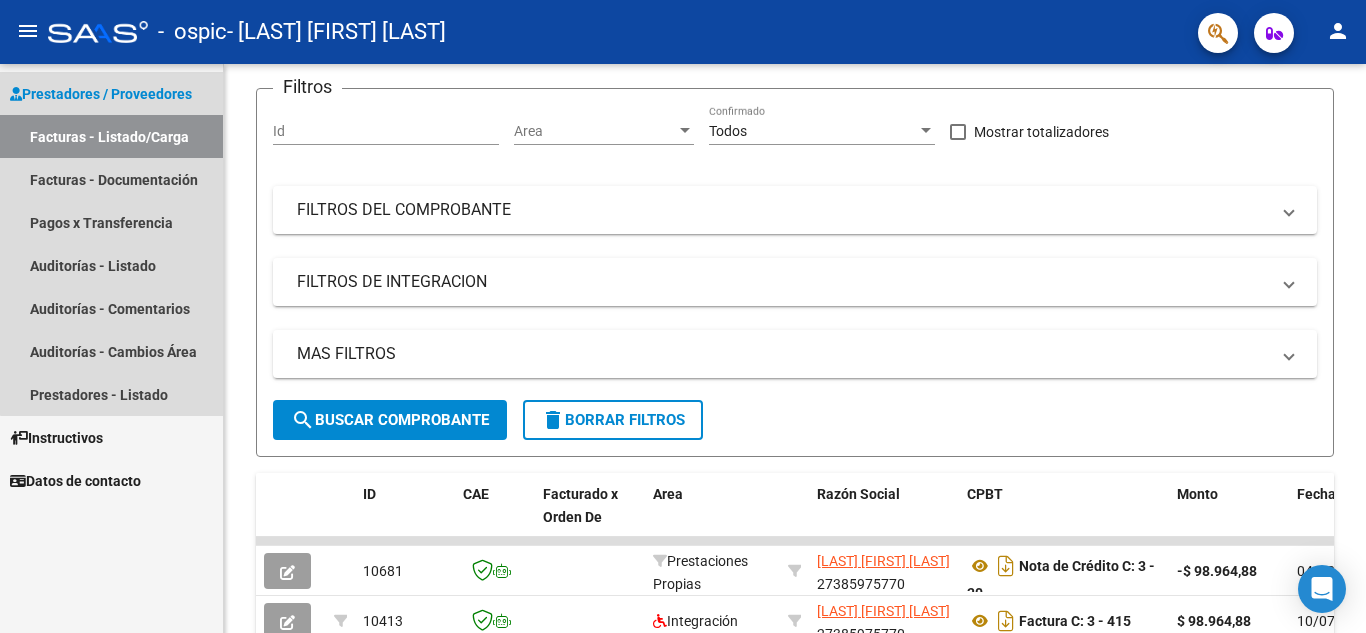 click on "Facturas - Listado/Carga" at bounding box center (111, 136) 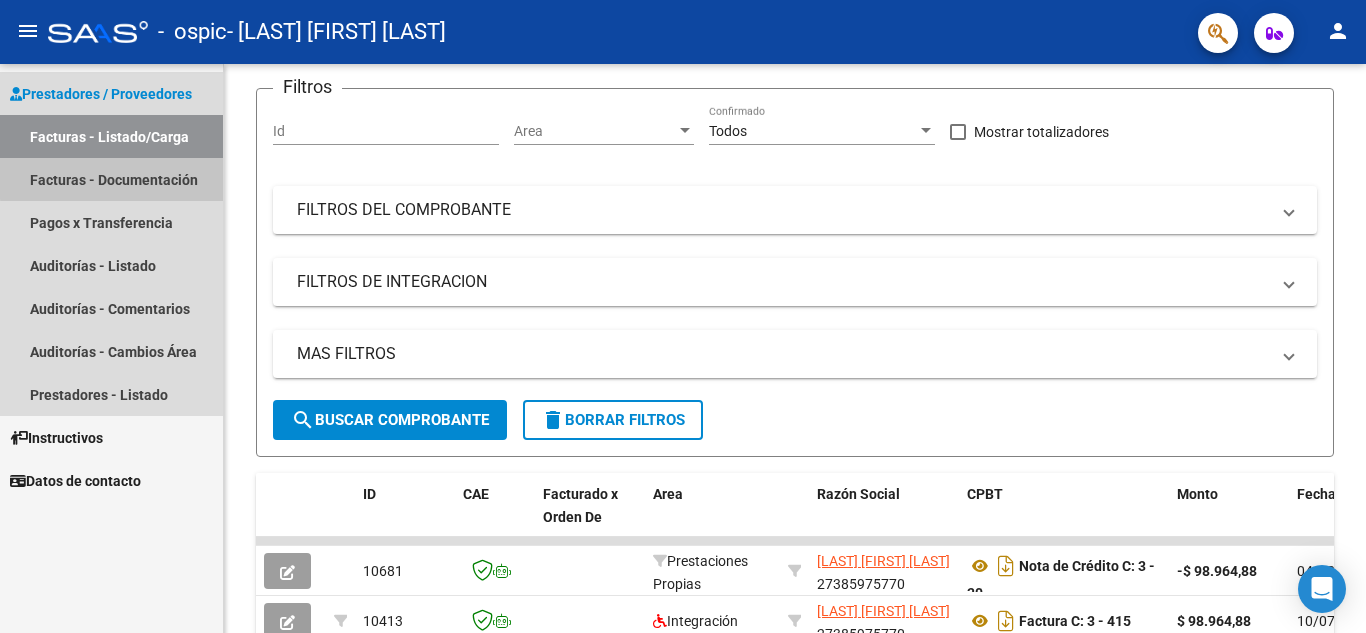 click on "Facturas - Documentación" at bounding box center [111, 179] 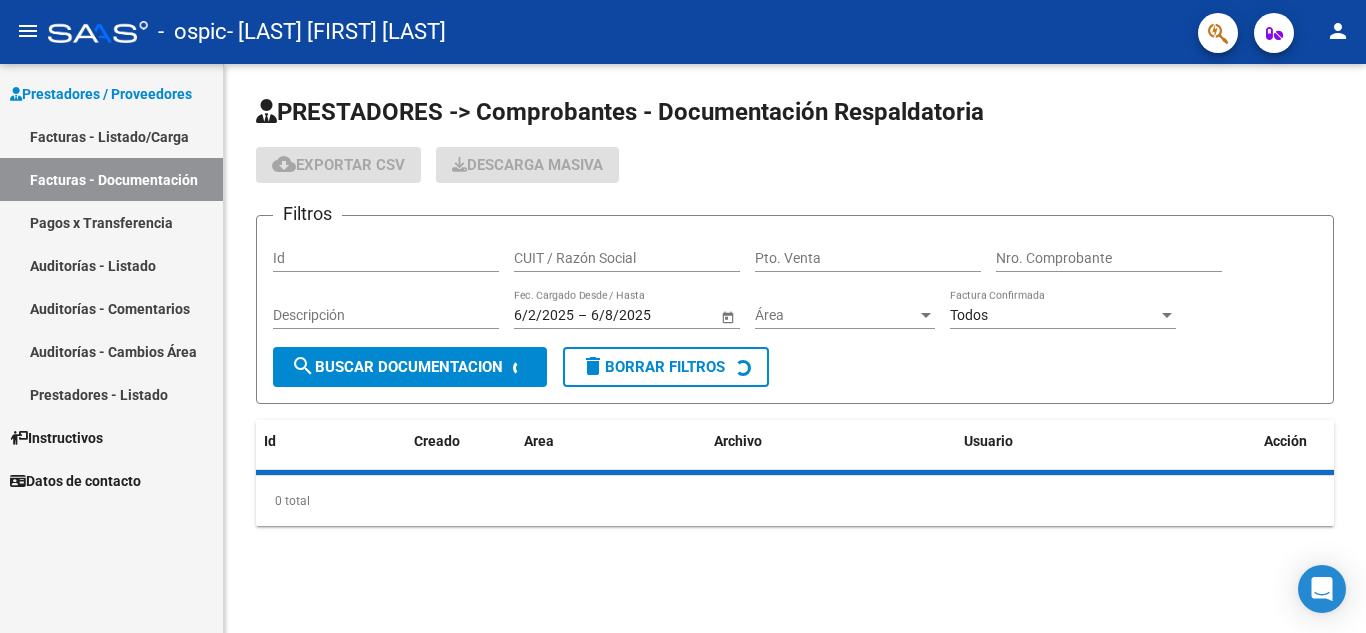 click on "Facturas - Listado/Carga" at bounding box center [111, 136] 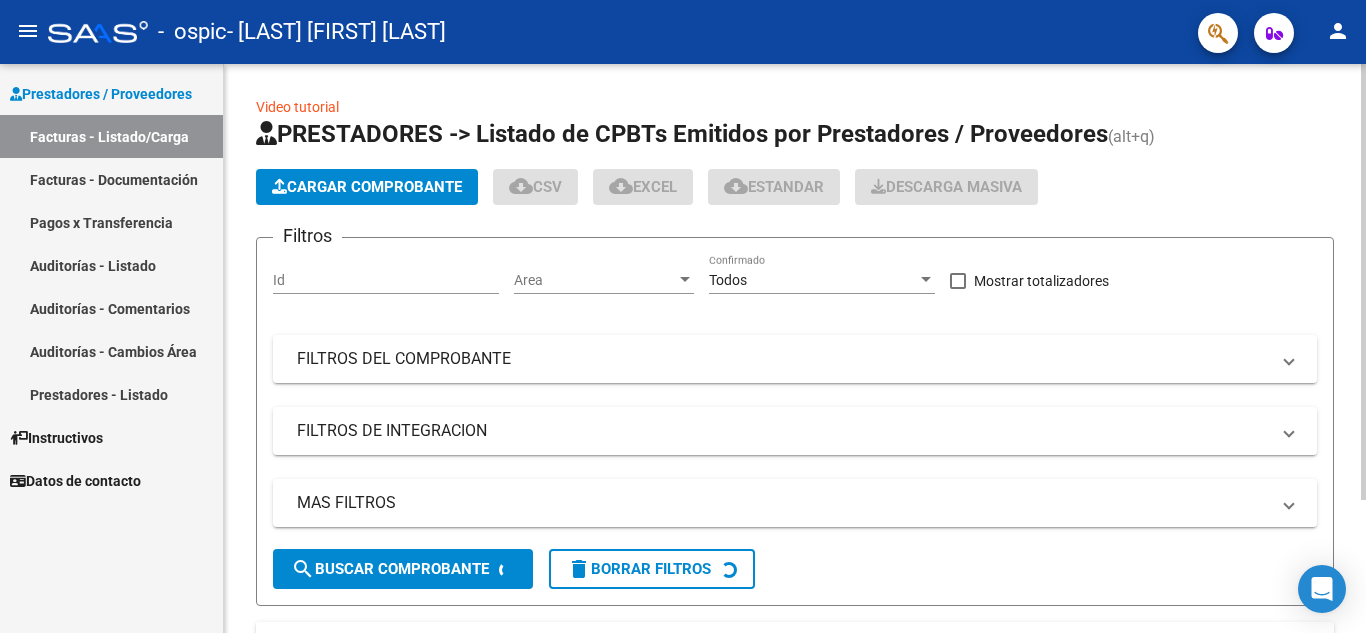 click on "Cargar Comprobante" 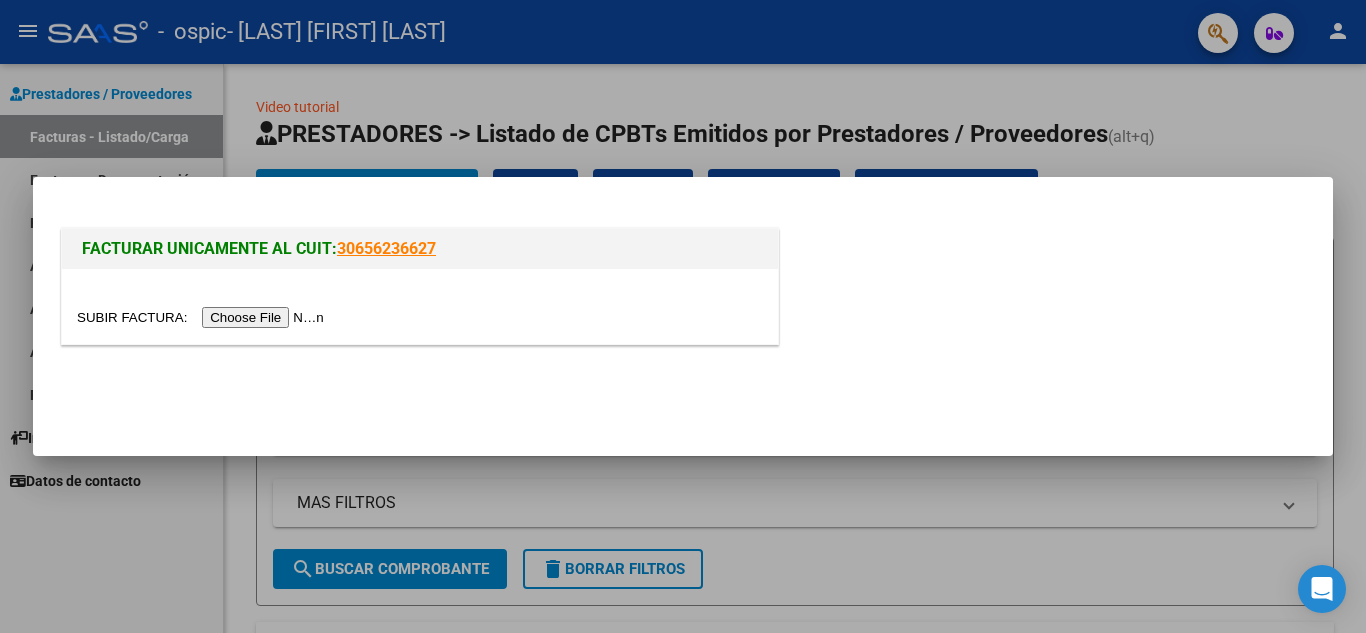 click at bounding box center [203, 317] 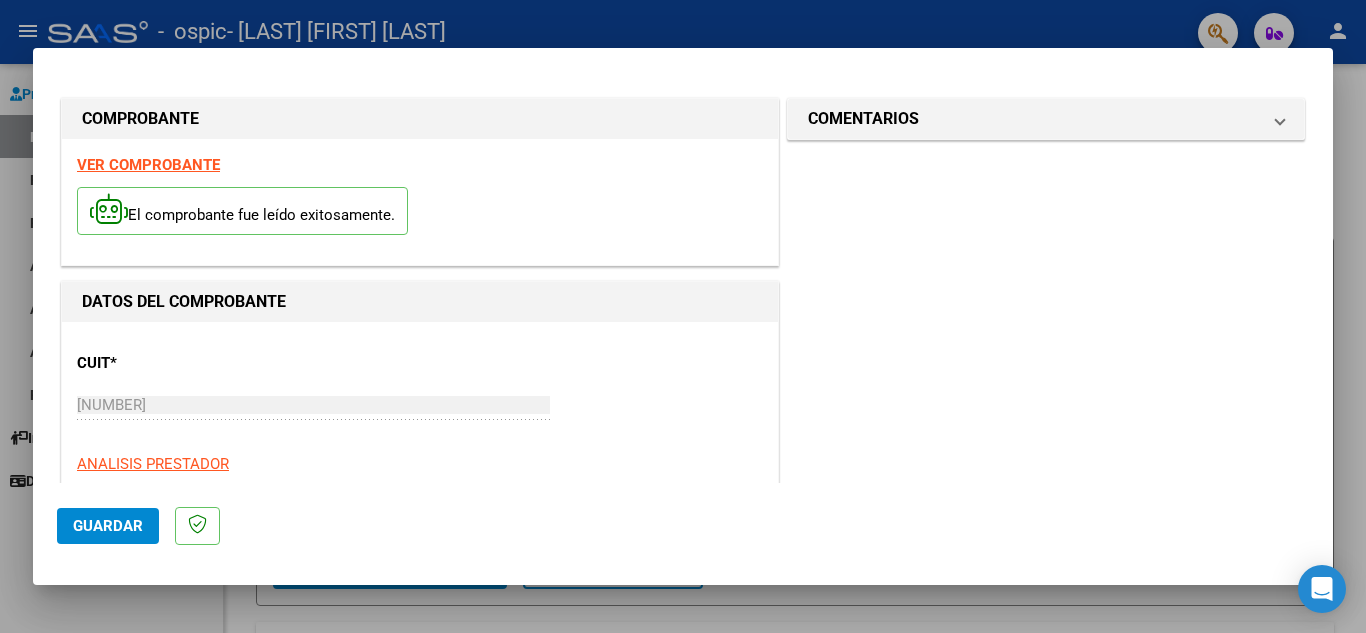 scroll, scrollTop: 281, scrollLeft: 0, axis: vertical 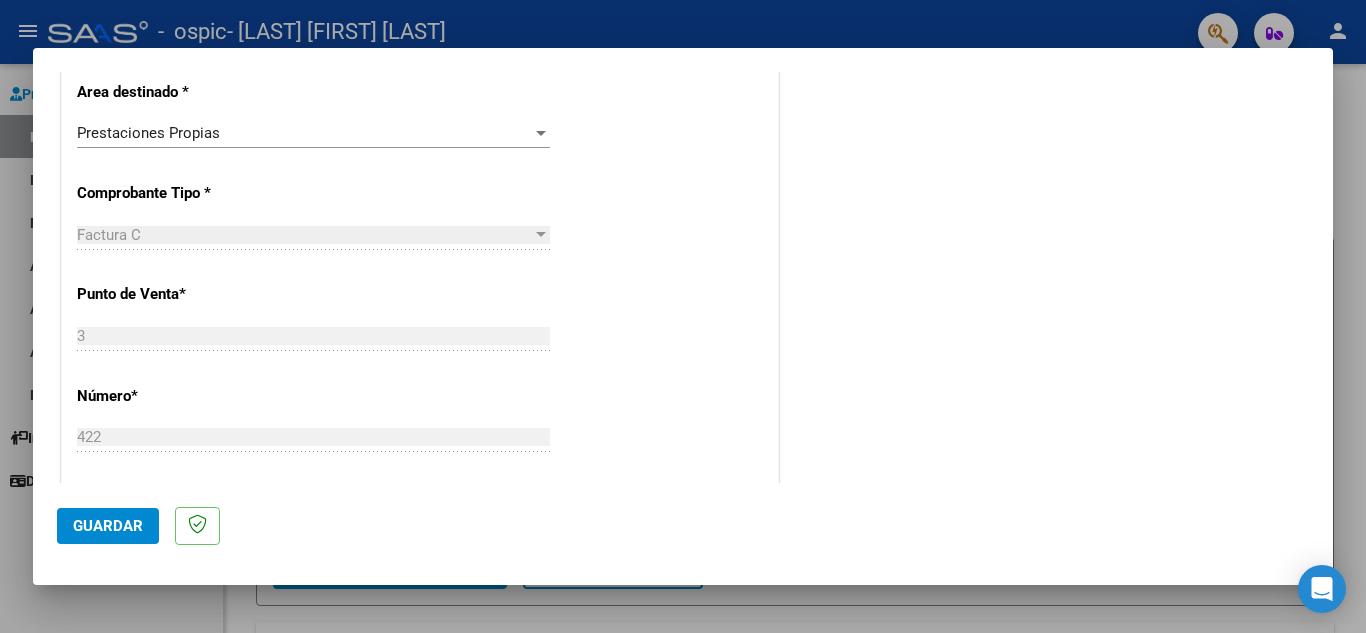 click on "Prestaciones Propias" at bounding box center (304, 133) 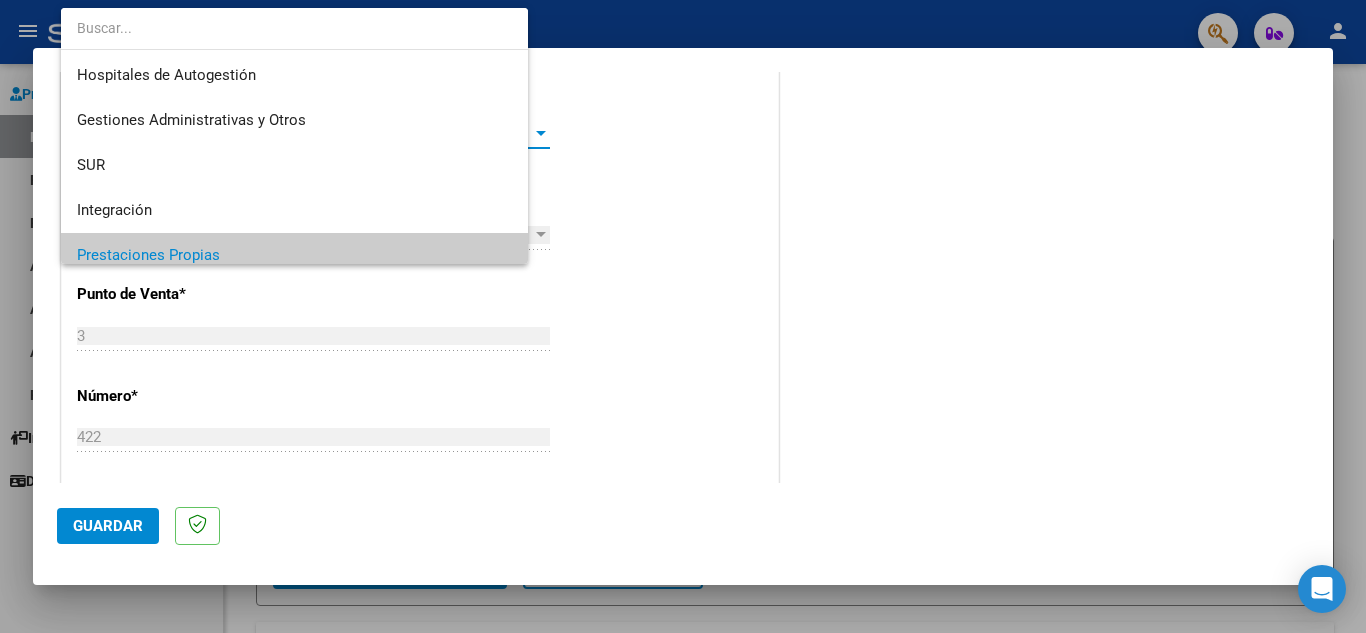 scroll, scrollTop: 123, scrollLeft: 0, axis: vertical 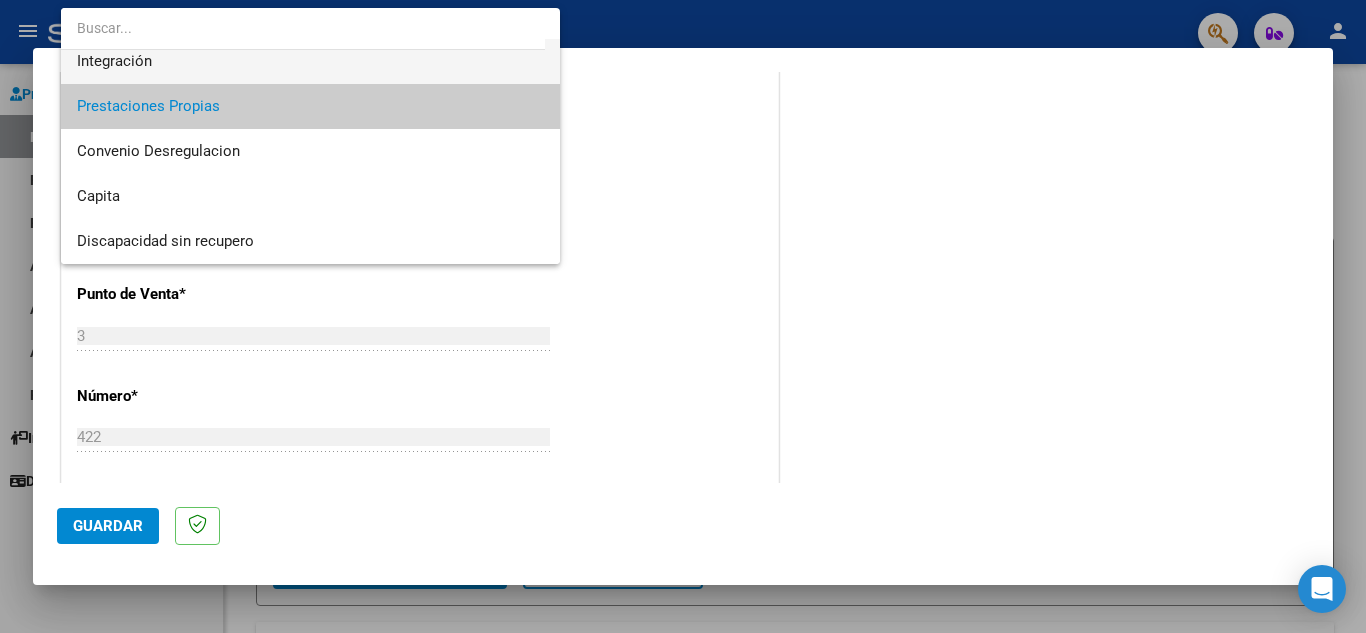 click on "Integración" at bounding box center [310, 61] 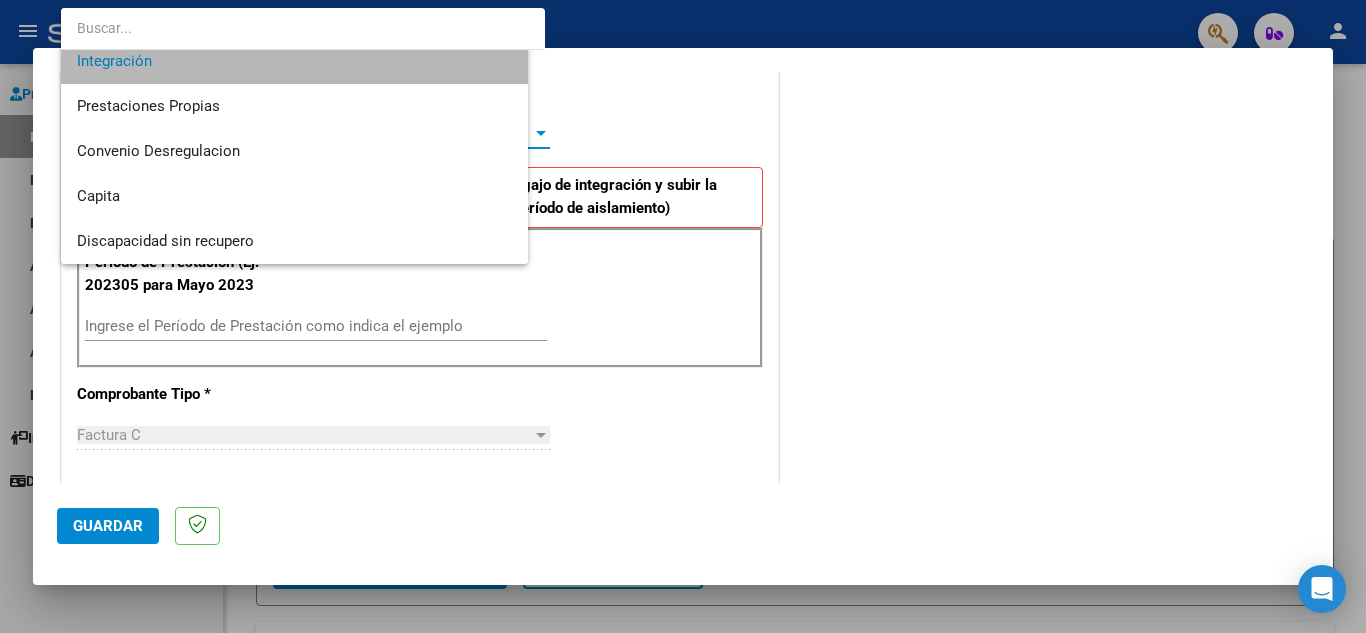scroll, scrollTop: 135, scrollLeft: 0, axis: vertical 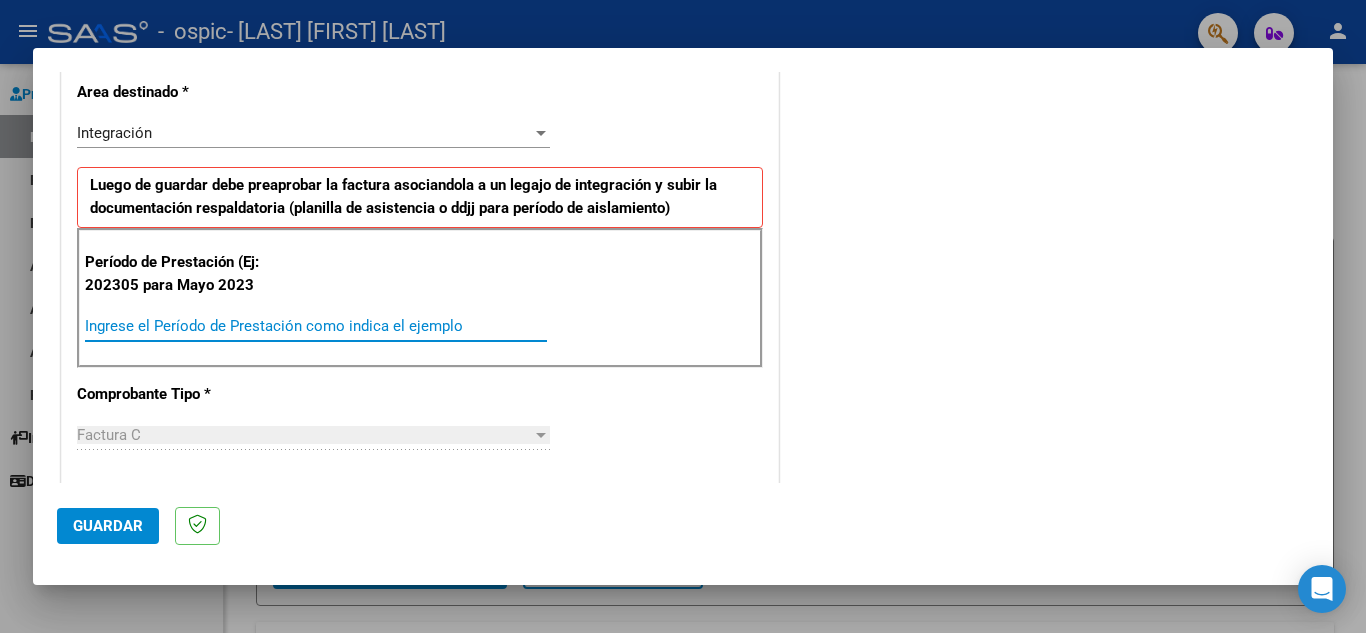 click on "Ingrese el Período de Prestación como indica el ejemplo" at bounding box center [316, 326] 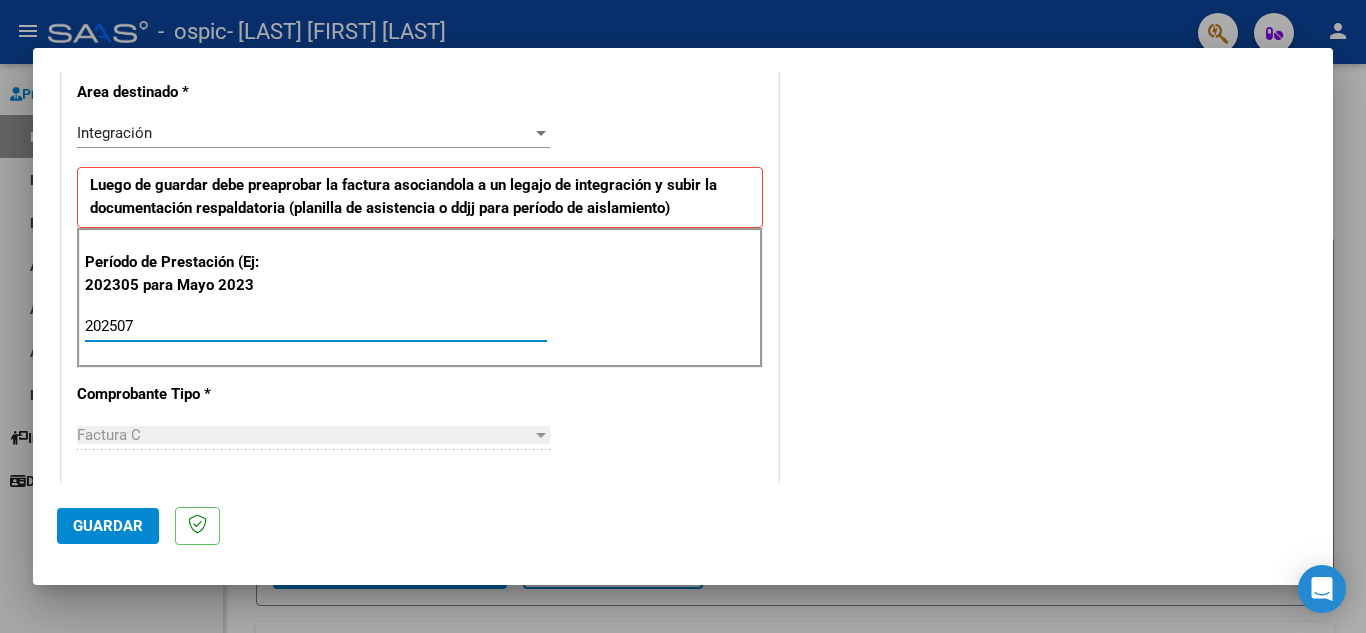 type on "202507" 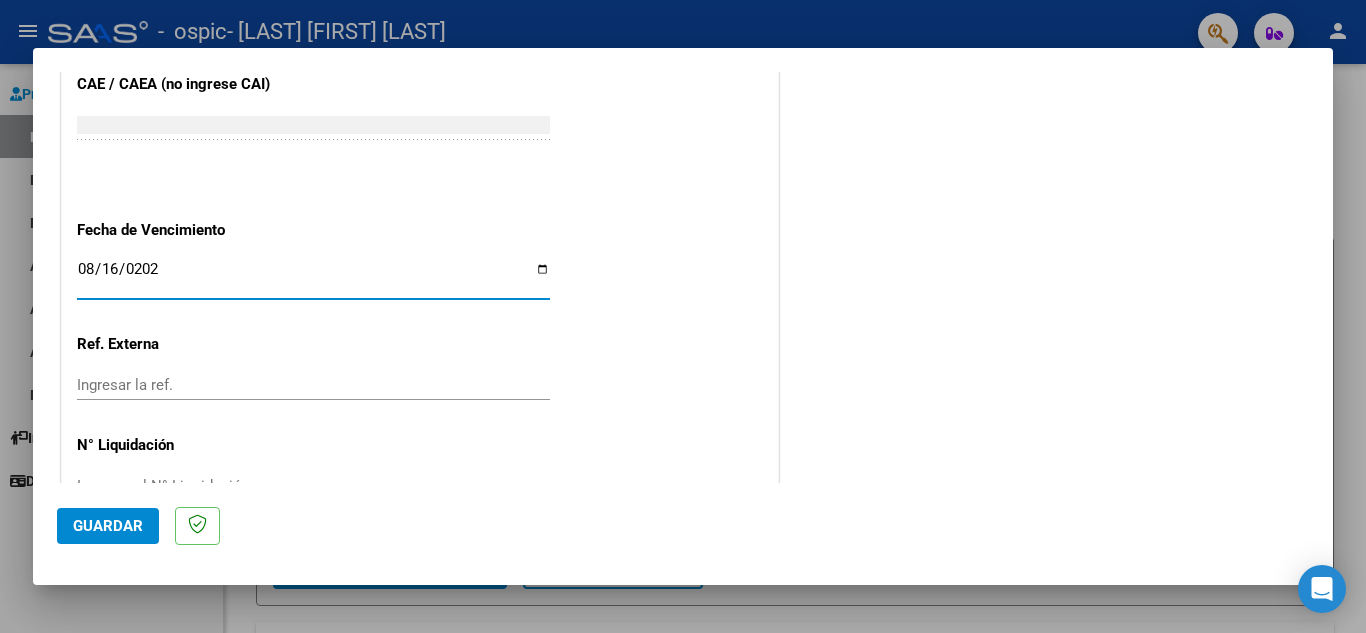 type on "2025-08-16" 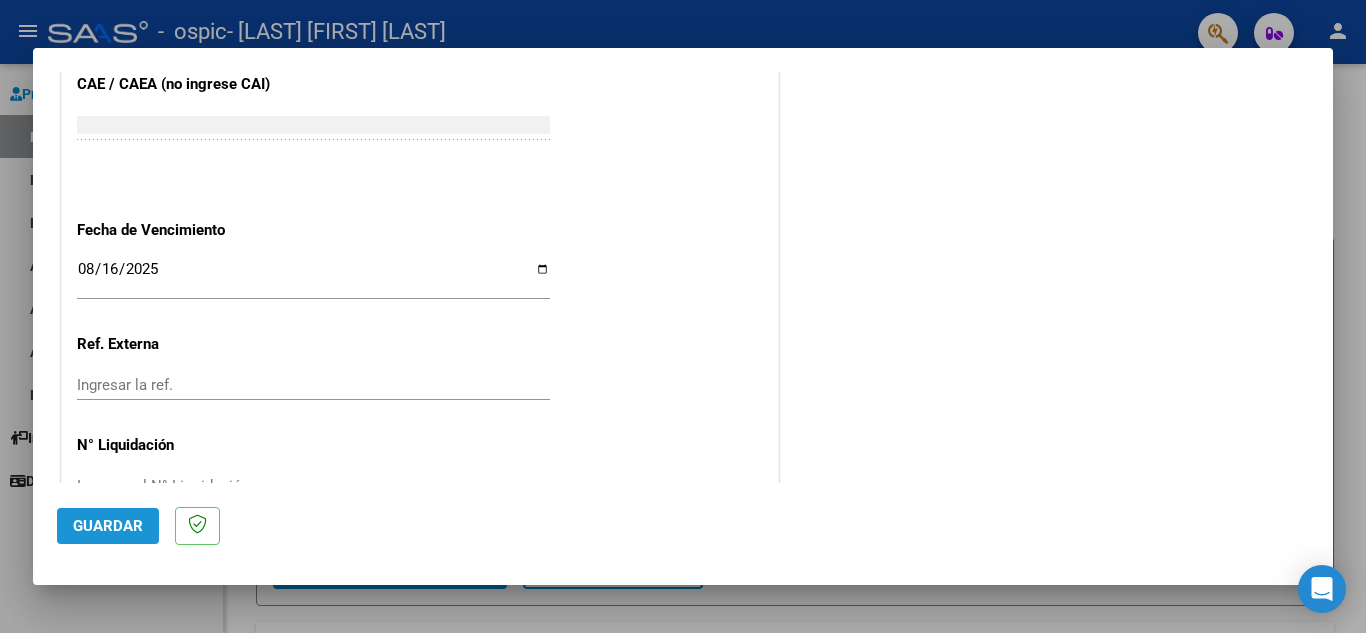 click on "Guardar" 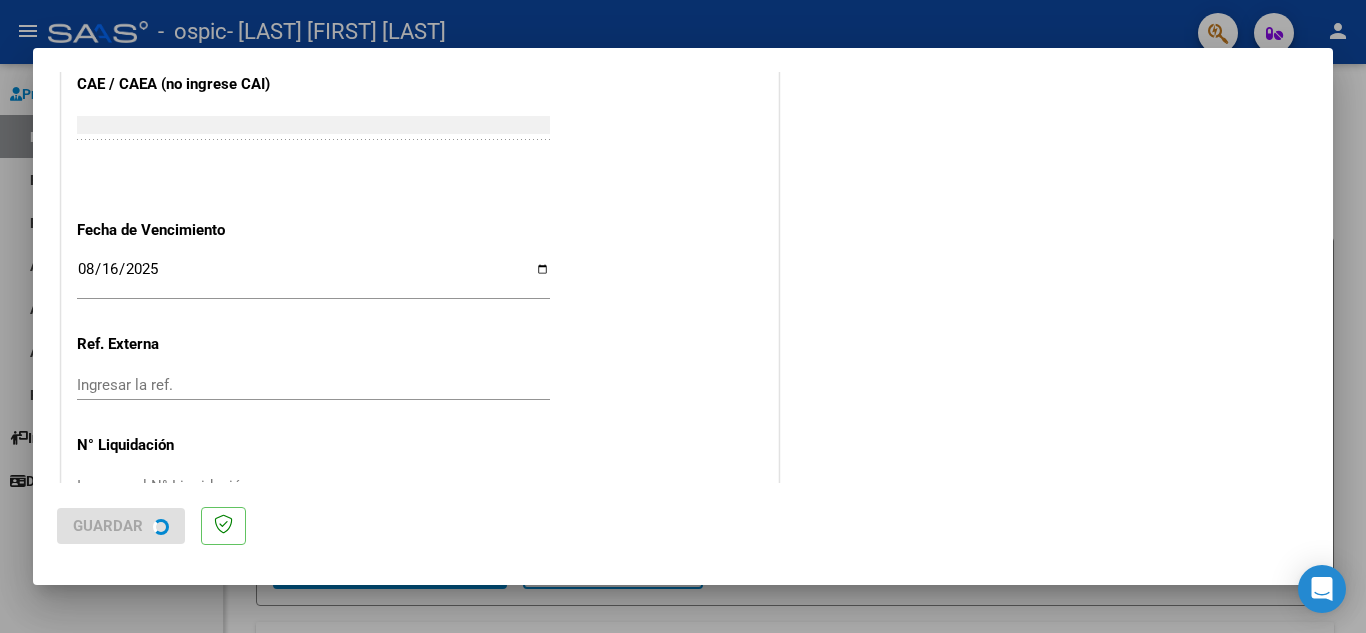 scroll, scrollTop: 0, scrollLeft: 0, axis: both 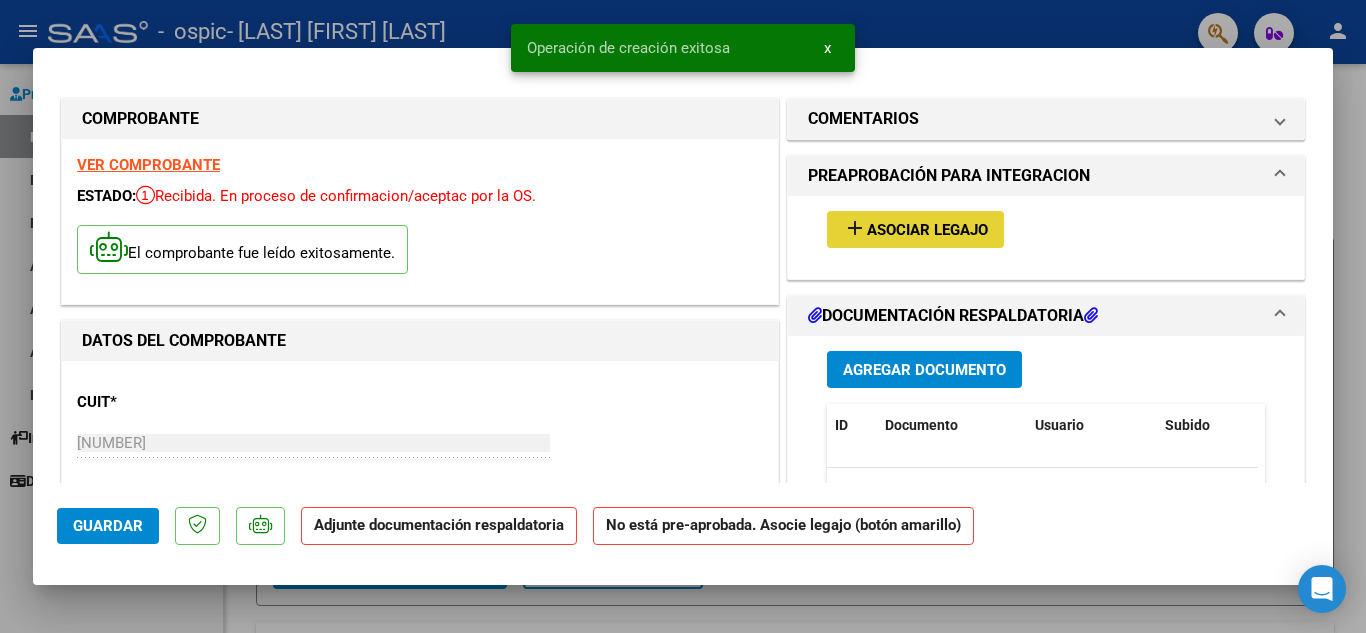 click on "add" at bounding box center (855, 228) 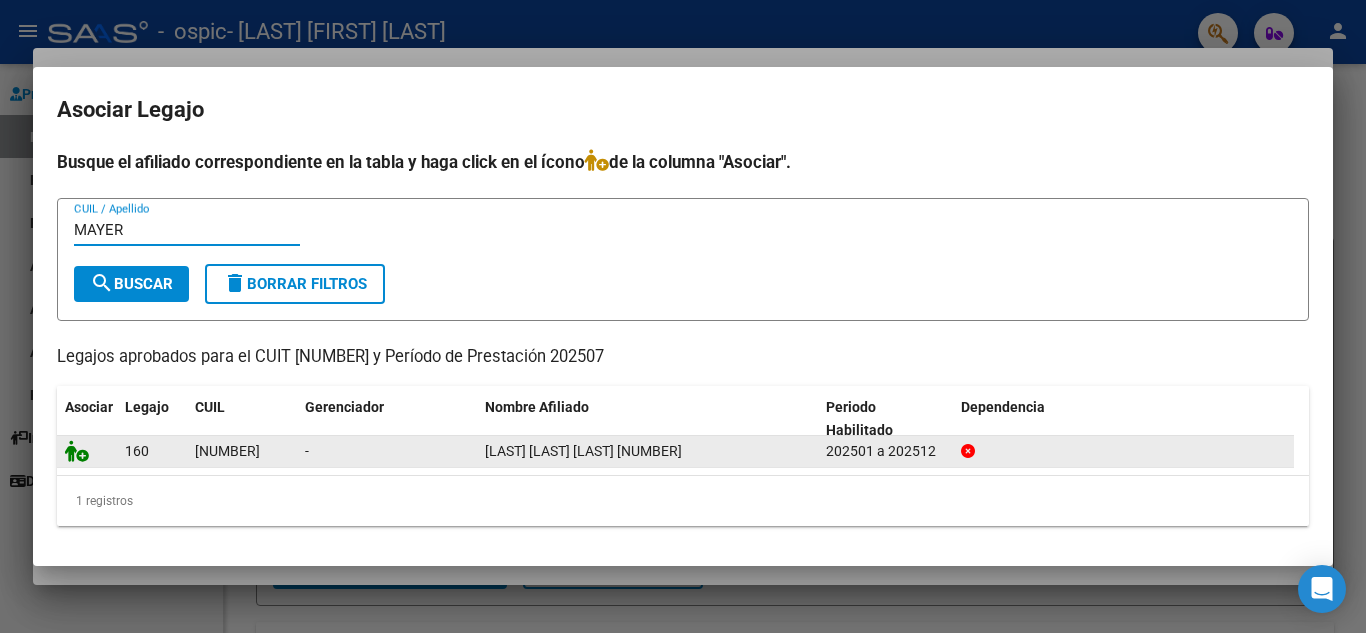 type on "MAYER" 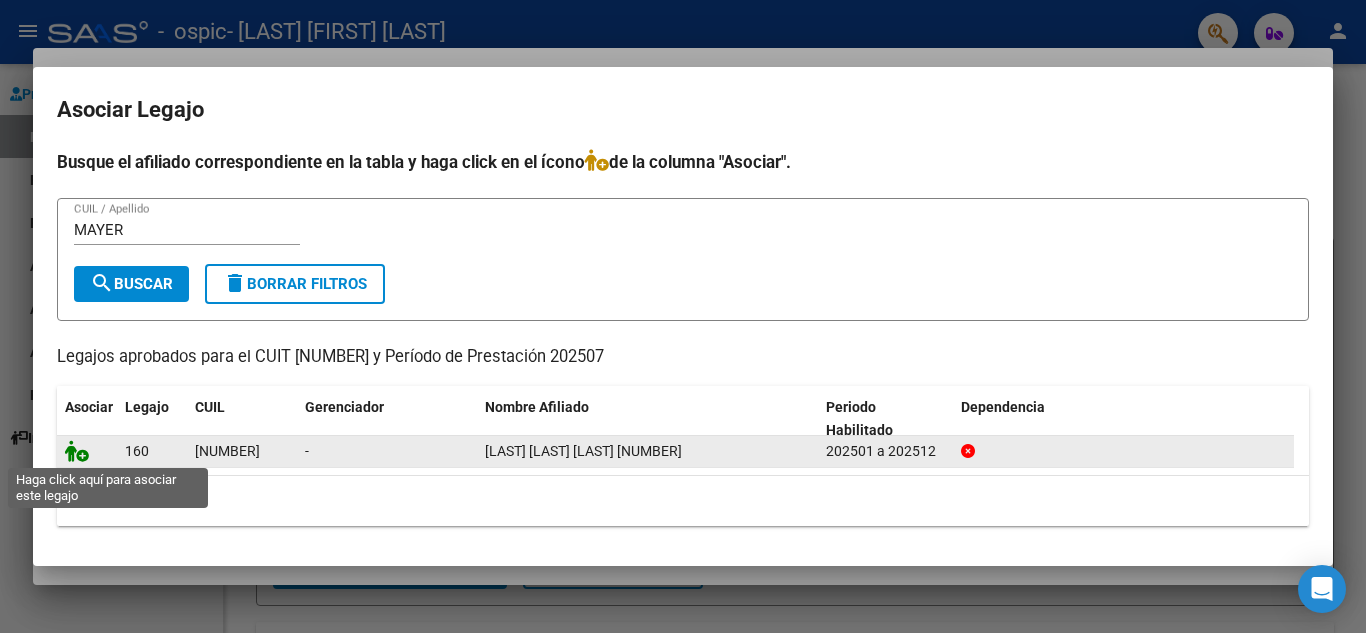 click 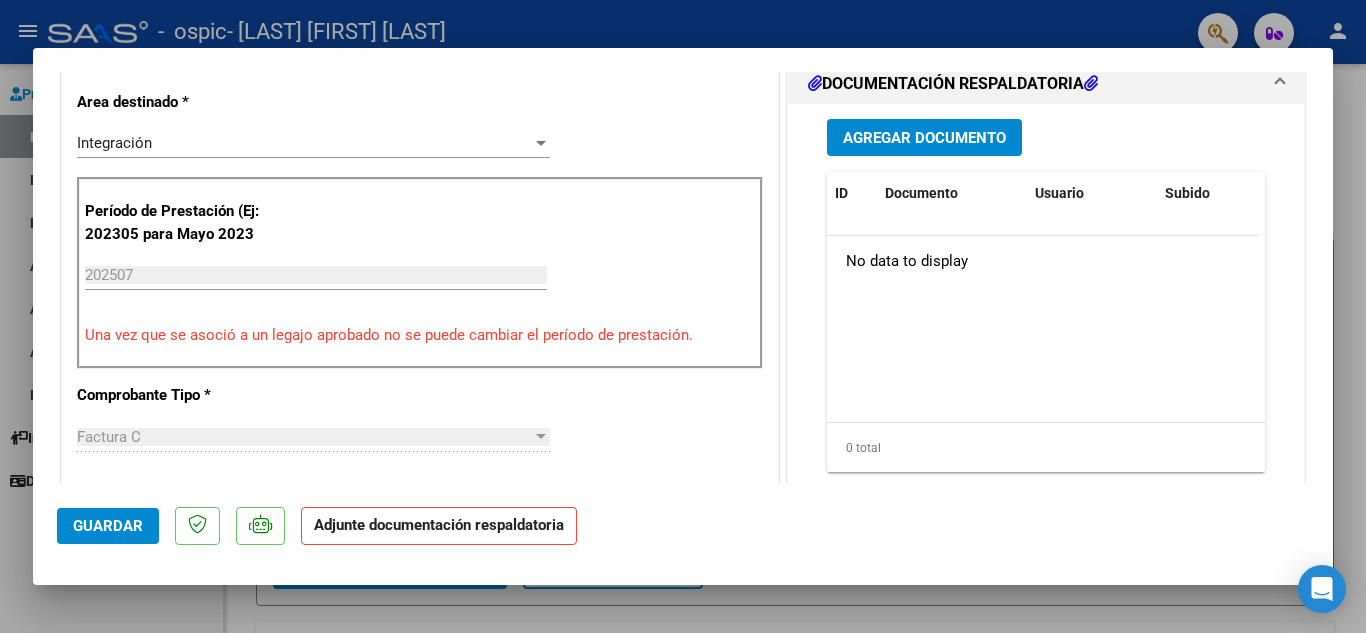 scroll, scrollTop: 520, scrollLeft: 0, axis: vertical 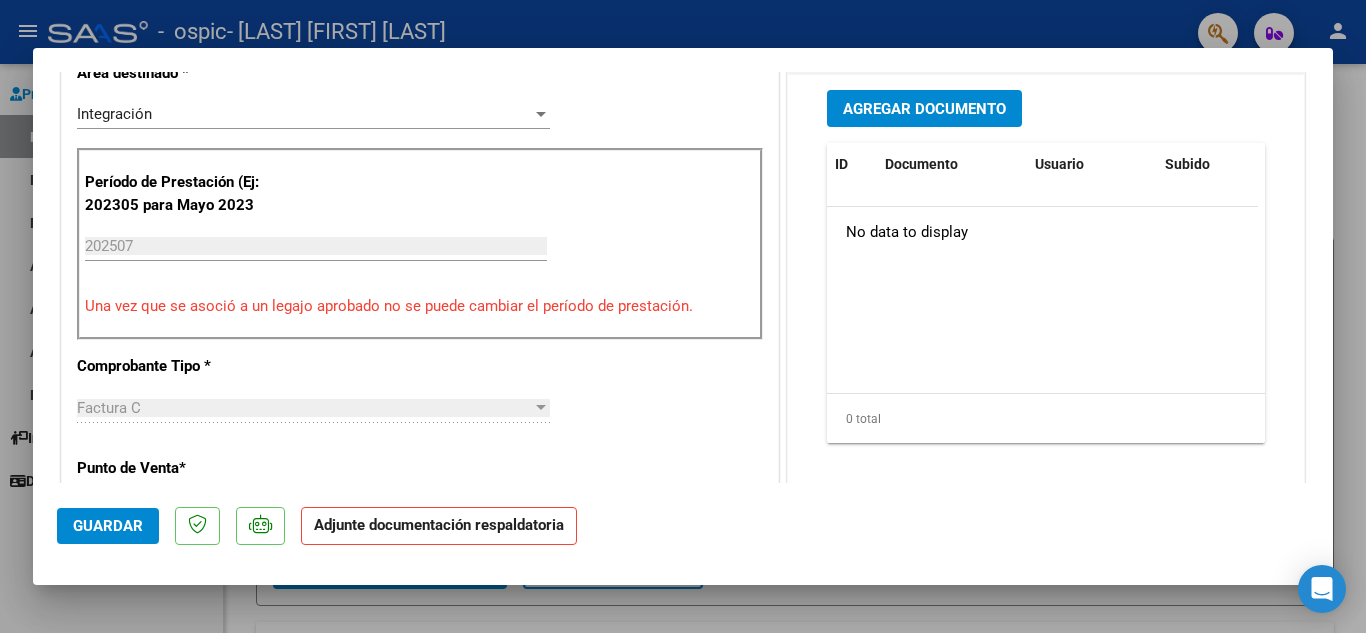 click on "Agregar Documento" at bounding box center [924, 109] 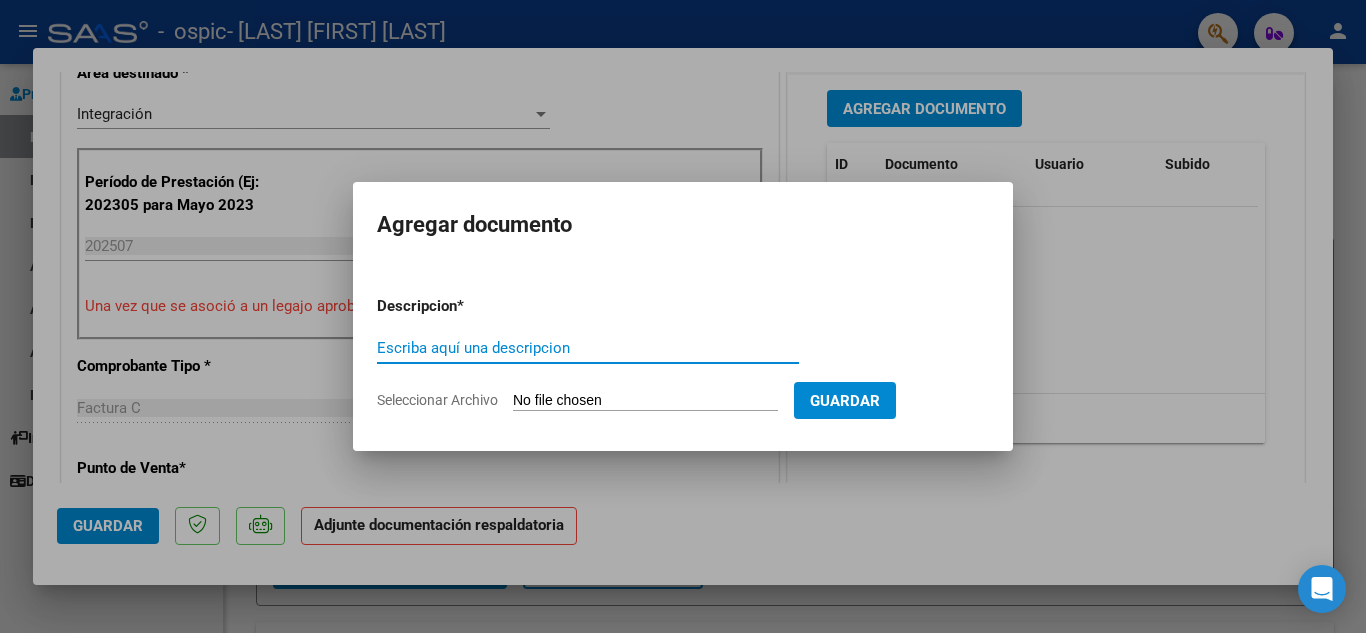 click on "Escriba aquí una descripcion" at bounding box center [588, 348] 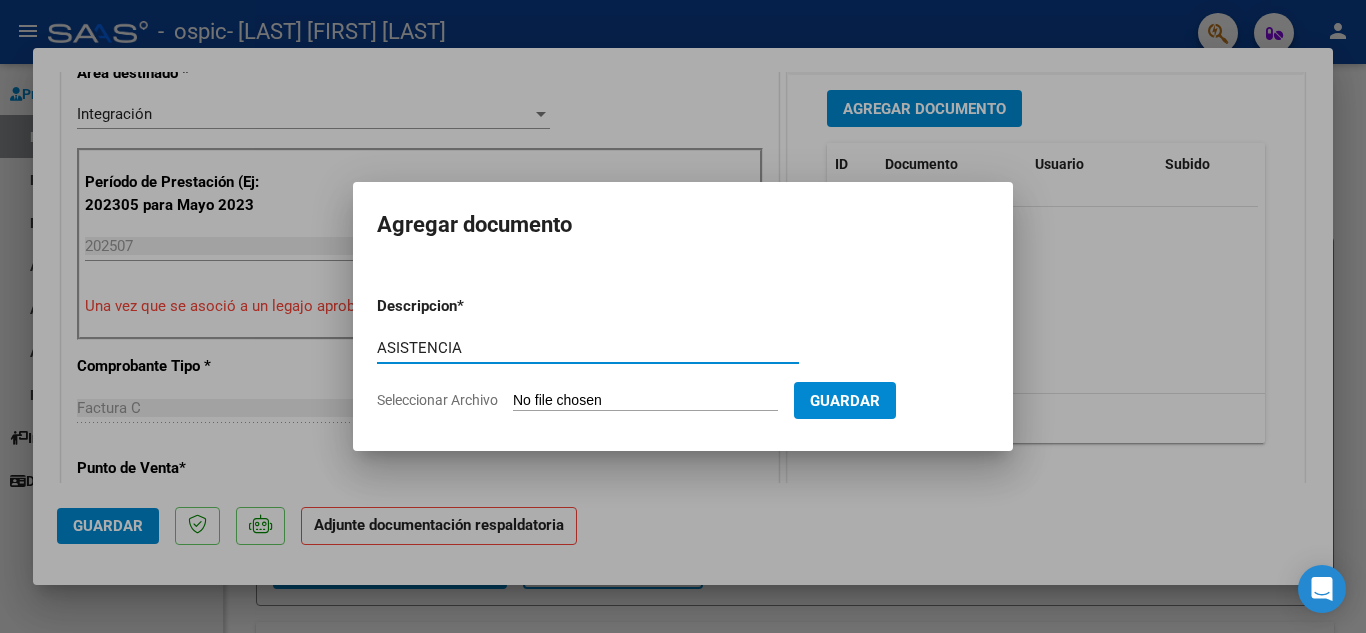 type on "ASISTENCIA" 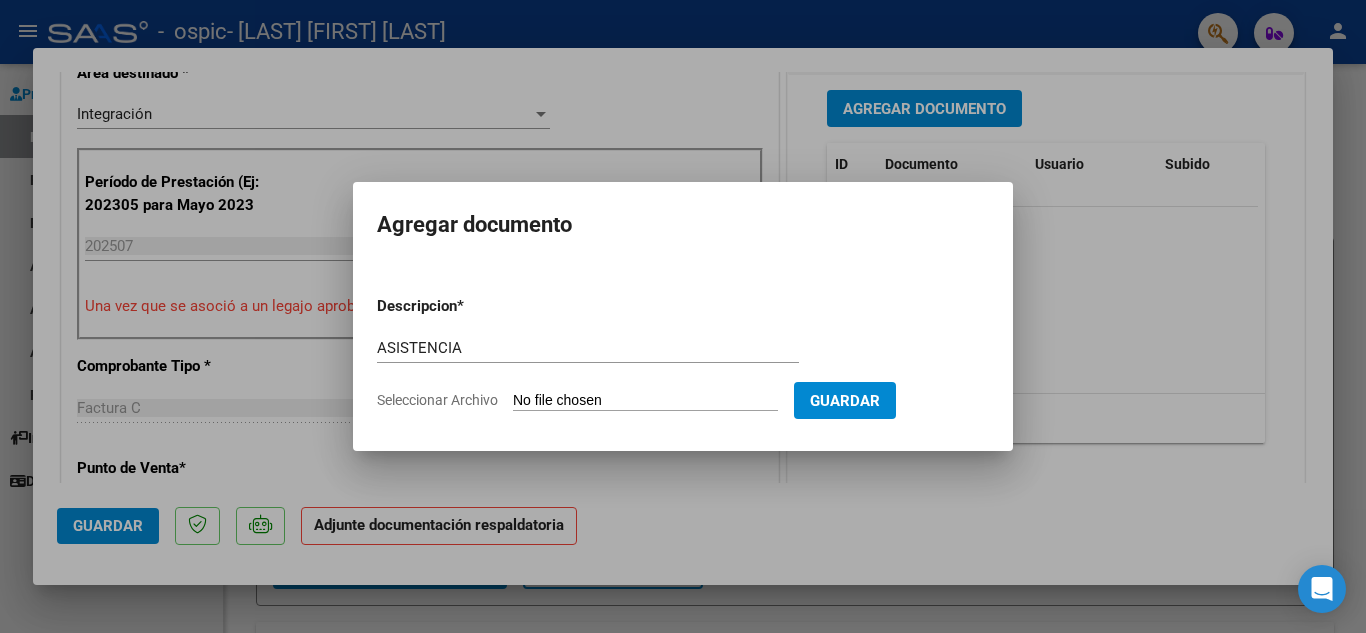 click on "Seleccionar Archivo" at bounding box center (645, 401) 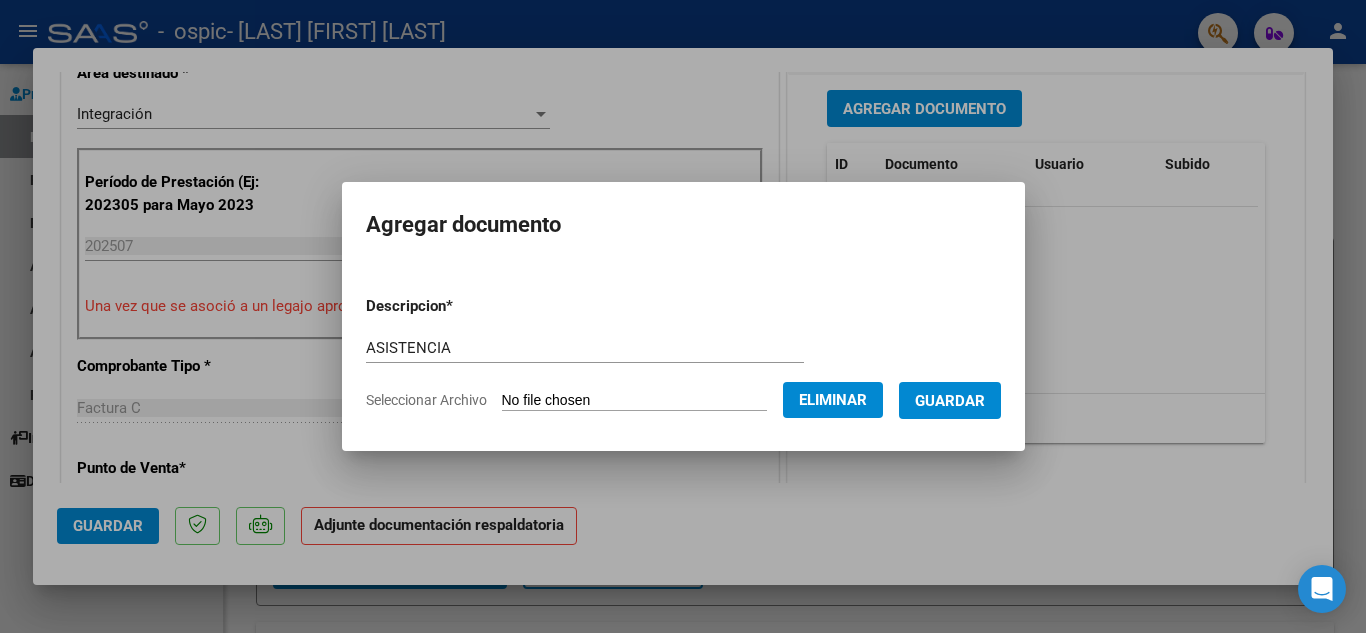 click on "Guardar" at bounding box center (950, 401) 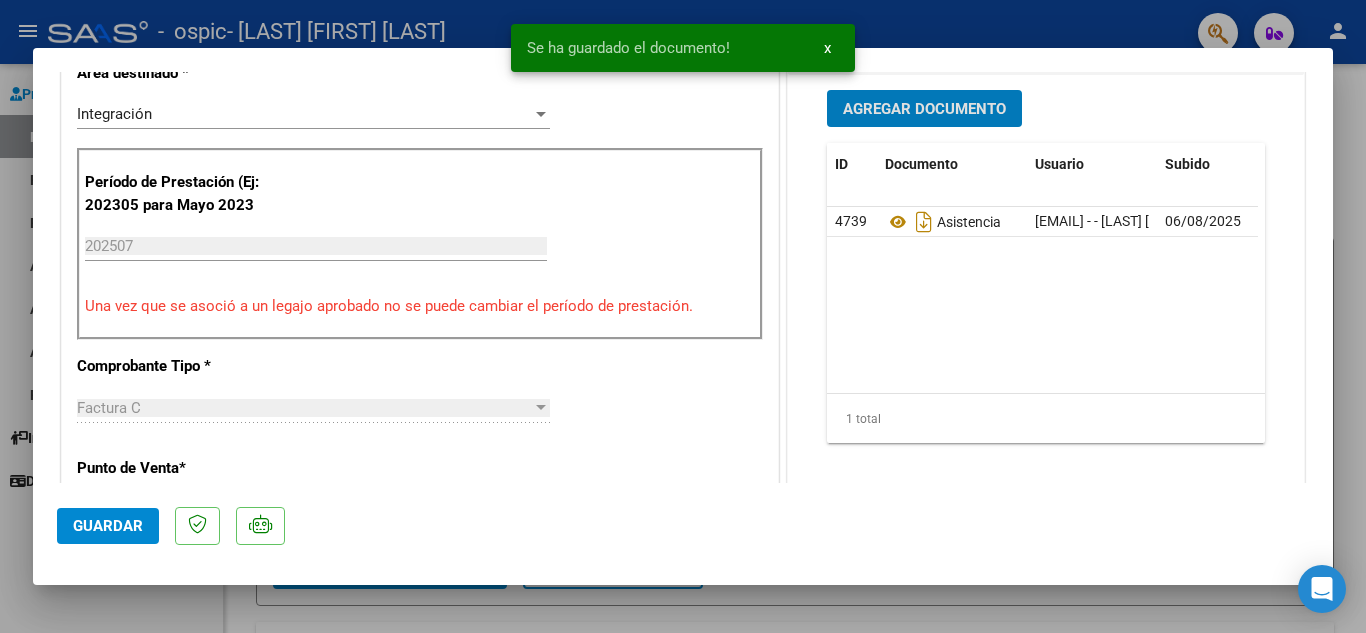 click on "Guardar" 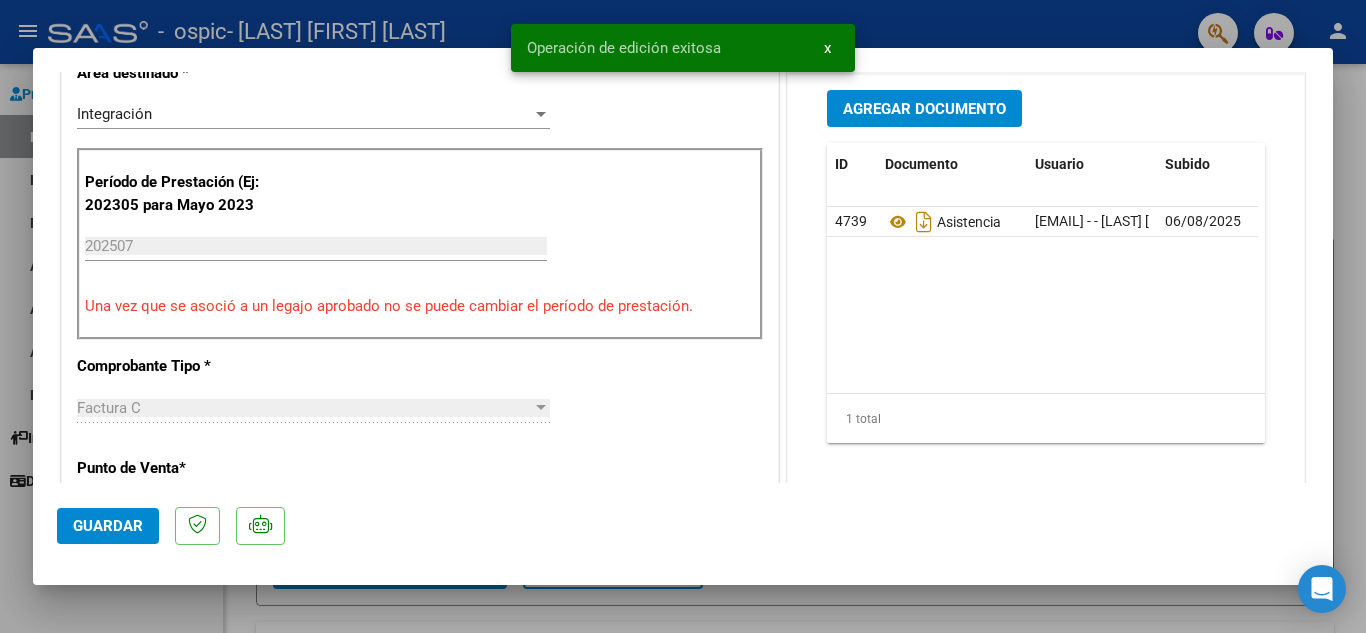 click at bounding box center [683, 316] 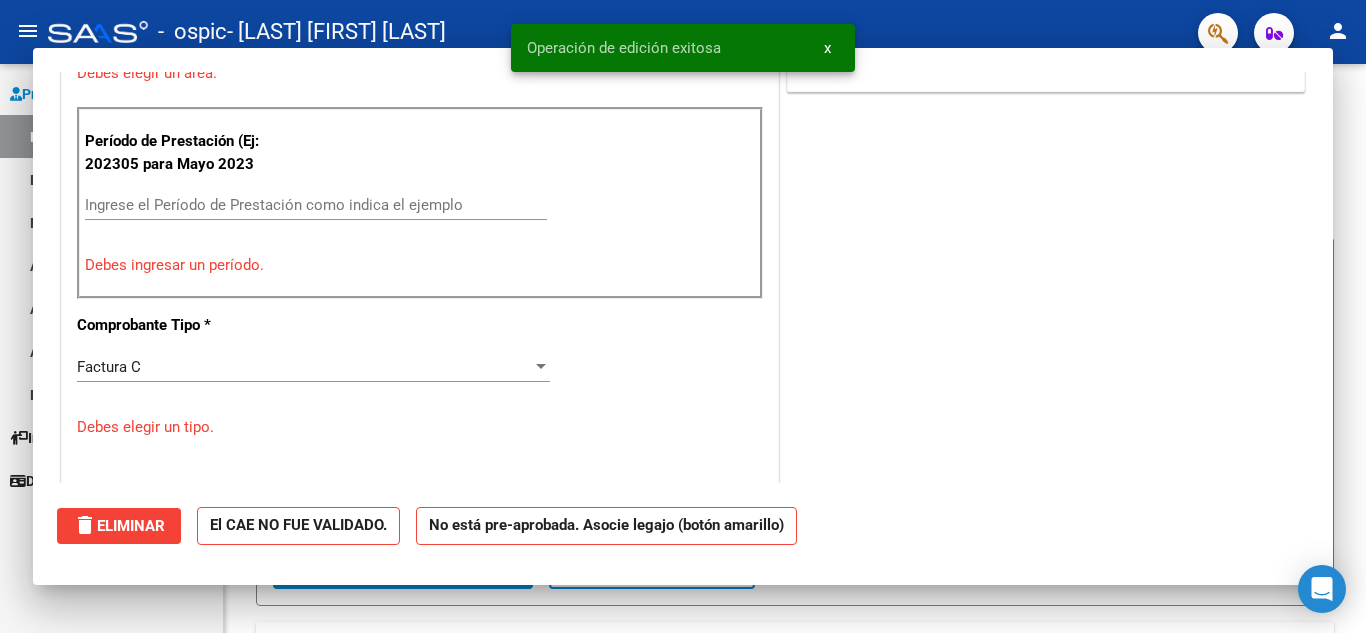 scroll, scrollTop: 434, scrollLeft: 0, axis: vertical 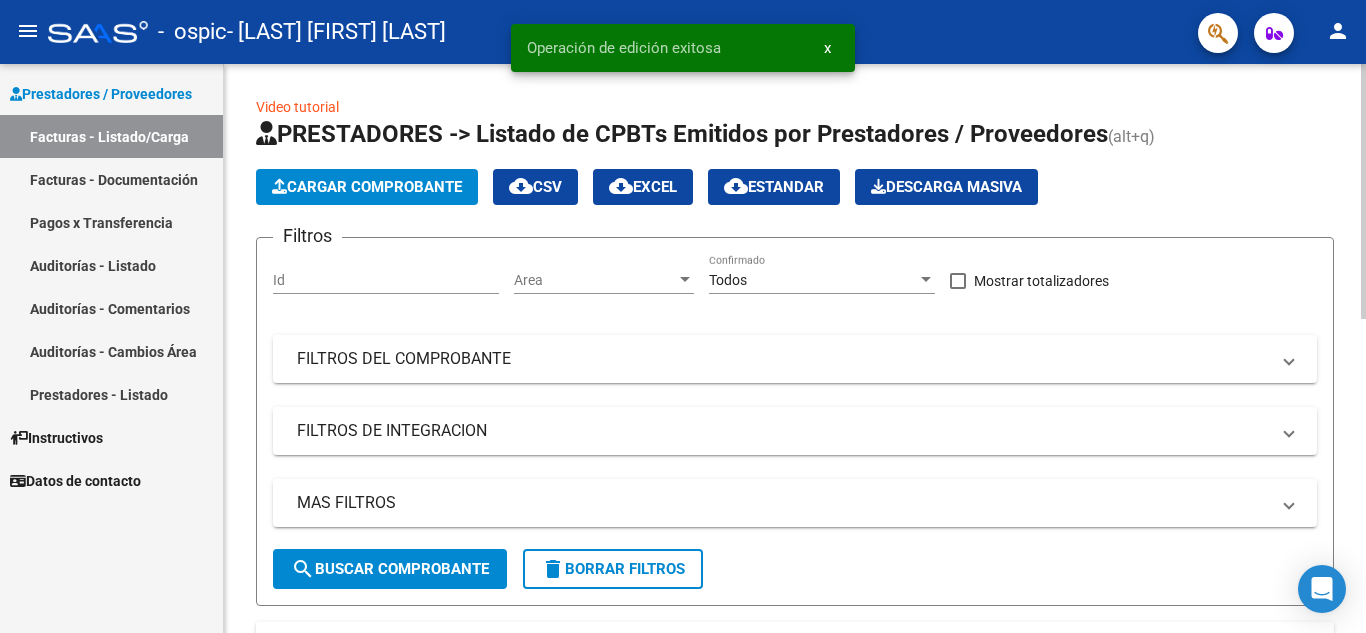 click on "Cargar Comprobante" 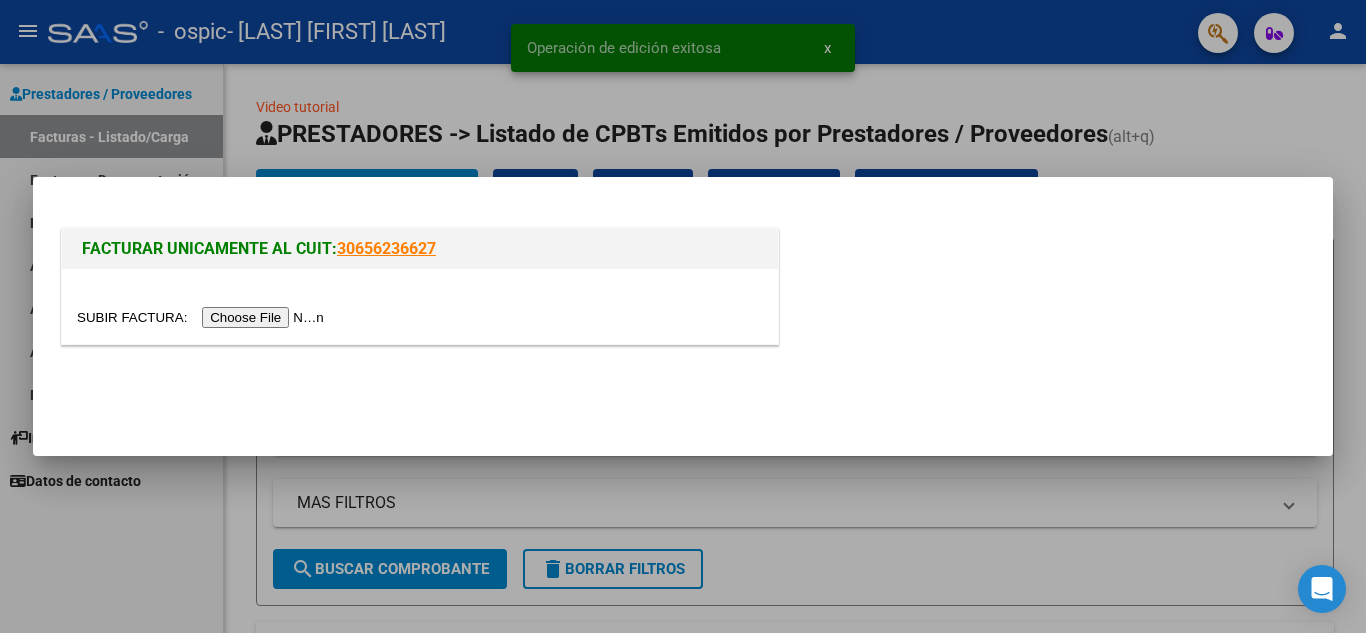 click at bounding box center [203, 317] 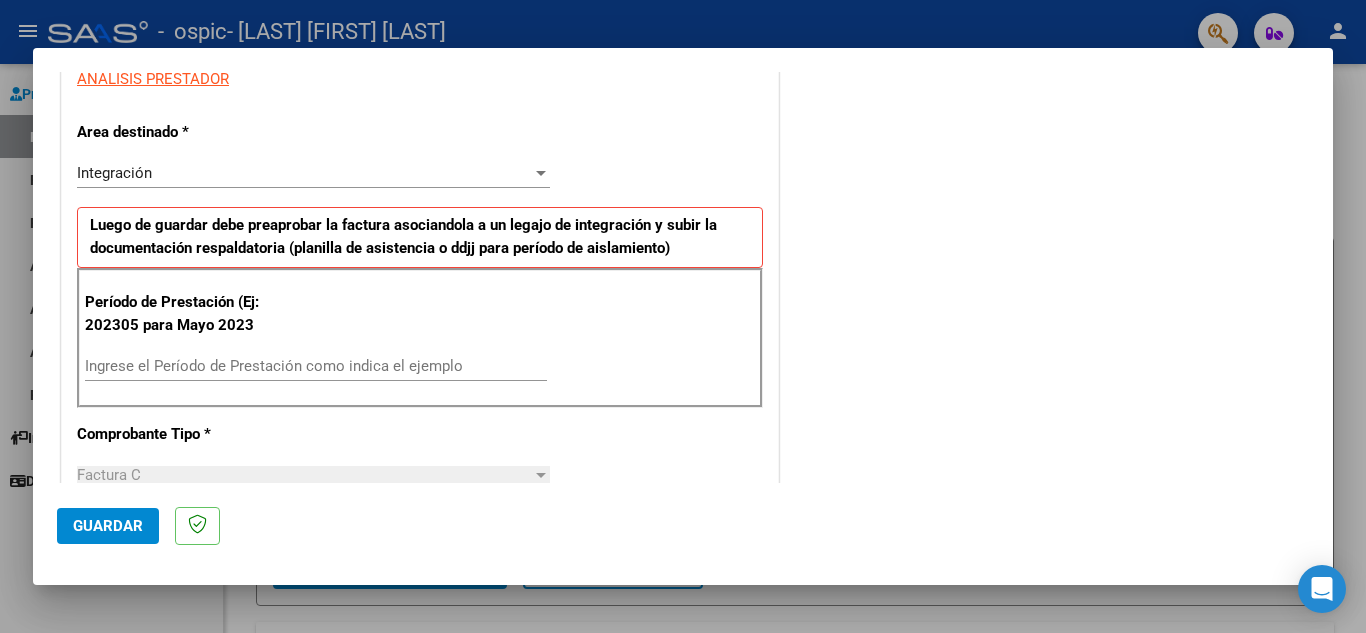 scroll, scrollTop: 390, scrollLeft: 0, axis: vertical 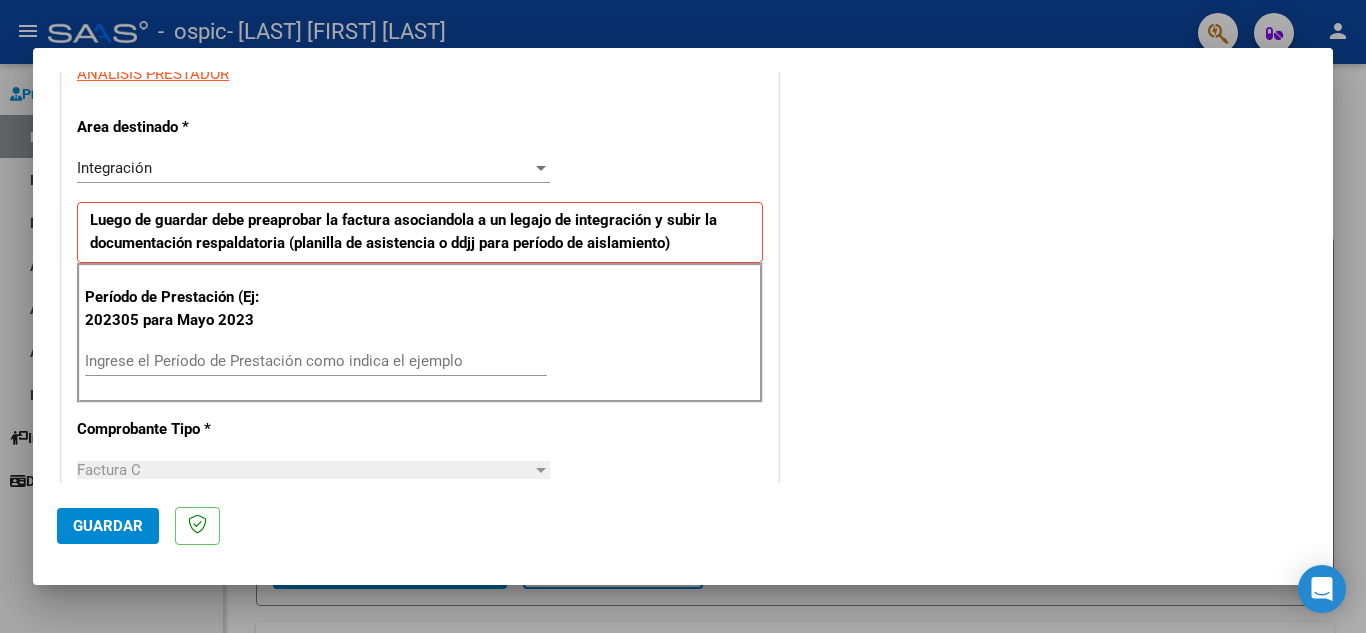 click on "Período de Prestación (Ej: 202305 para Mayo 2023    Ingrese el Período de Prestación como indica el ejemplo" at bounding box center (420, 333) 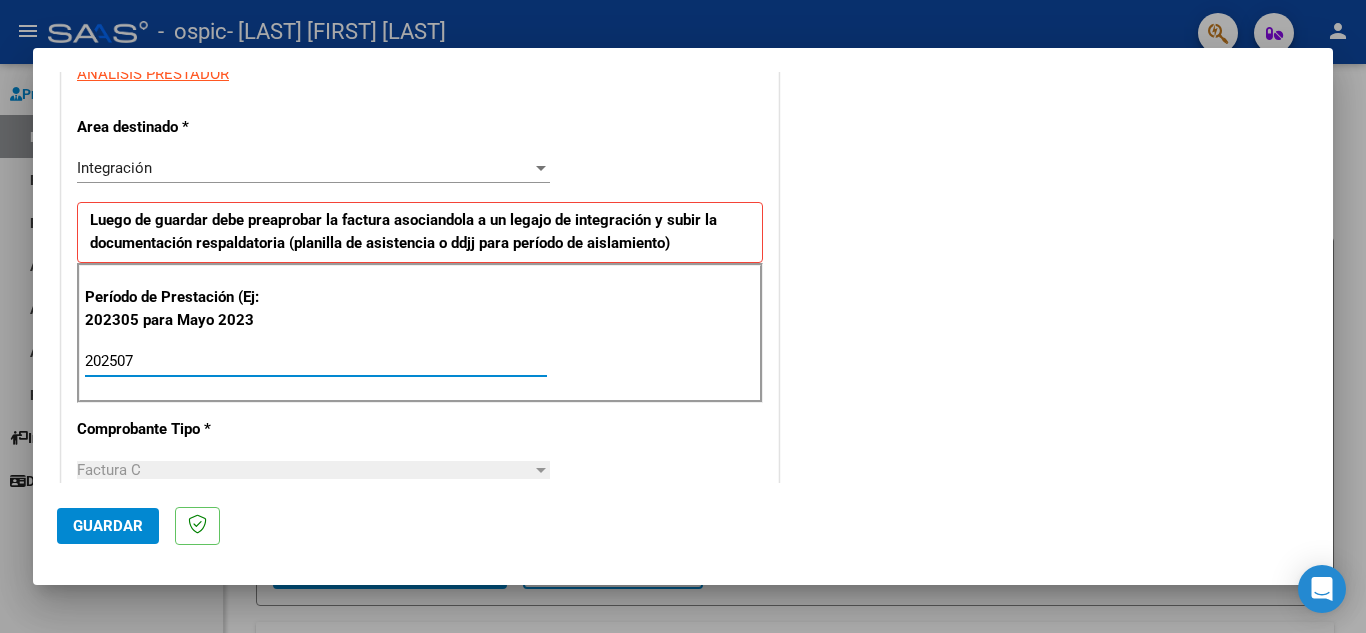 type on "202507" 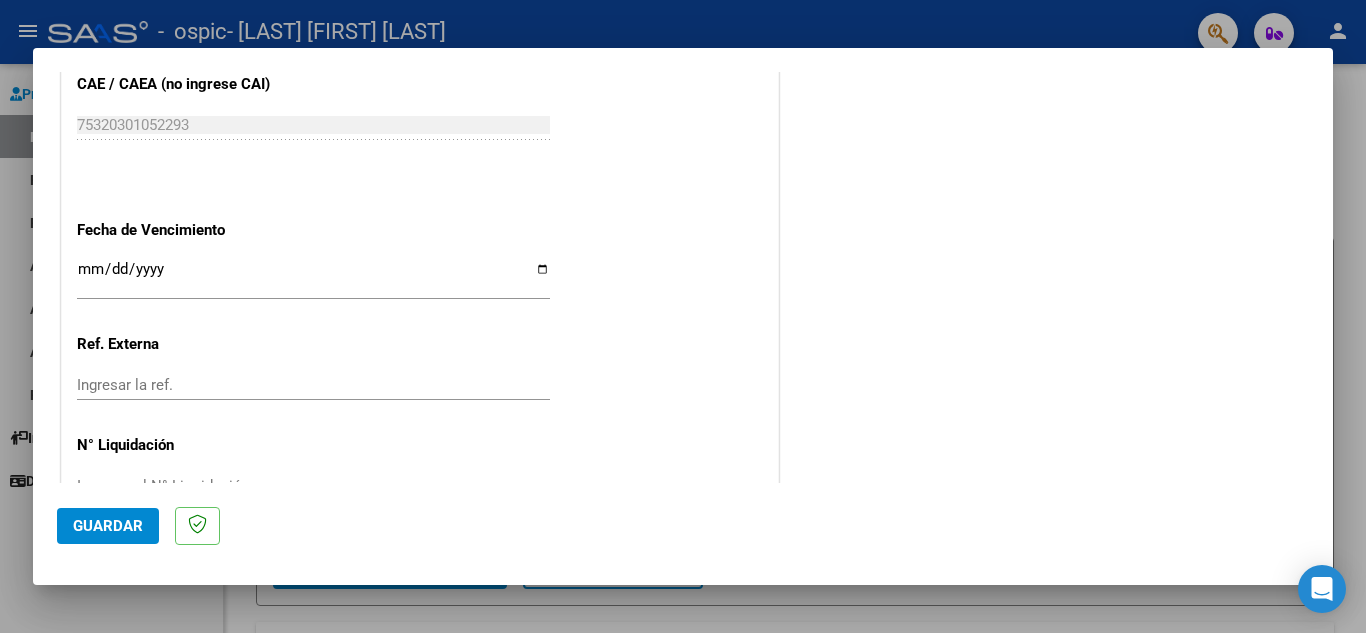 click on "CUIT  *   [CUIT] Ingresar CUIT  ANALISIS PRESTADOR  Area destinado * Integración Seleccionar Area Luego de guardar debe preaprobar la factura asociandola a un legajo de integración y subir la documentación respaldatoria (planilla de asistencia o ddjj para período de aislamiento)  Período de Prestación (Ej: 202305 para Mayo 2023    [DATE] Ingrese el Período de Prestación como indica el ejemplo   Comprobante Tipo * Factura C Seleccionar Tipo Punto de Venta  *   3 Ingresar el Nro.  Número  *   423 Ingresar el Nro.  Monto  *   $ 98.964,88 Ingresar el monto  Fecha del Cpbt.  *   [DATE] Ingresar la fecha  CAE / CAEA (no ingrese CAI)    75320301052293 Ingresar el CAE o CAEA (no ingrese CAI)  Fecha de Vencimiento    Ingresar la fecha  Ref. Externa    Ingresar la ref.  N° Liquidación    Ingresar el N° Liquidación" at bounding box center [420, -199] 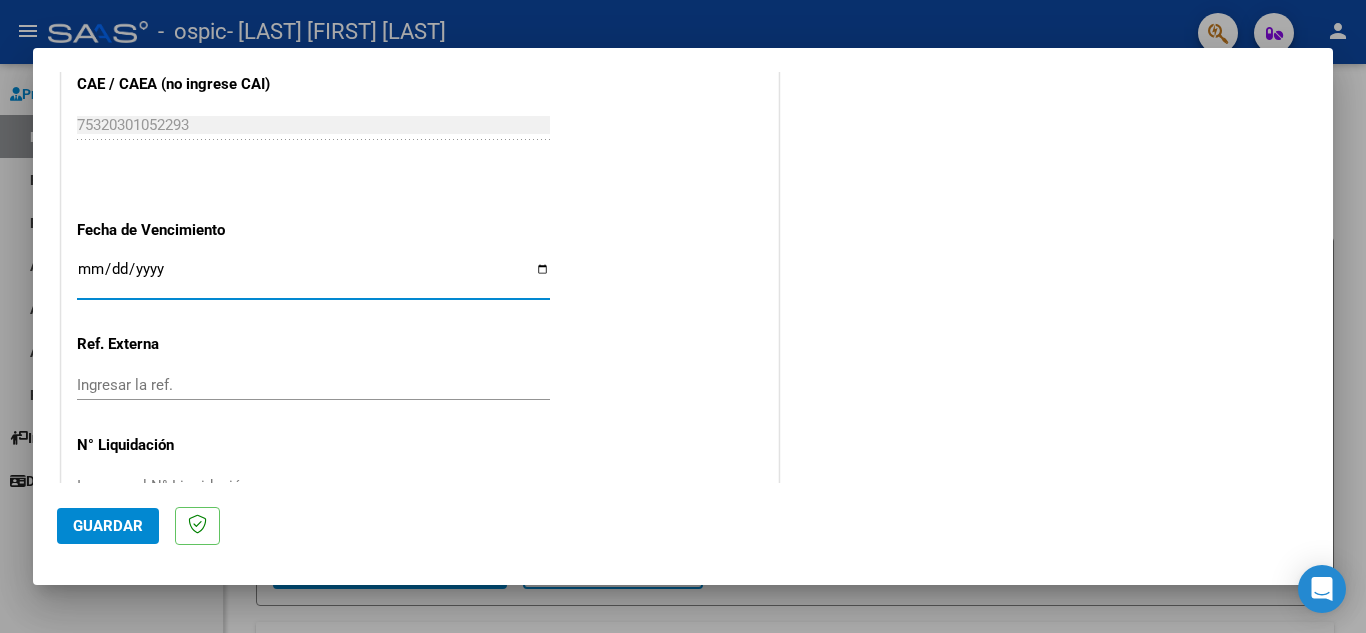 click on "Ingresar la fecha" at bounding box center [313, 277] 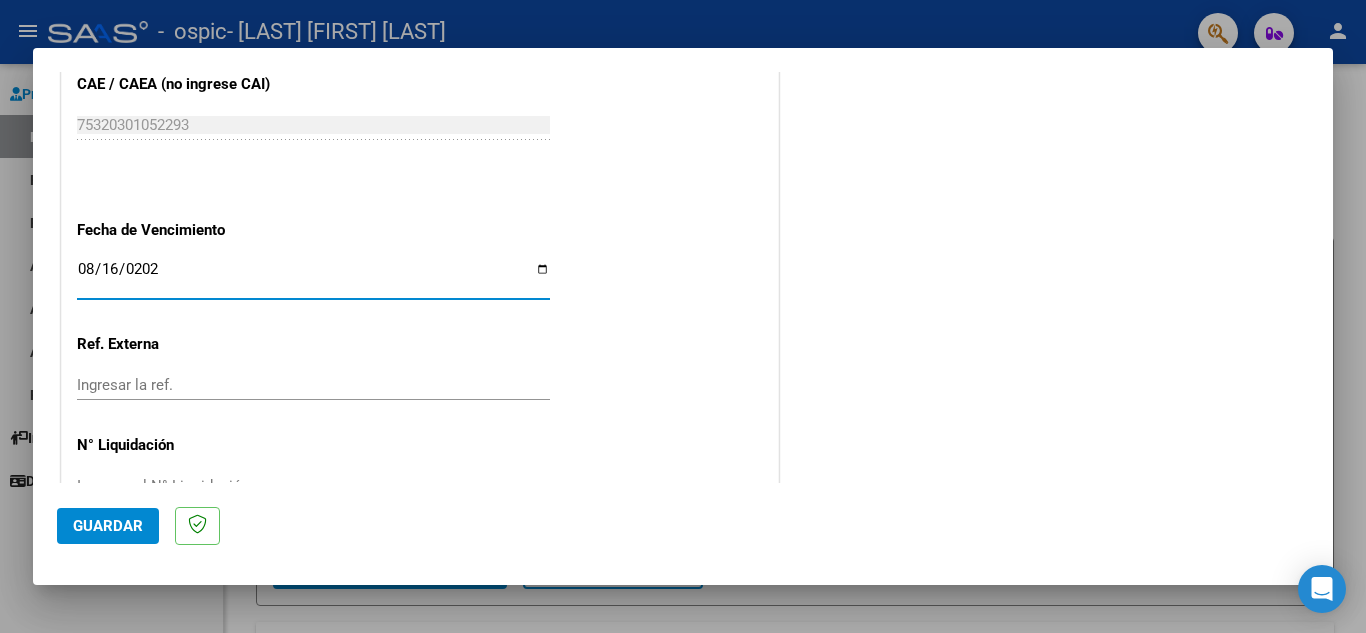 type on "2025-08-16" 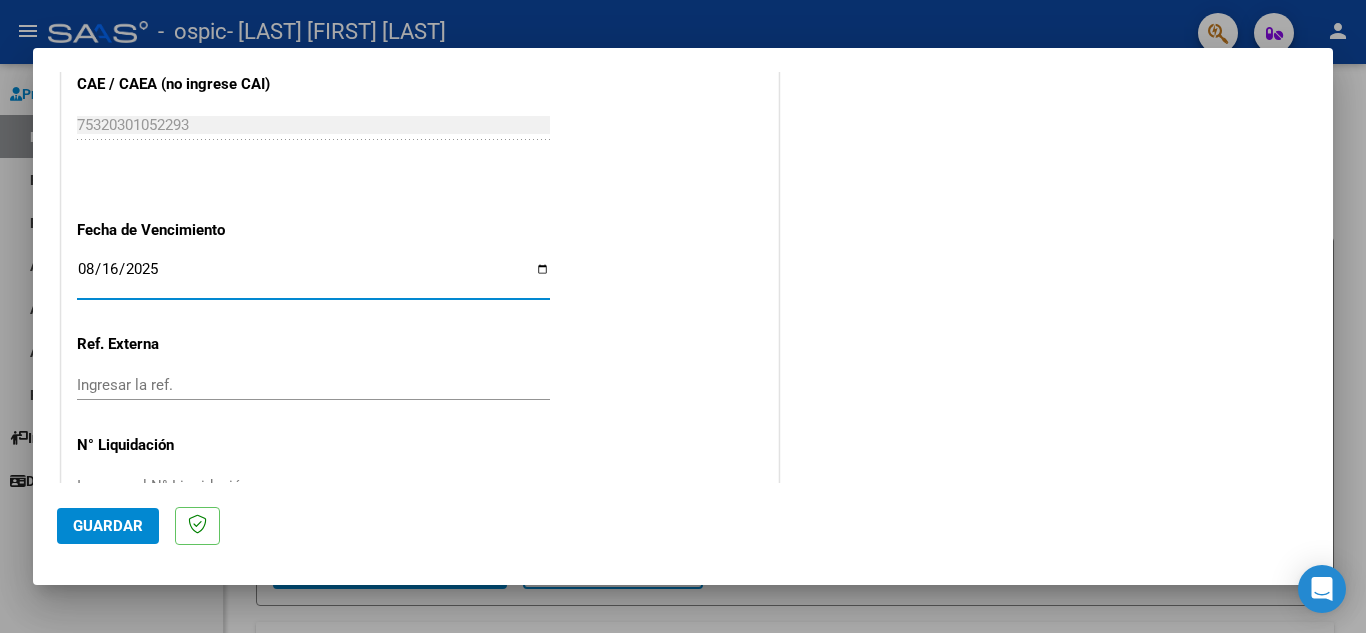 click on "Guardar" 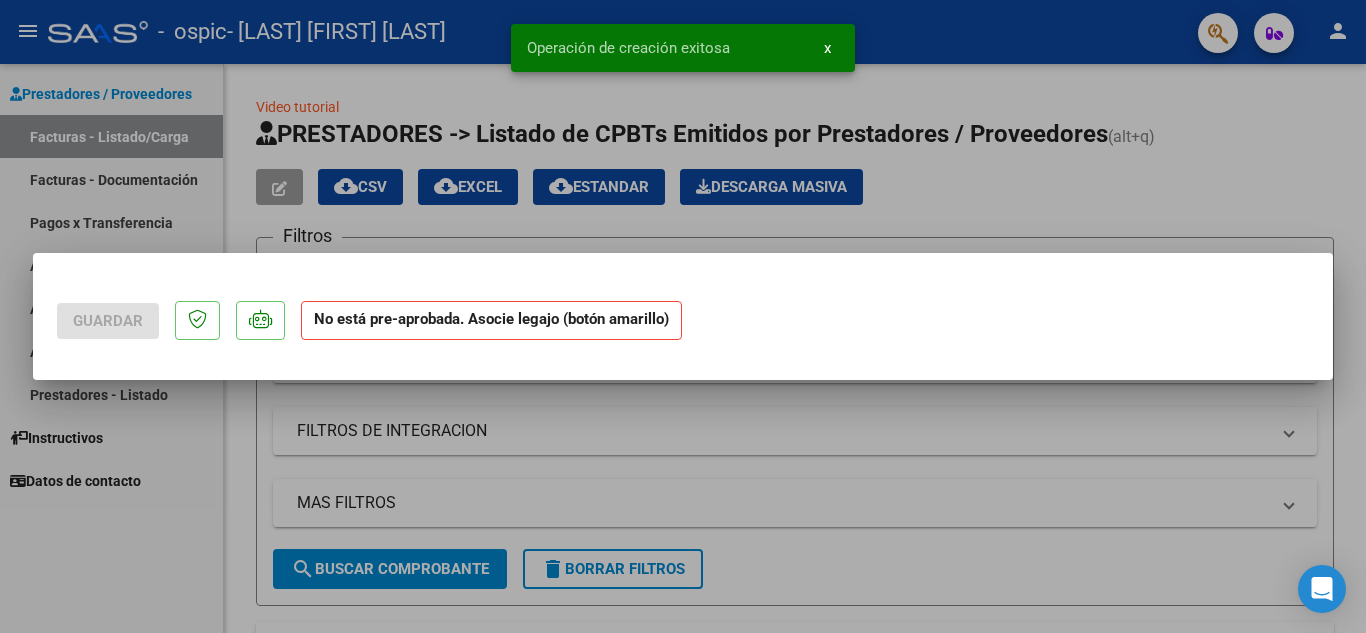 scroll, scrollTop: 0, scrollLeft: 0, axis: both 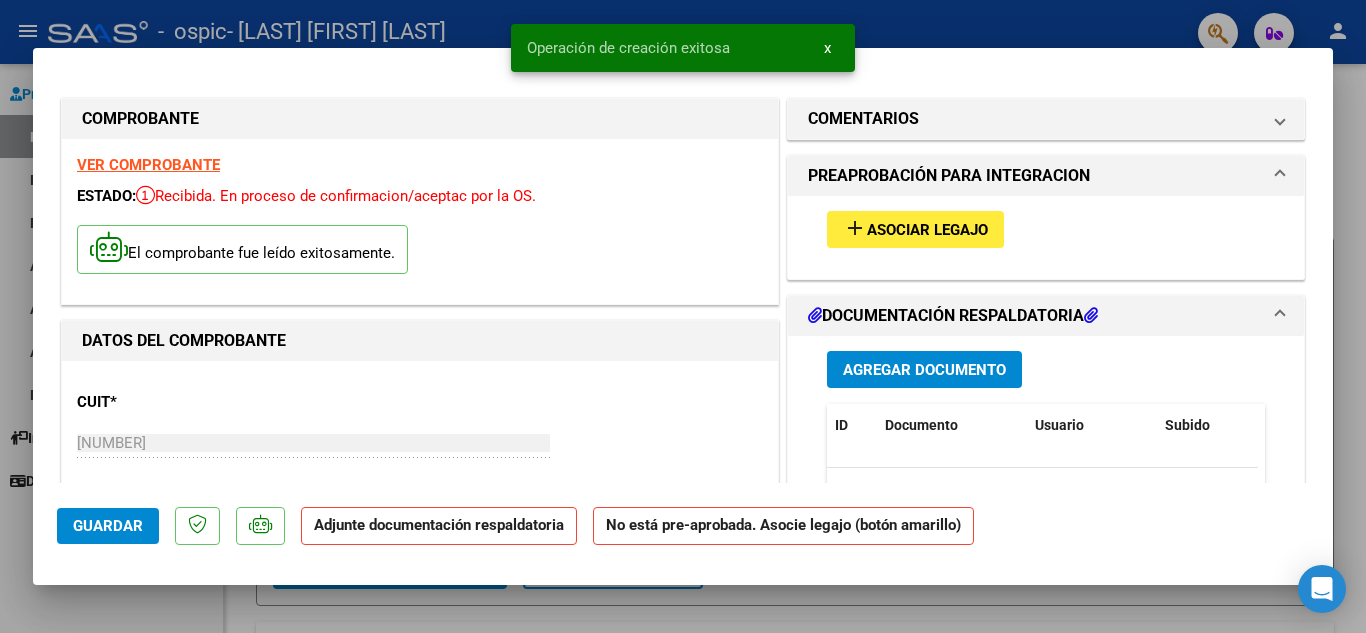 click on "add Asociar Legajo" at bounding box center (915, 229) 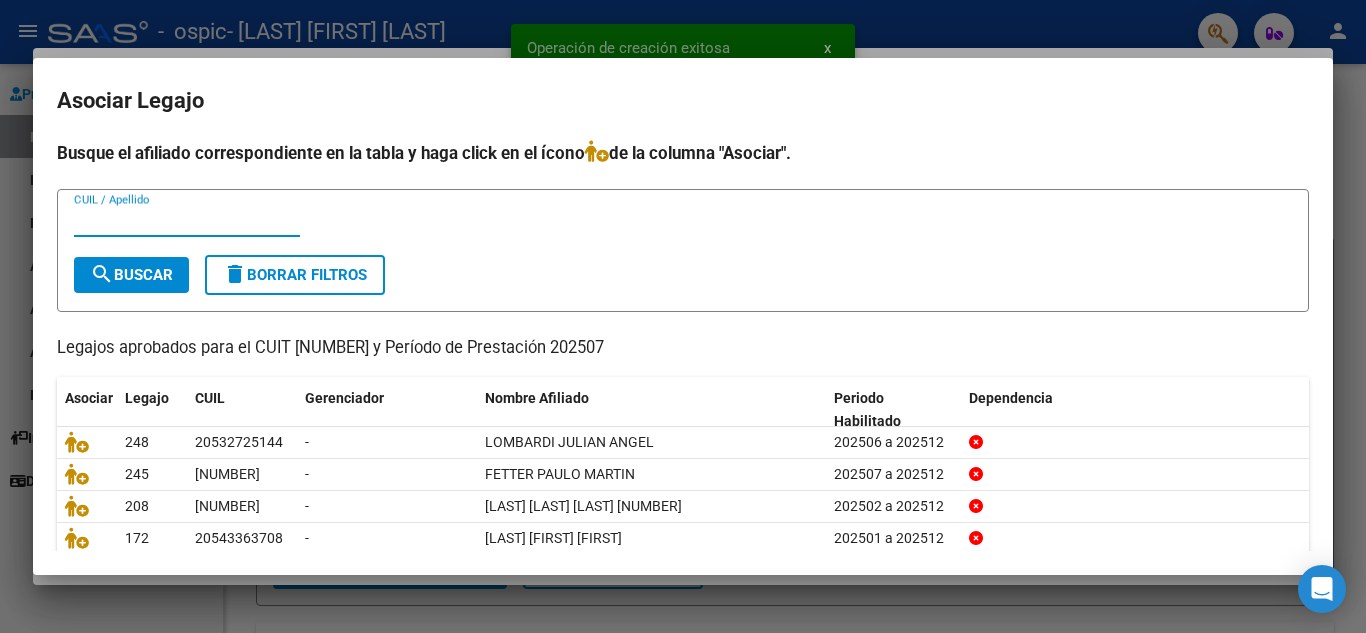 click on "CUIL / Apellido" at bounding box center (187, 221) 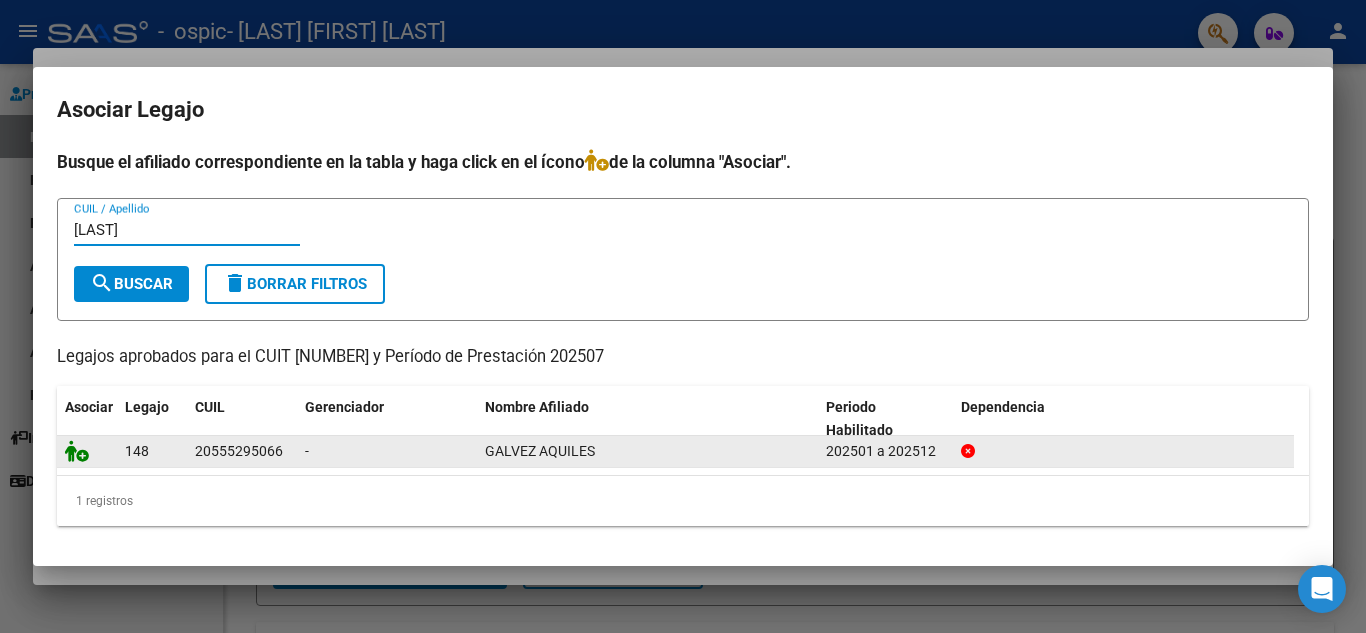 type on "[LAST]" 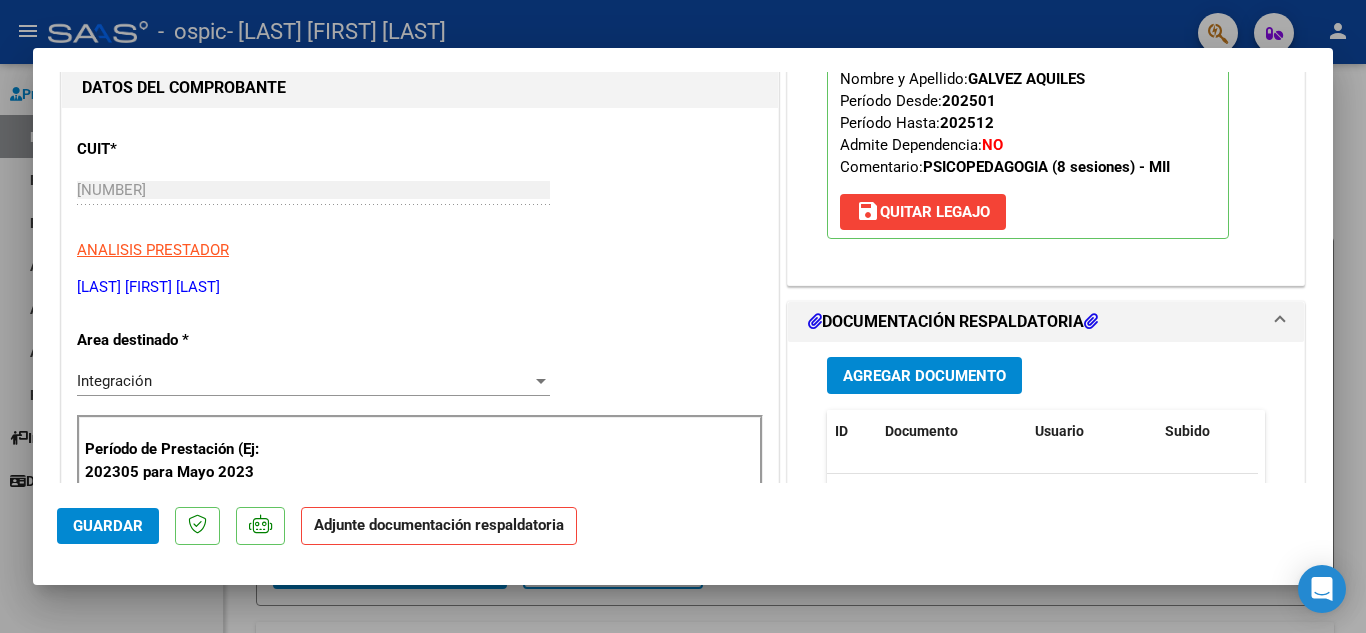 scroll, scrollTop: 439, scrollLeft: 0, axis: vertical 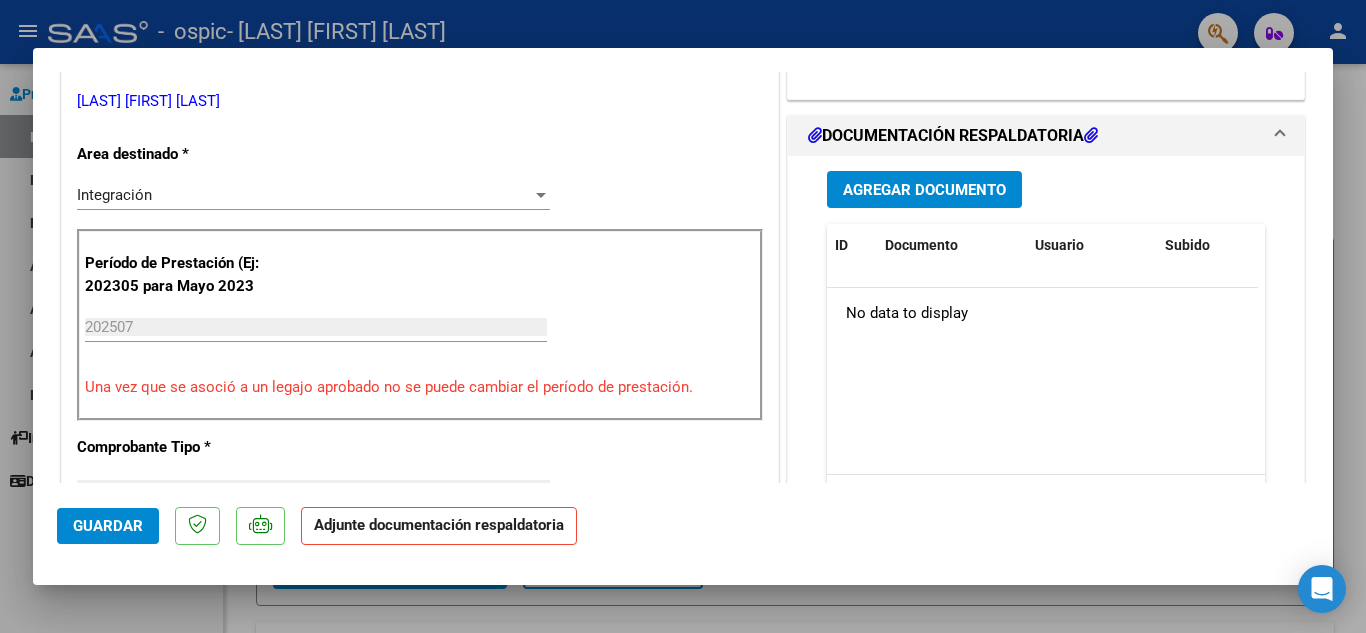 click on "Agregar Documento" at bounding box center [924, 190] 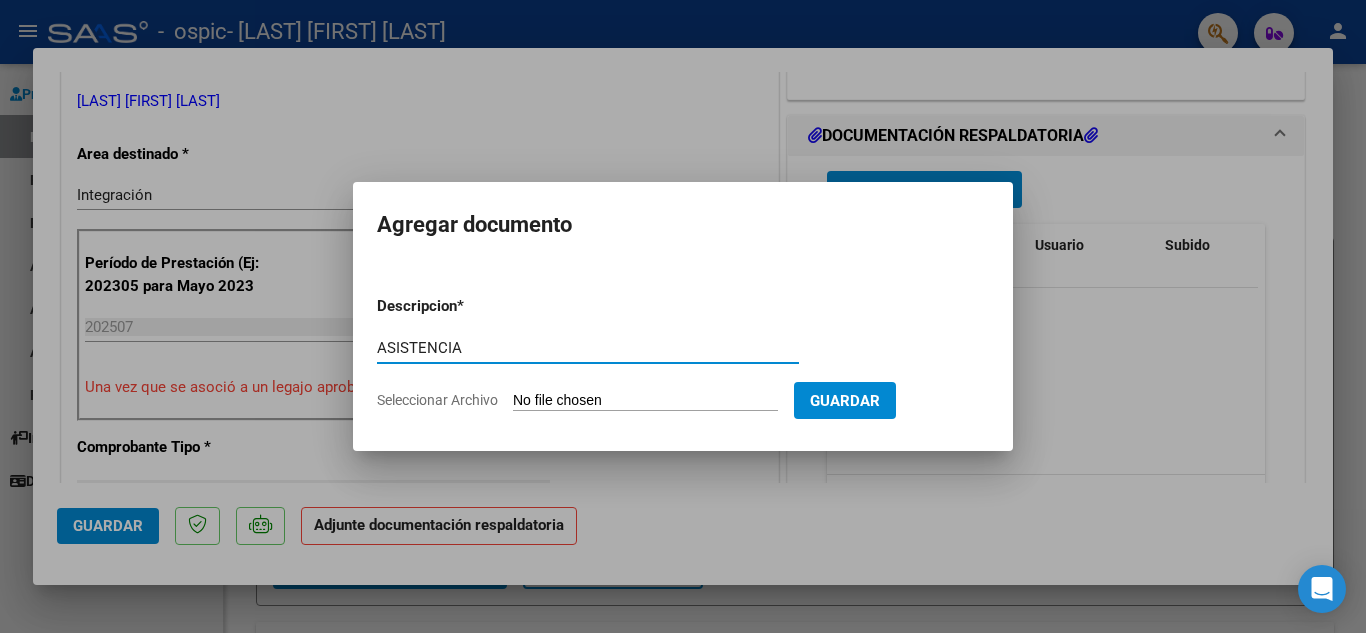 type on "ASISTENCIA" 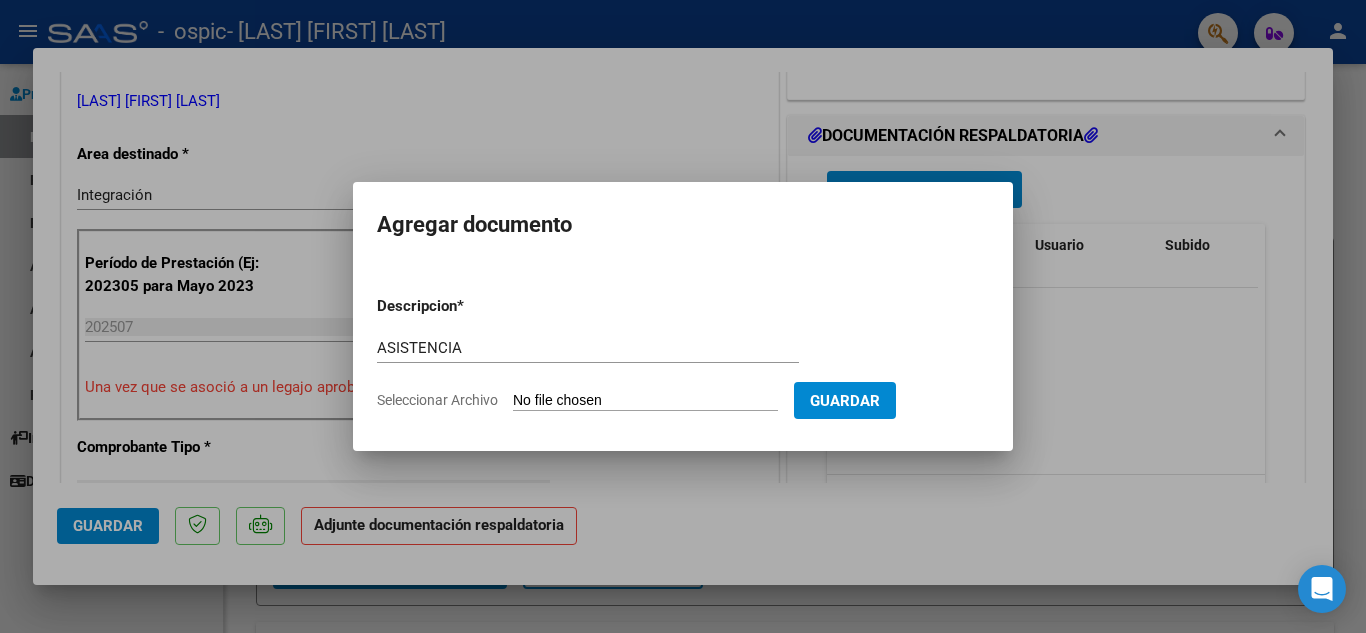 click on "Seleccionar Archivo" at bounding box center (645, 401) 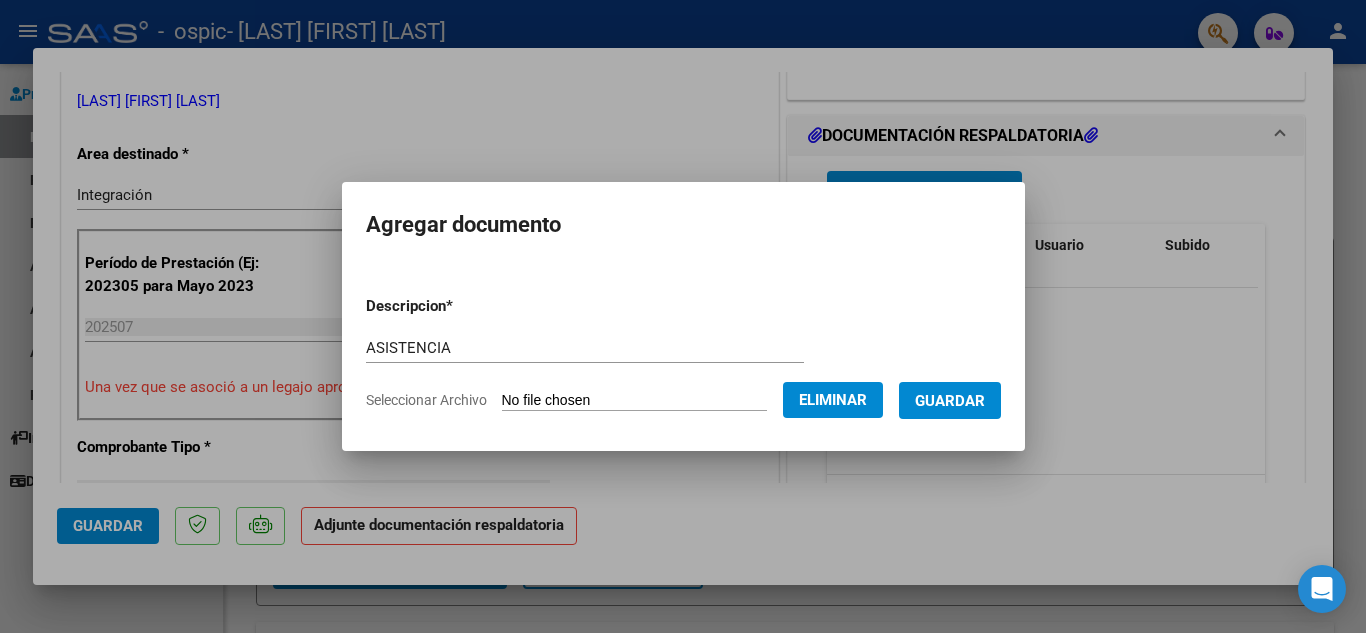 click on "Guardar" at bounding box center [950, 401] 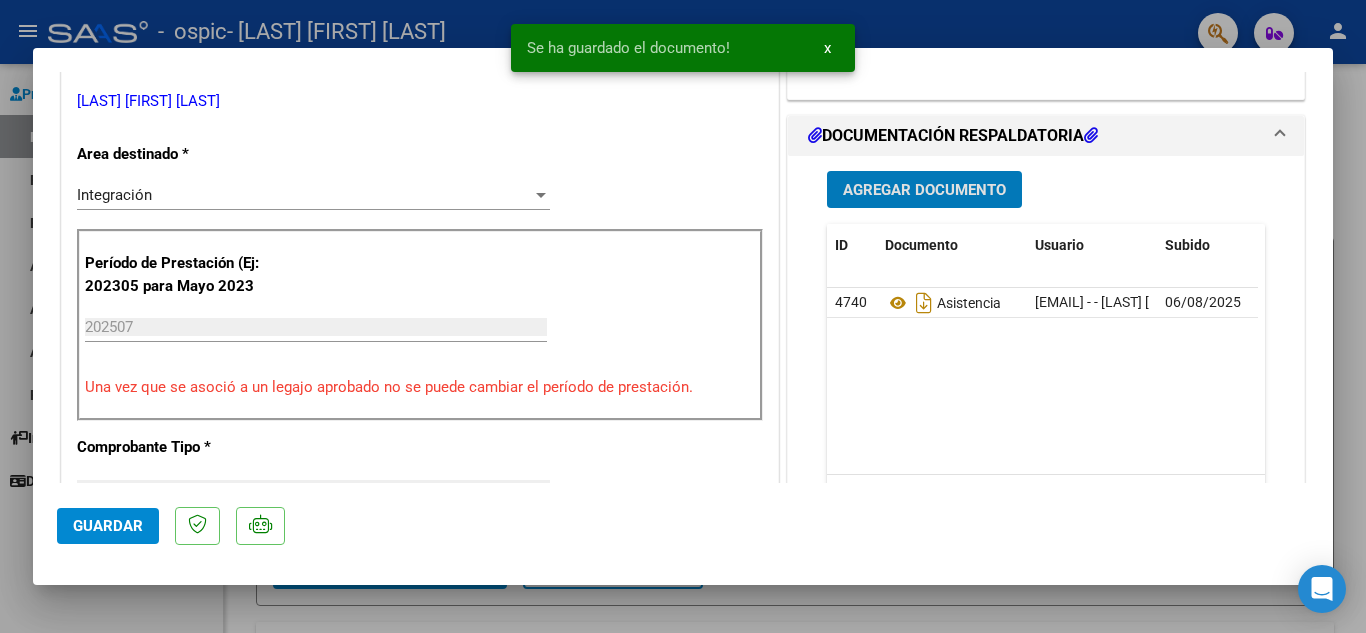 click on "Guardar" 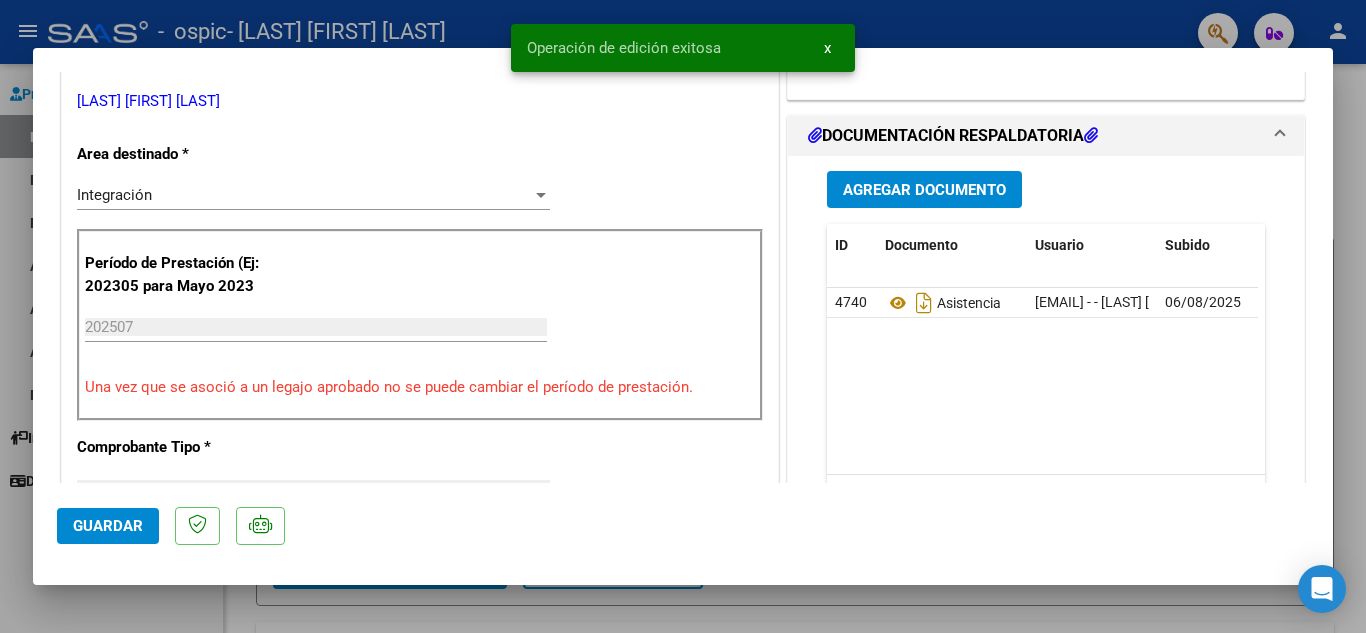 click on "COMPROBANTE VER COMPROBANTE       ESTADO:   Recibida. En proceso de confirmacion/aceptac por la OS.     El comprobante fue leído exitosamente.  DATOS DEL COMPROBANTE CUIT  *   [NUMBER] Ingresar CUIT  ANALISIS PRESTADOR  [LAST] [FIRST] [LAST]  ARCA Padrón  Area destinado * Integración Seleccionar Area Período de Prestación (Ej: 202305 para Mayo 2023    202507 Ingrese el Período de Prestación como indica el ejemplo   Una vez que se asoció a un legajo aprobado no se puede cambiar el período de prestación.   Comprobante Tipo * Factura C Seleccionar Tipo Punto de Venta  *   3 Ingresar el Nro.  Número  *   423 Ingresar el Nro.  Monto  *   $ 98.964,88 Ingresar el monto  Fecha del Cpbt.  *   2025-08-06 Ingresar la fecha  CAE / CAEA (no ingrese CAI)    75320301052293 Ingresar el CAE o CAEA (no ingrese CAI)  Fecha de Vencimiento    2025-08-16 Ingresar la fecha  Ref. Externa    Ingresar la ref.  N° Liquidación    Ingresar el N° Liquidación  COMENTARIOS PREAPROBACIÓN PARA INTEGRACION  NO" at bounding box center [683, 317] 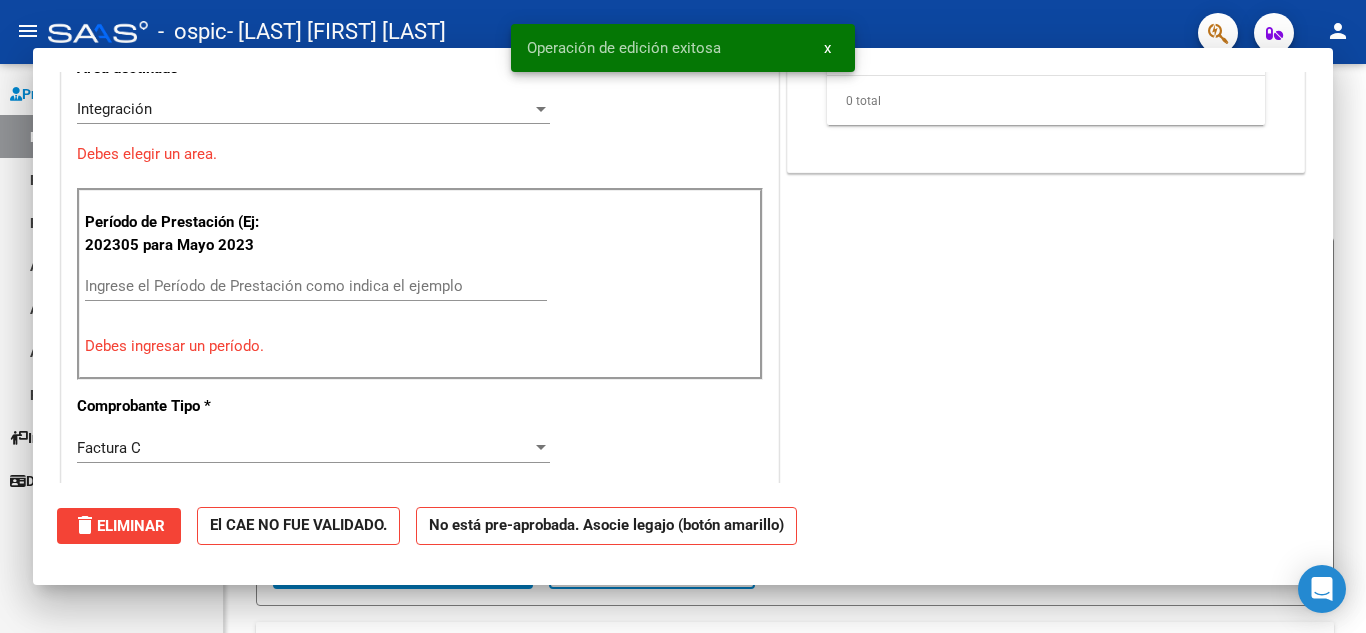 scroll, scrollTop: 353, scrollLeft: 0, axis: vertical 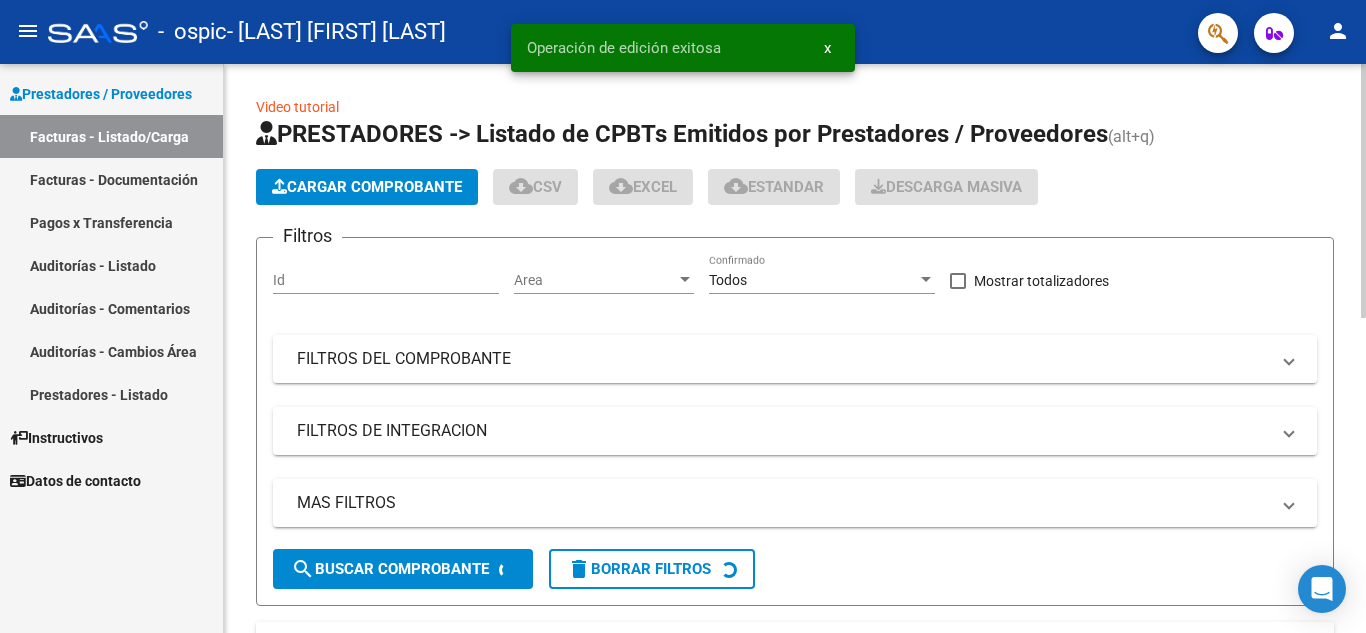 click on "Cargar Comprobante" 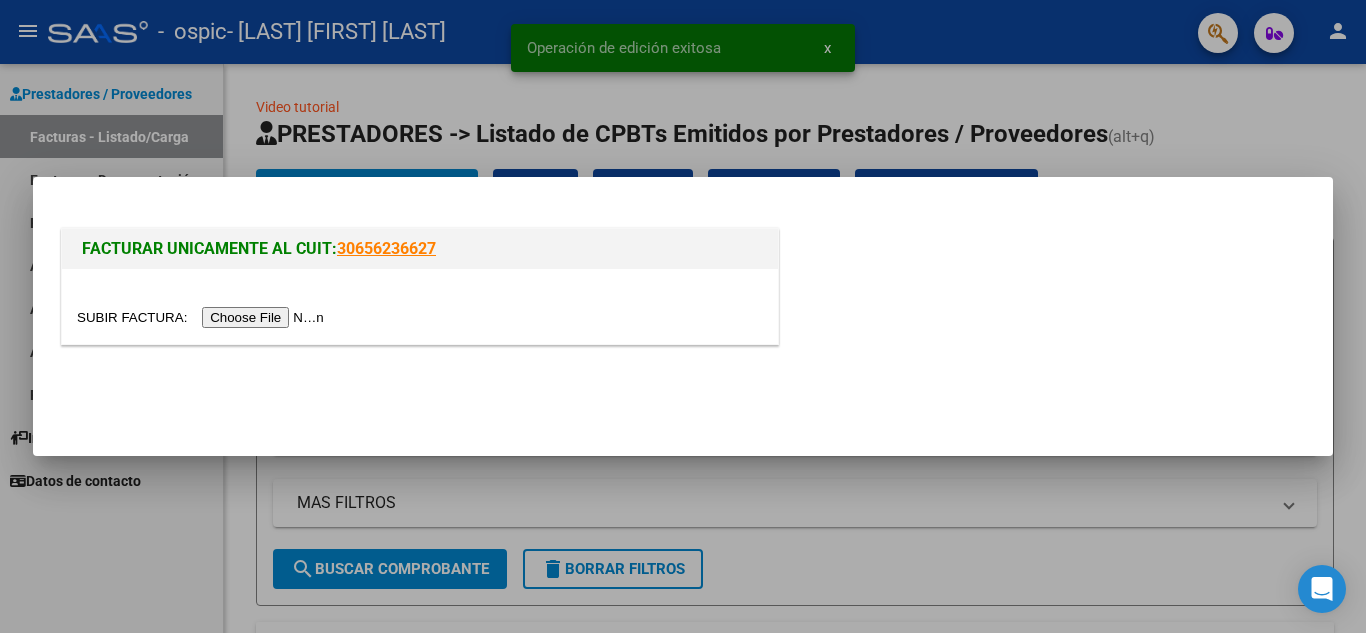 click at bounding box center (203, 317) 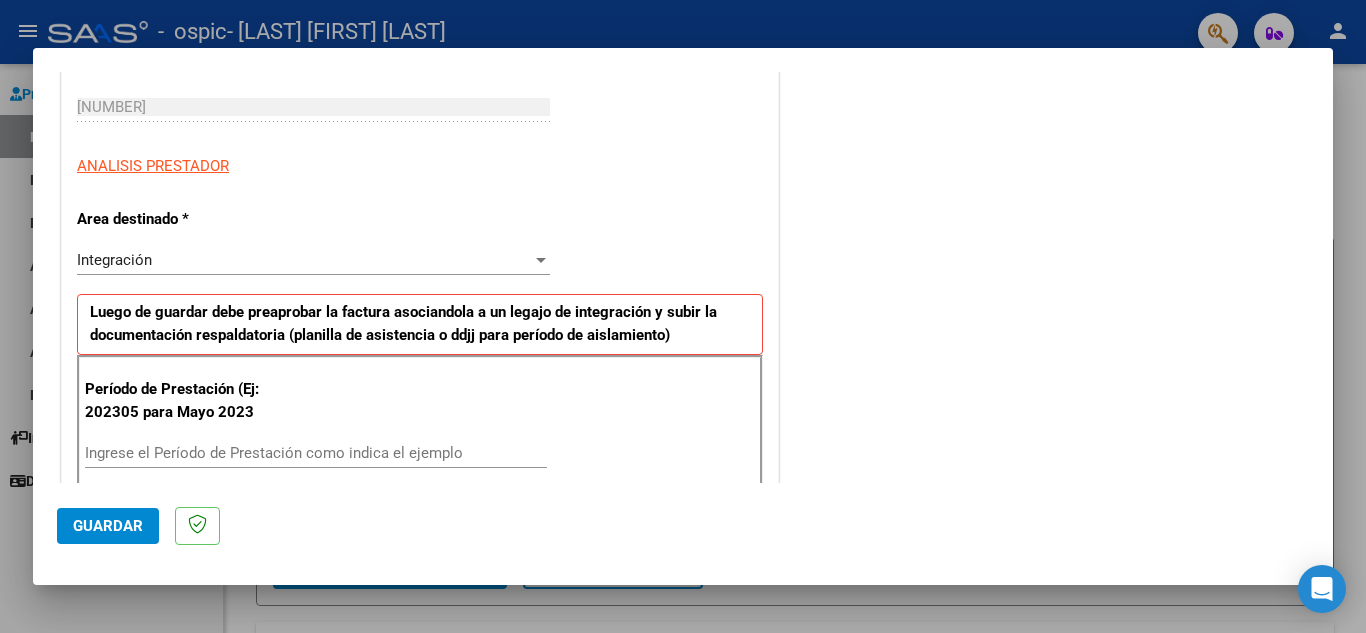 scroll, scrollTop: 344, scrollLeft: 0, axis: vertical 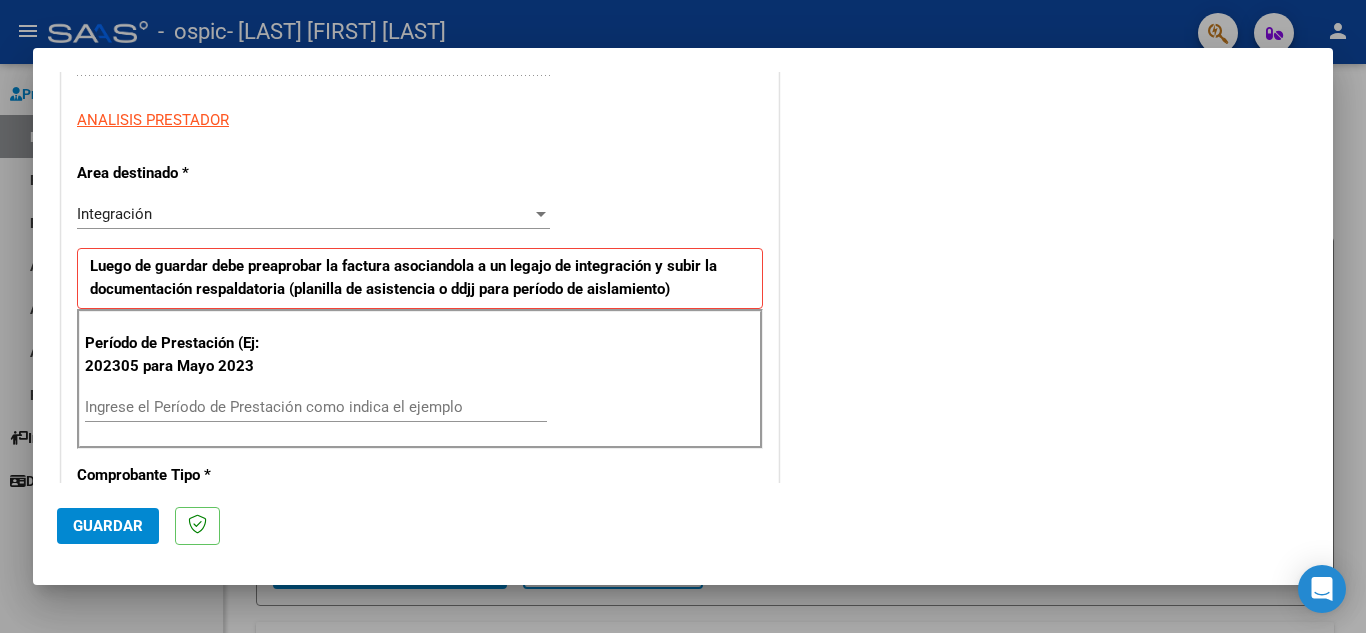 click on "Ingrese el Período de Prestación como indica el ejemplo" at bounding box center [316, 407] 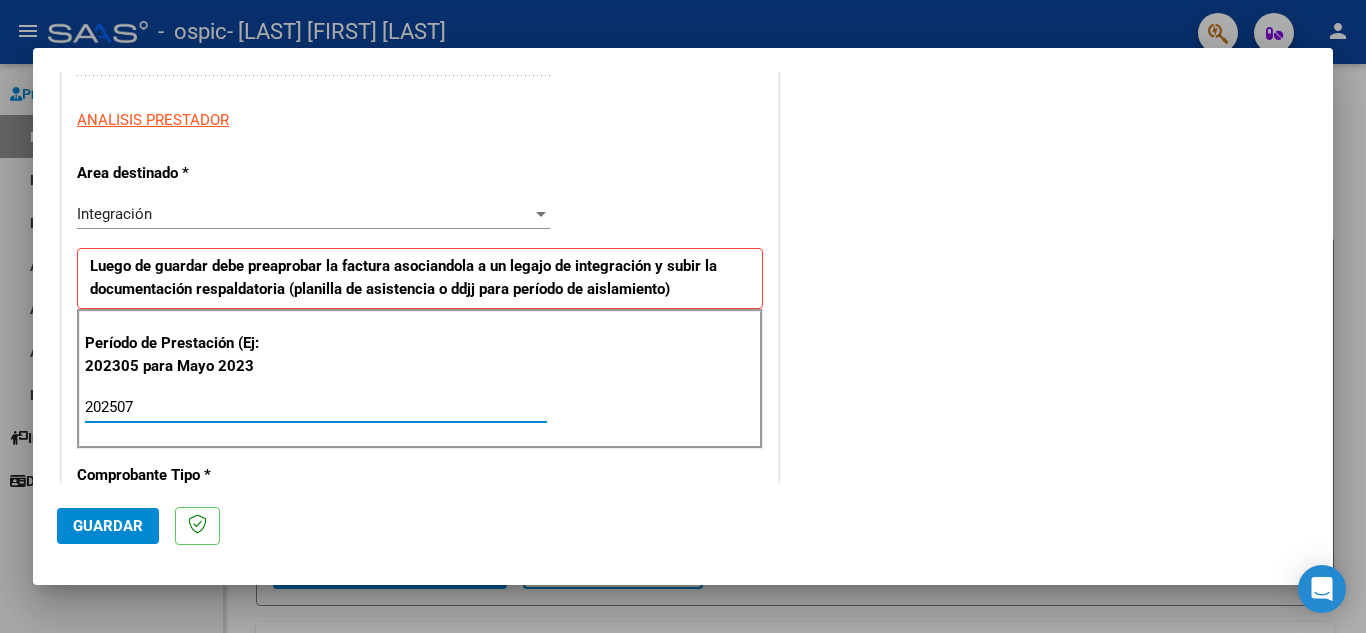 type on "202507" 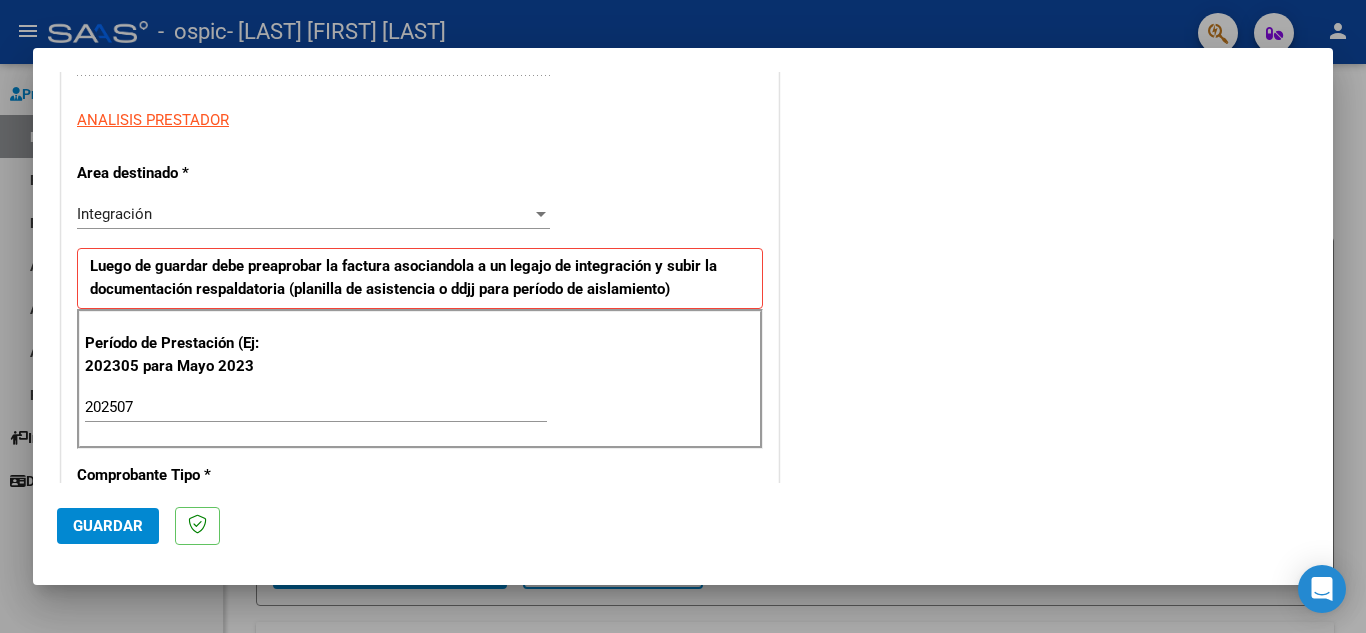 scroll, scrollTop: 1254, scrollLeft: 0, axis: vertical 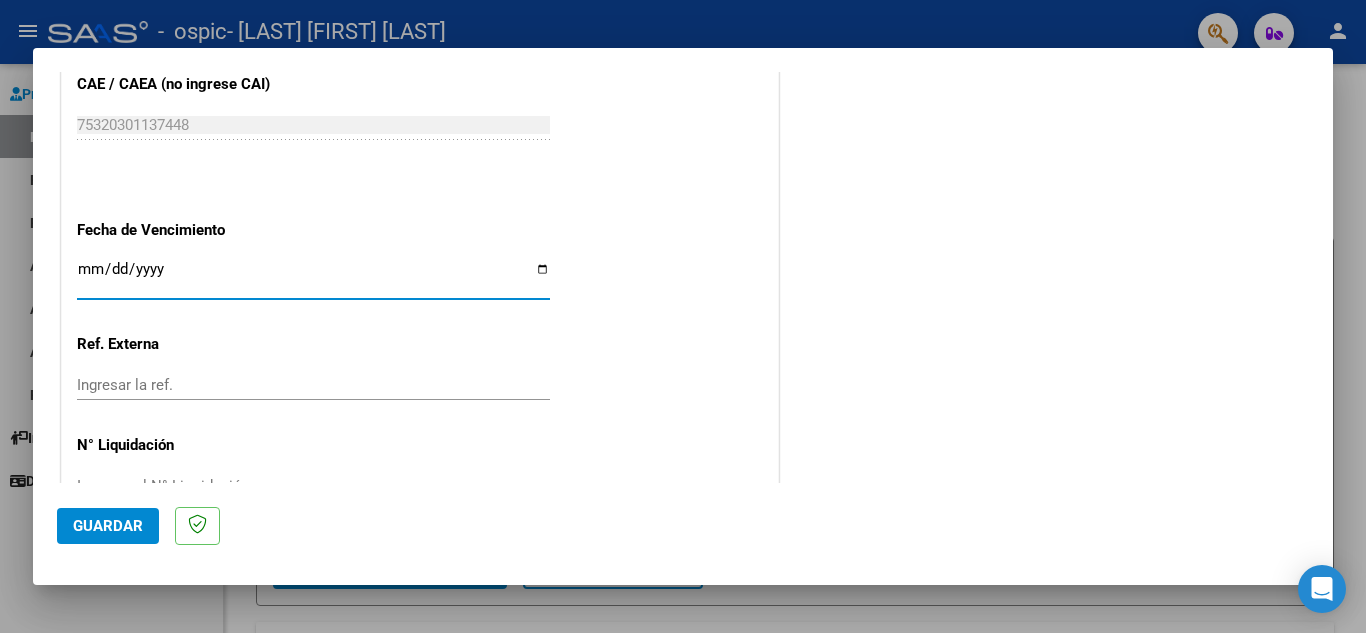 click on "Ingresar la fecha" at bounding box center (313, 277) 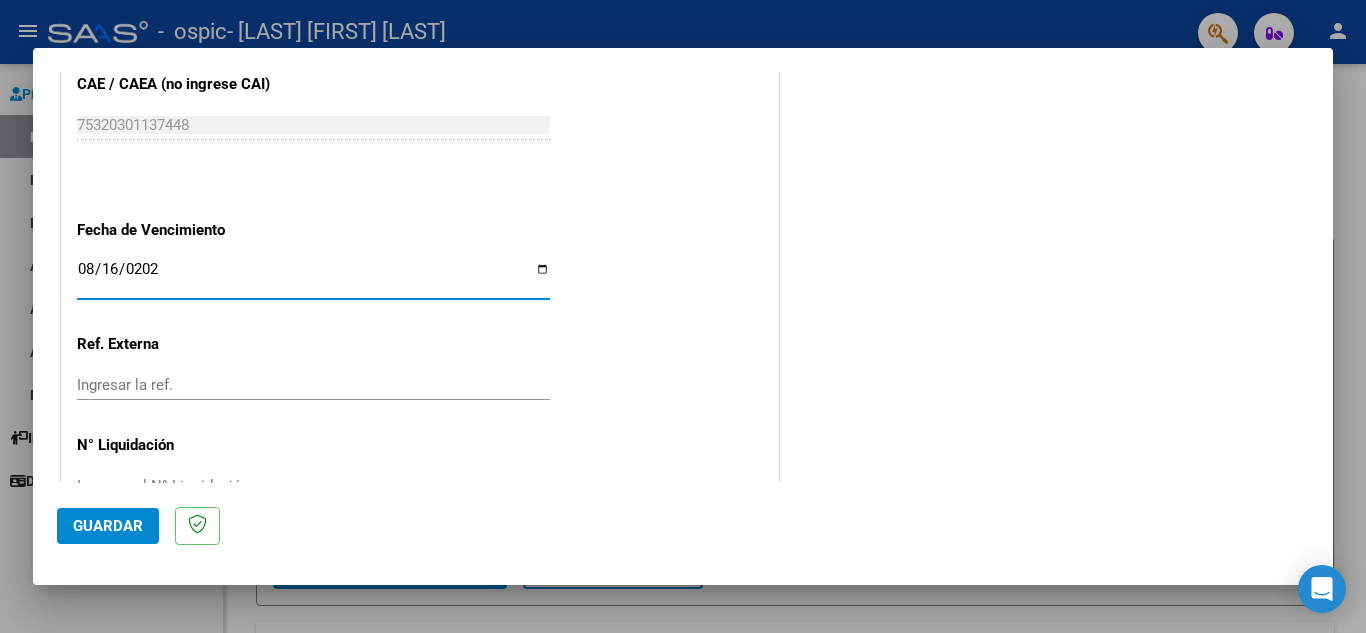 type on "2025-08-16" 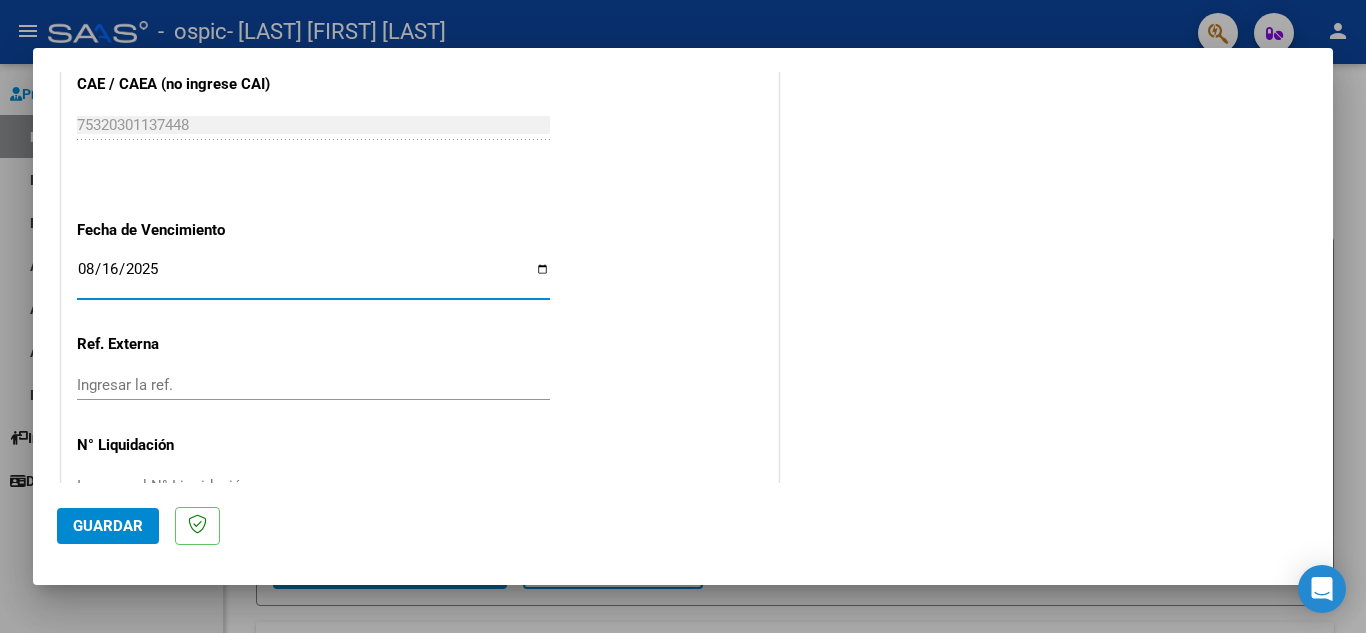 click on "Guardar" 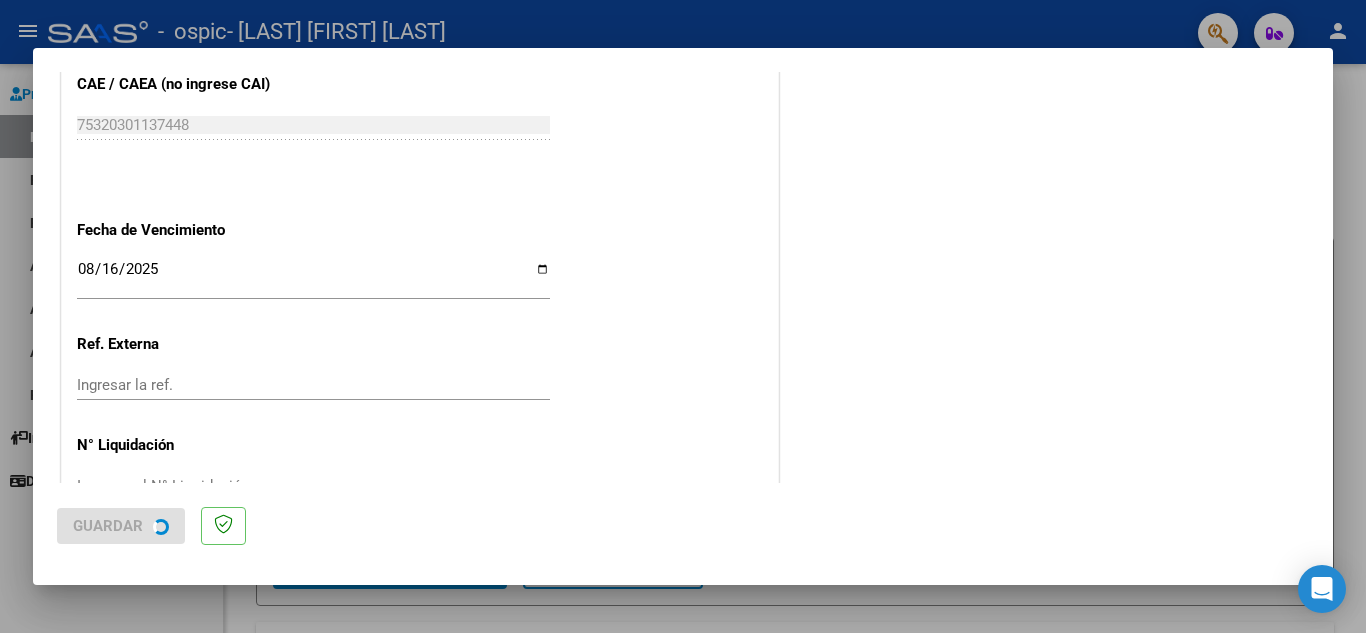scroll, scrollTop: 0, scrollLeft: 0, axis: both 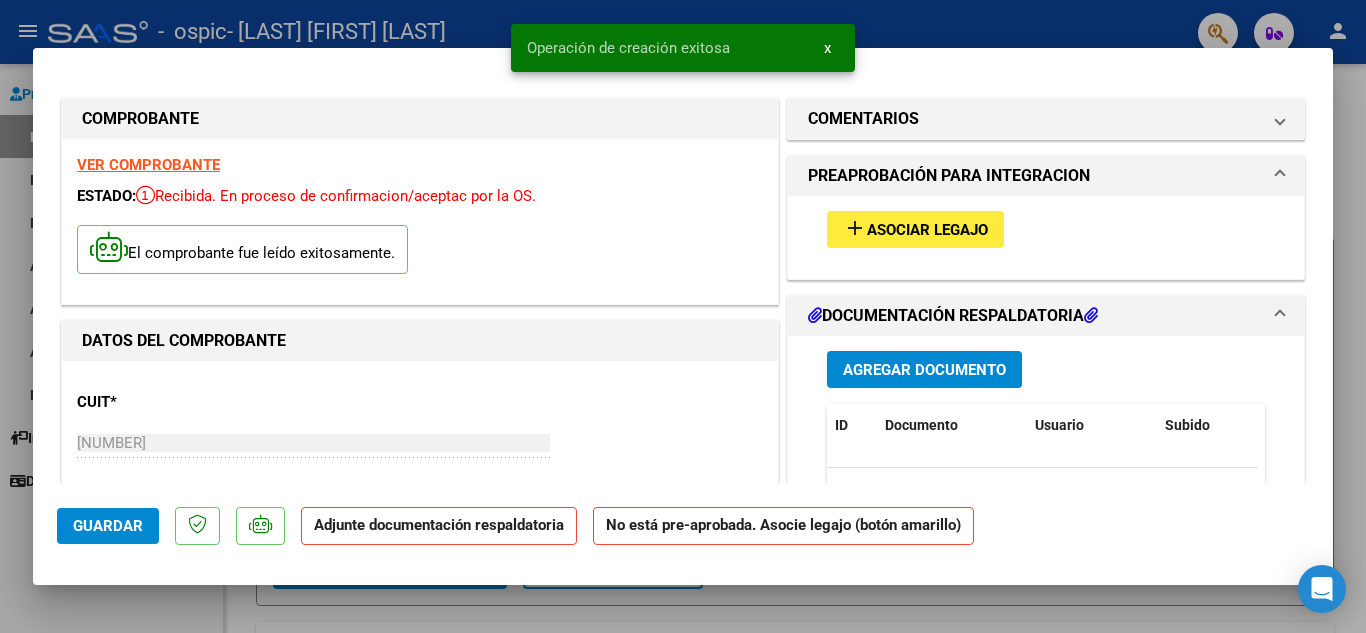 click on "Asociar Legajo" at bounding box center [927, 230] 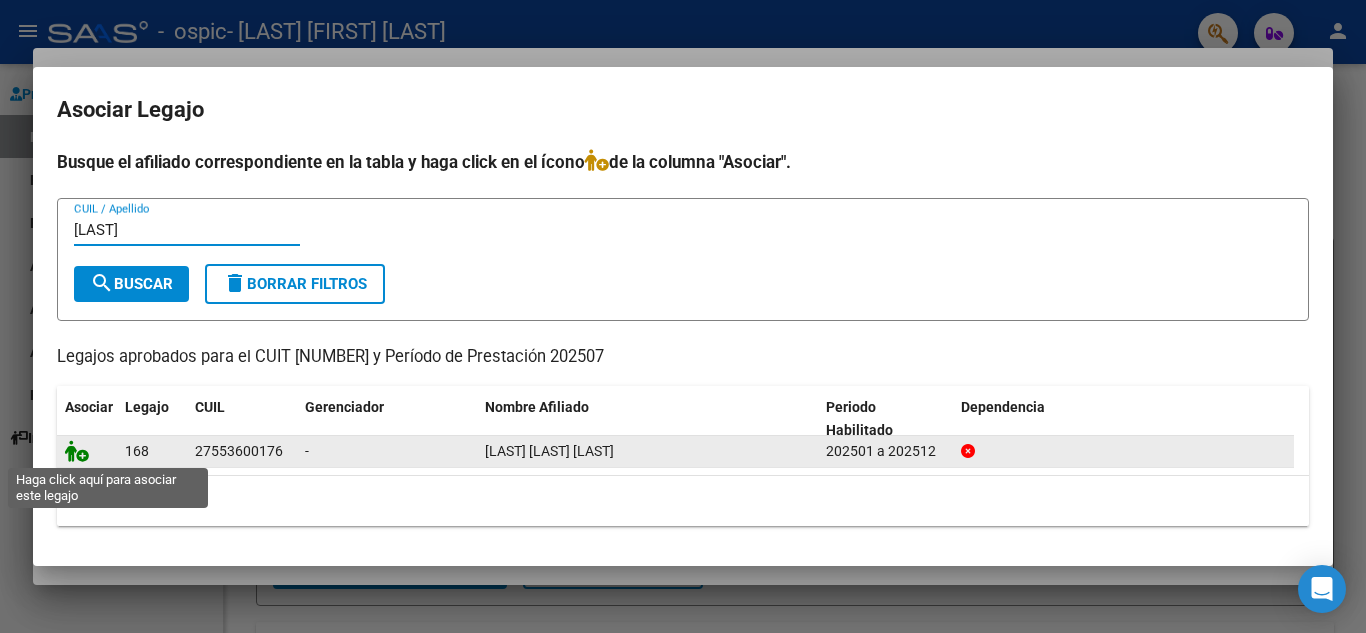 type on "[LAST]" 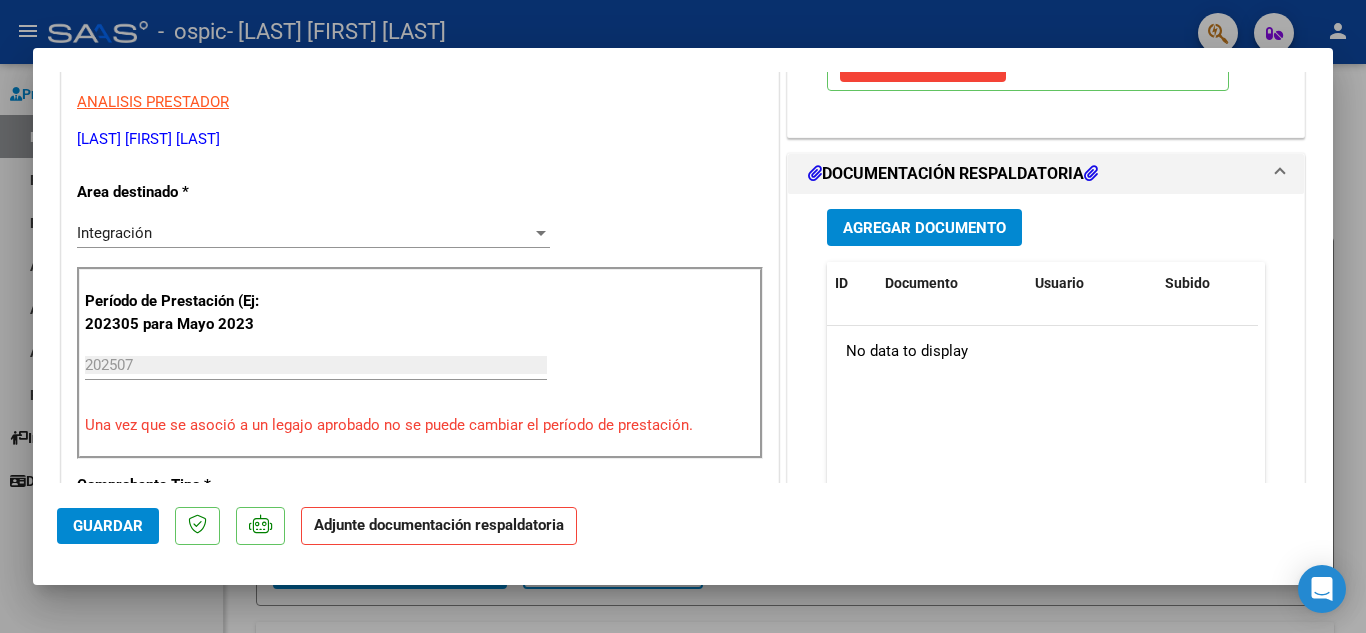 scroll, scrollTop: 453, scrollLeft: 0, axis: vertical 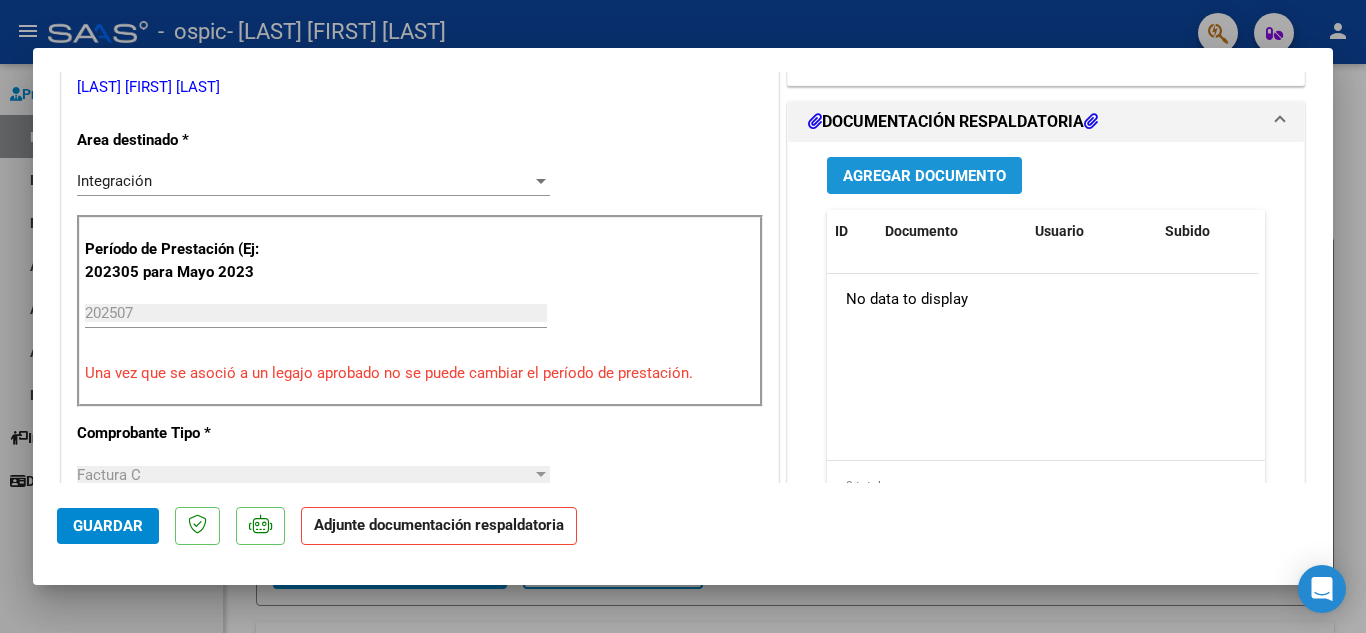click on "Agregar Documento" at bounding box center (924, 176) 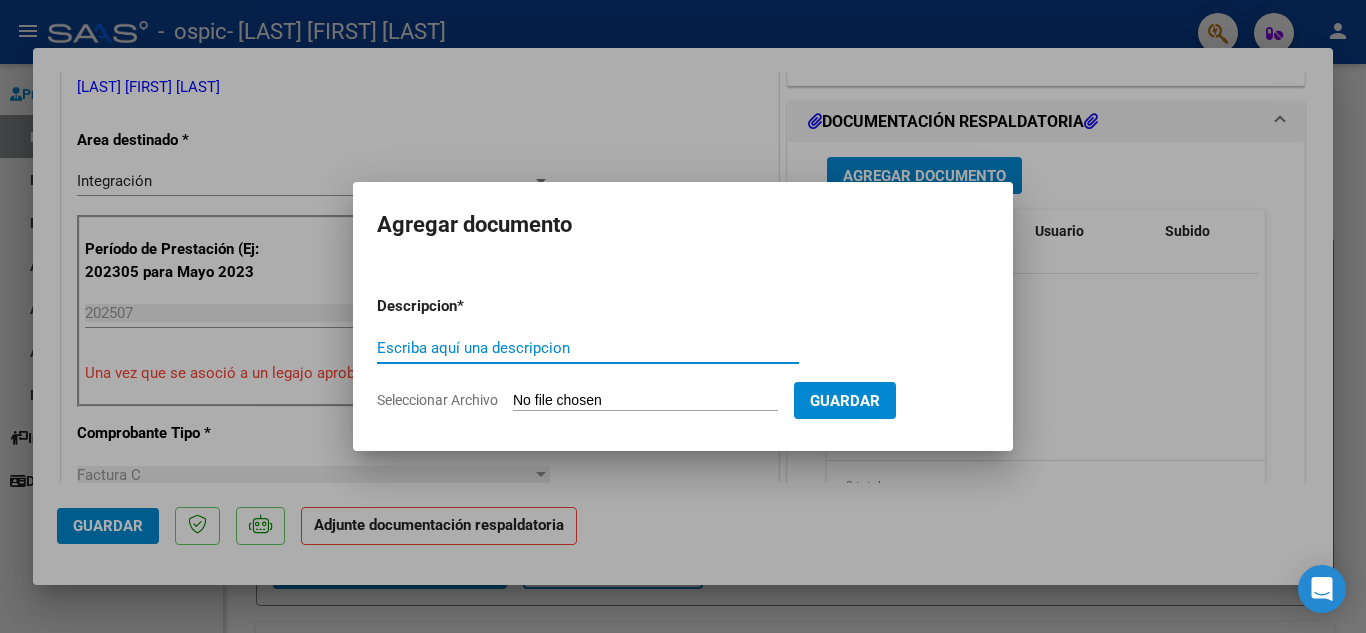 click on "Escriba aquí una descripcion" at bounding box center (588, 348) 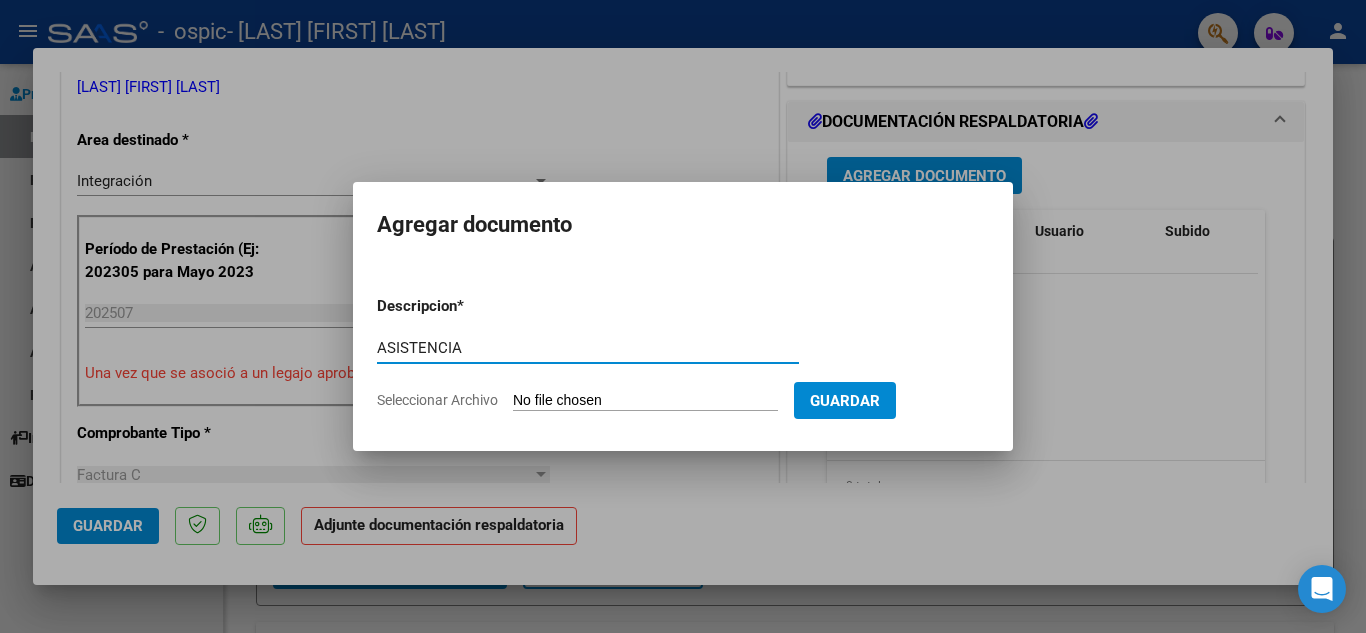type on "ASISTENCIA" 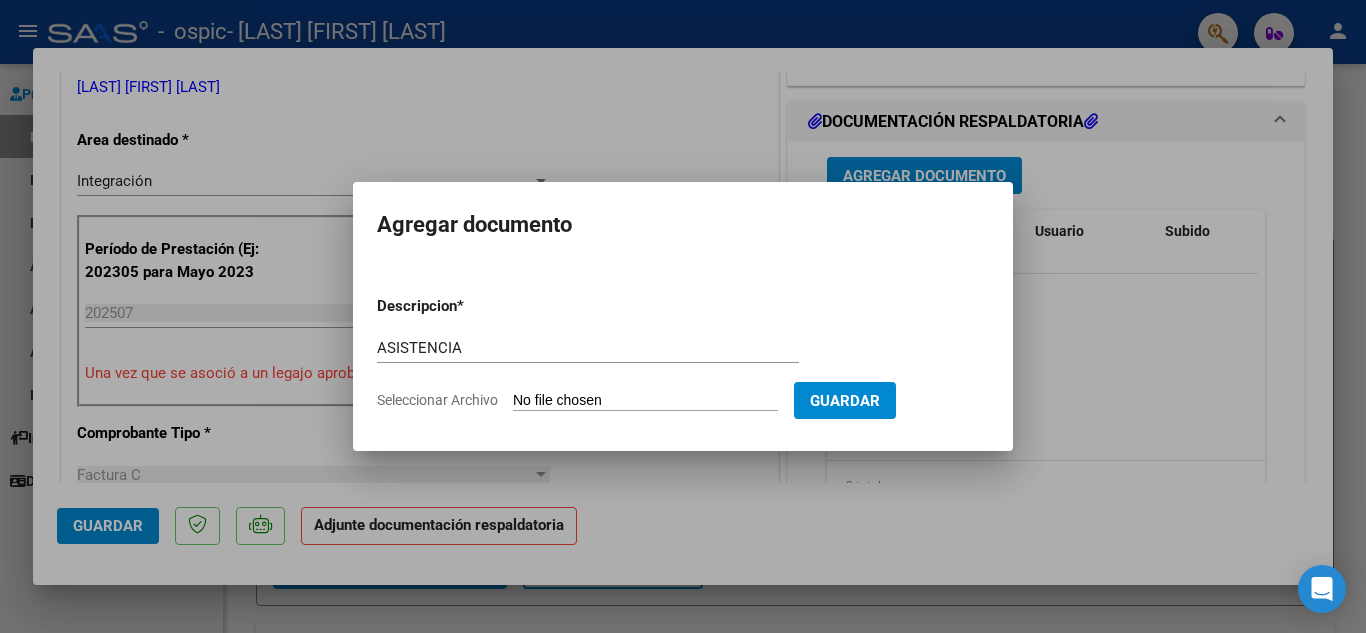 click on "Seleccionar Archivo" at bounding box center (645, 401) 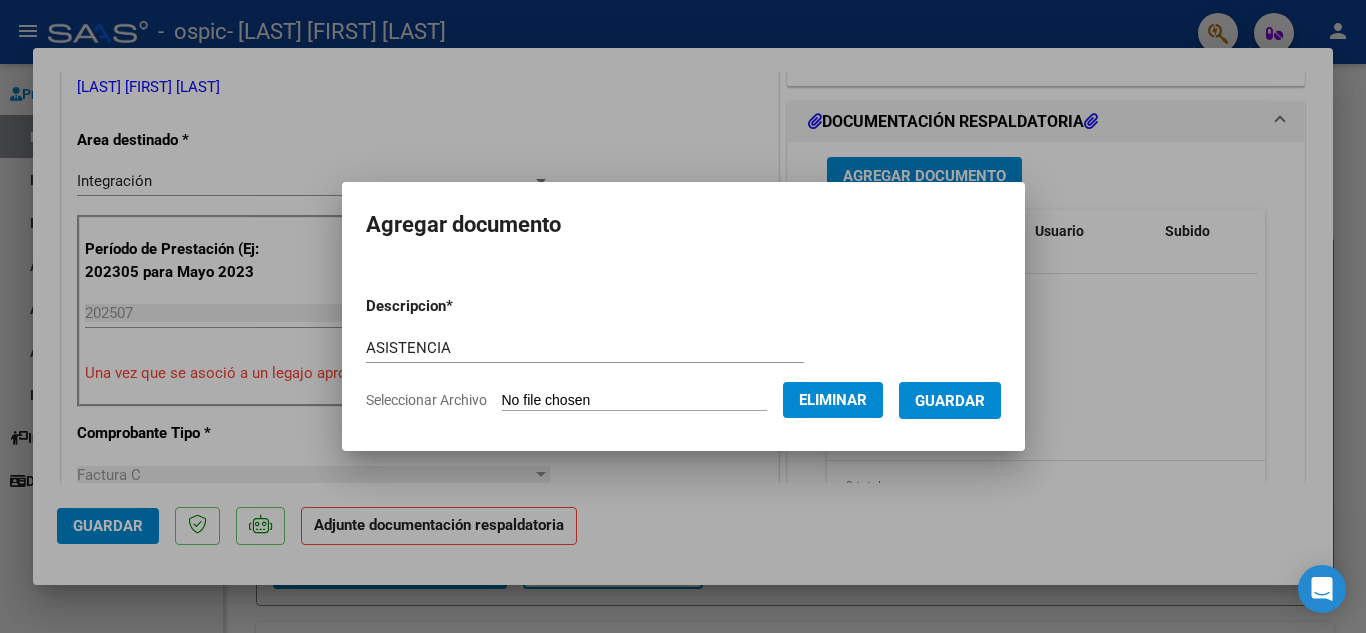 click on "Guardar" at bounding box center (950, 401) 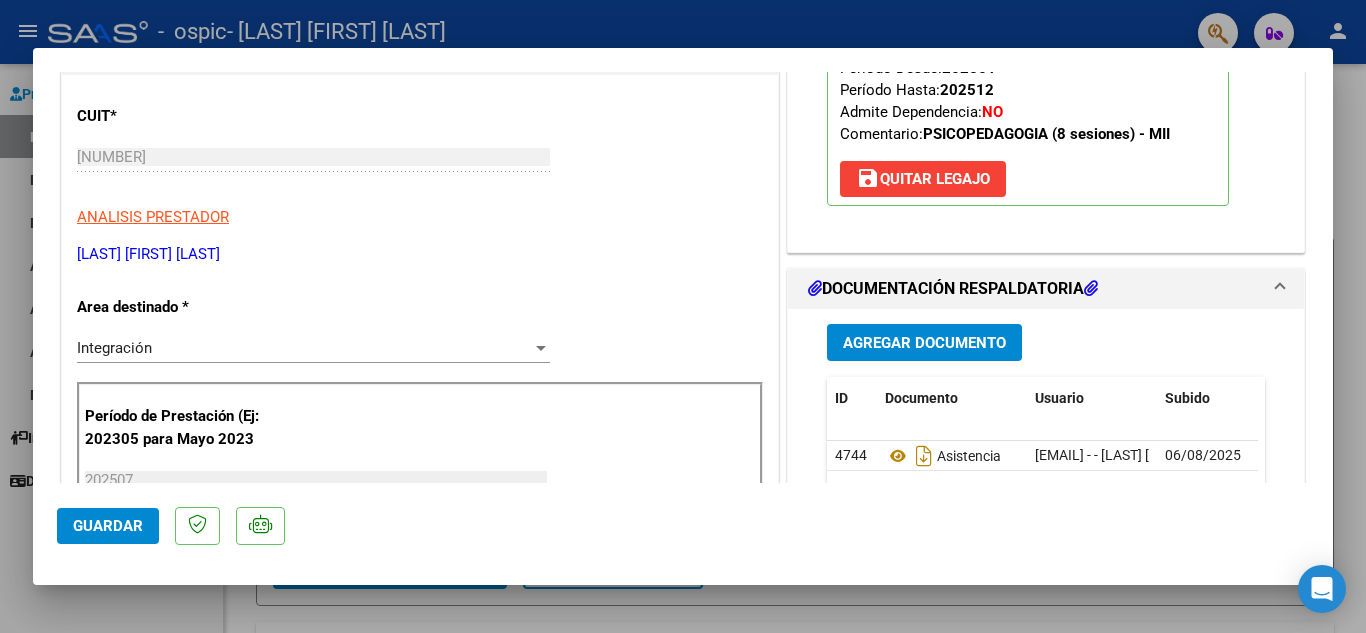 scroll, scrollTop: 334, scrollLeft: 0, axis: vertical 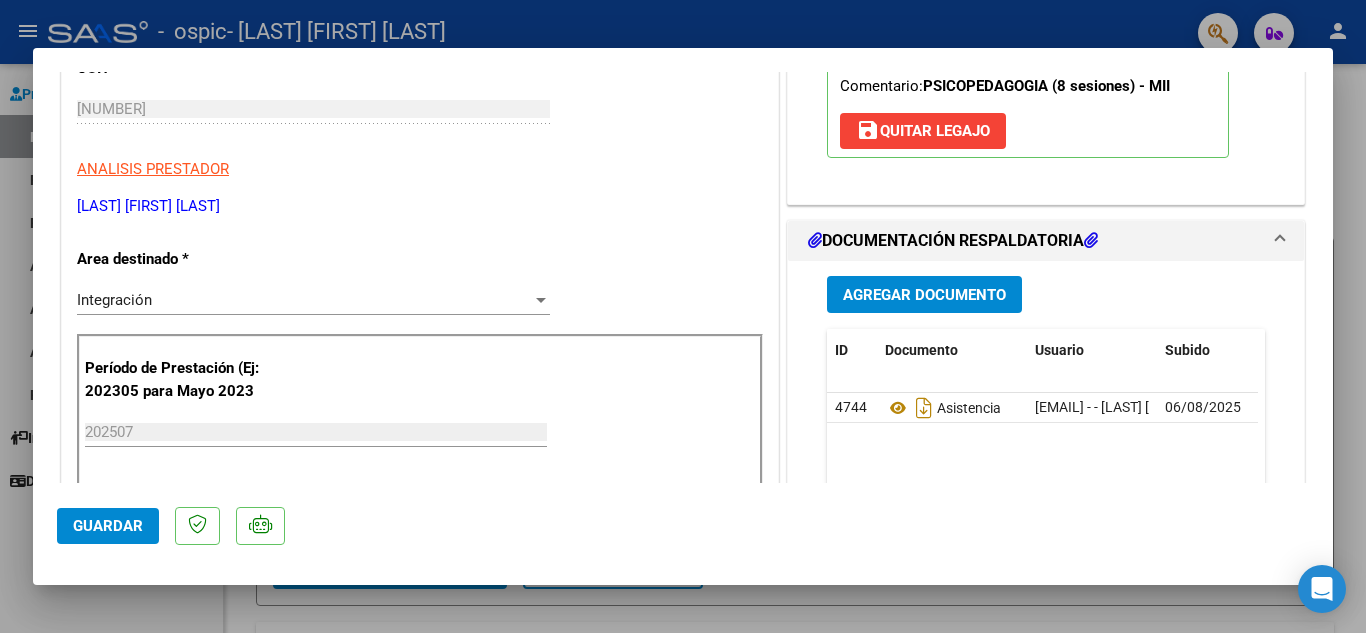 click on "Guardar" 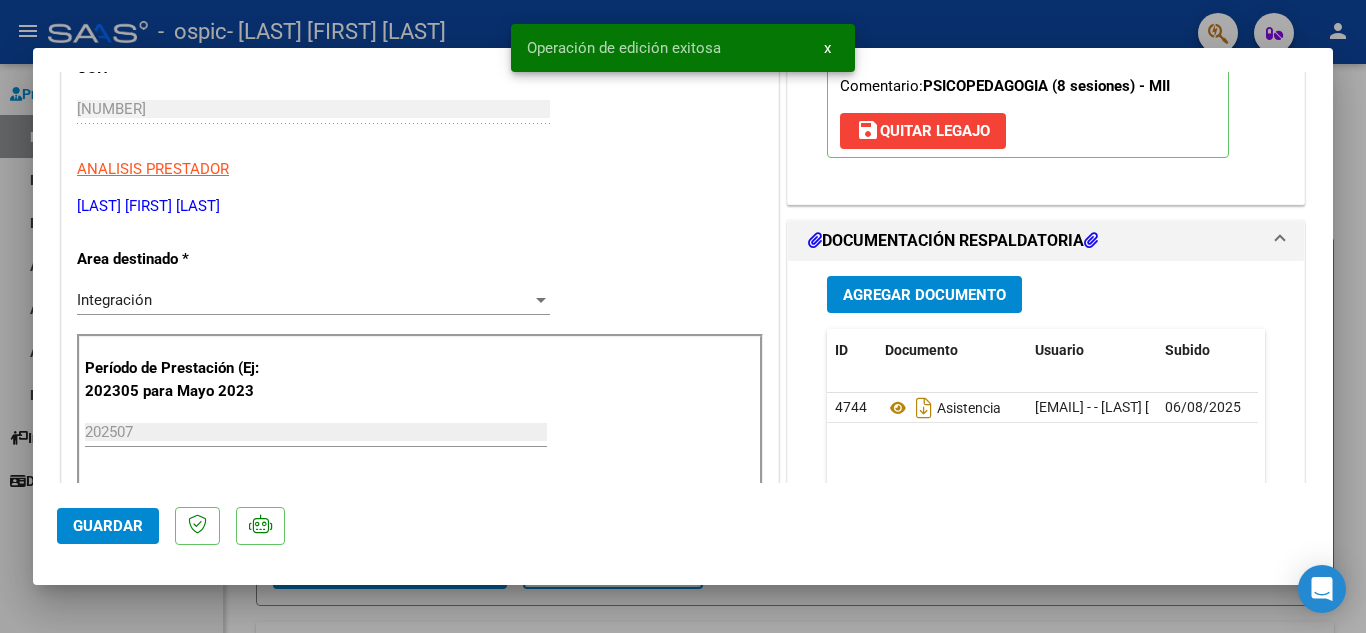 click at bounding box center [683, 316] 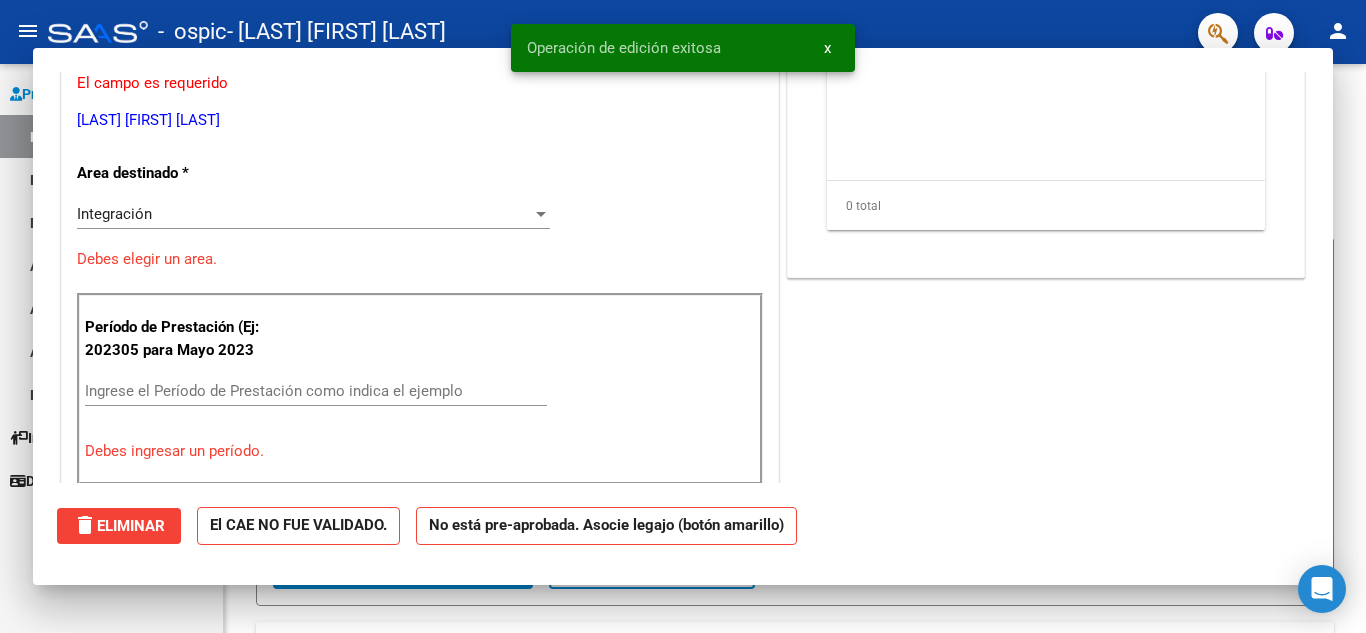 scroll, scrollTop: 273, scrollLeft: 0, axis: vertical 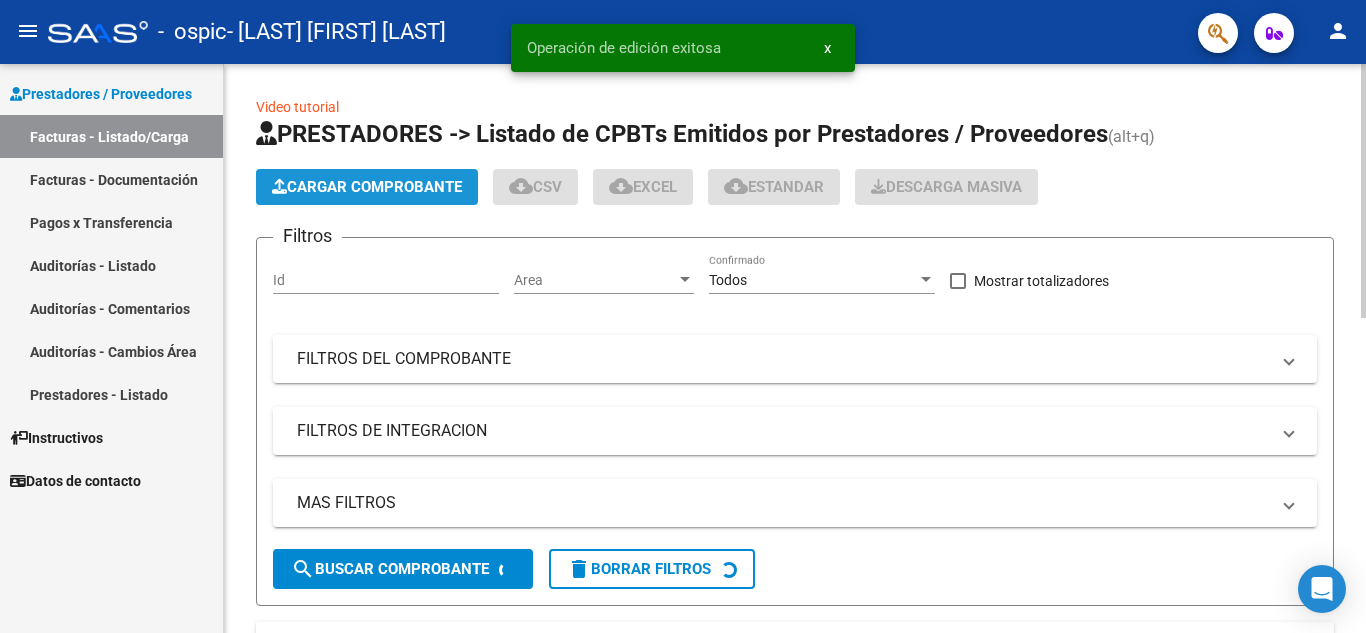 click on "Cargar Comprobante" 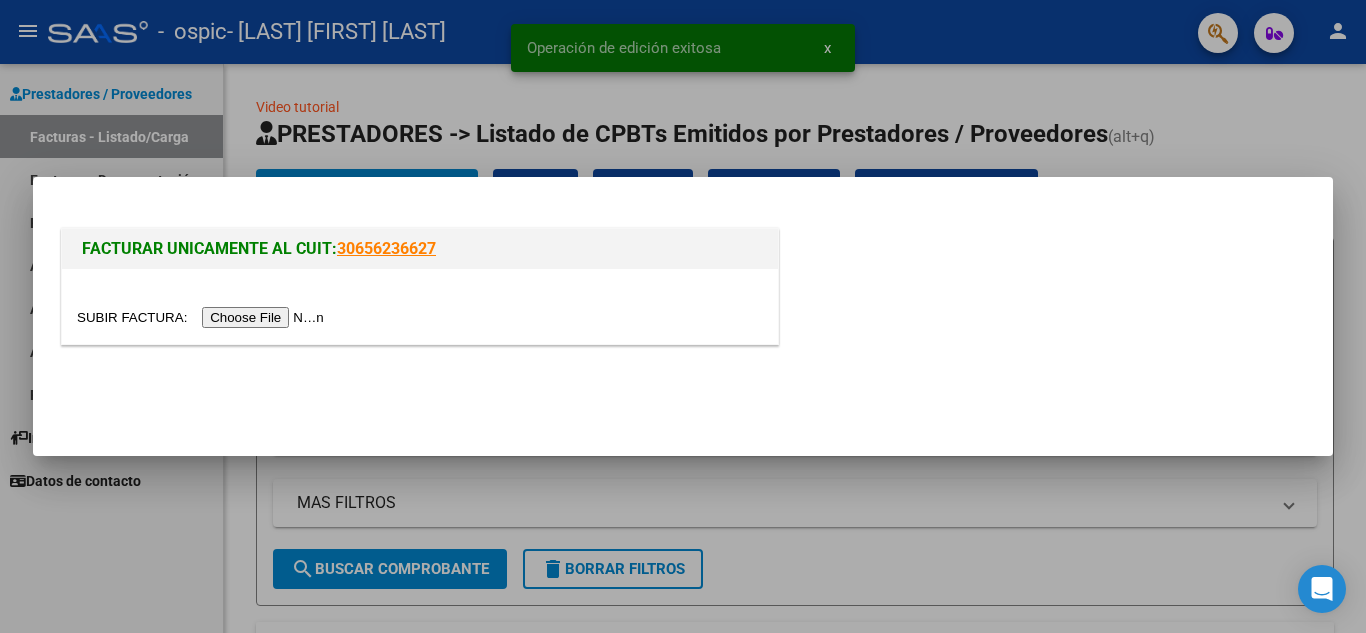 click at bounding box center [203, 317] 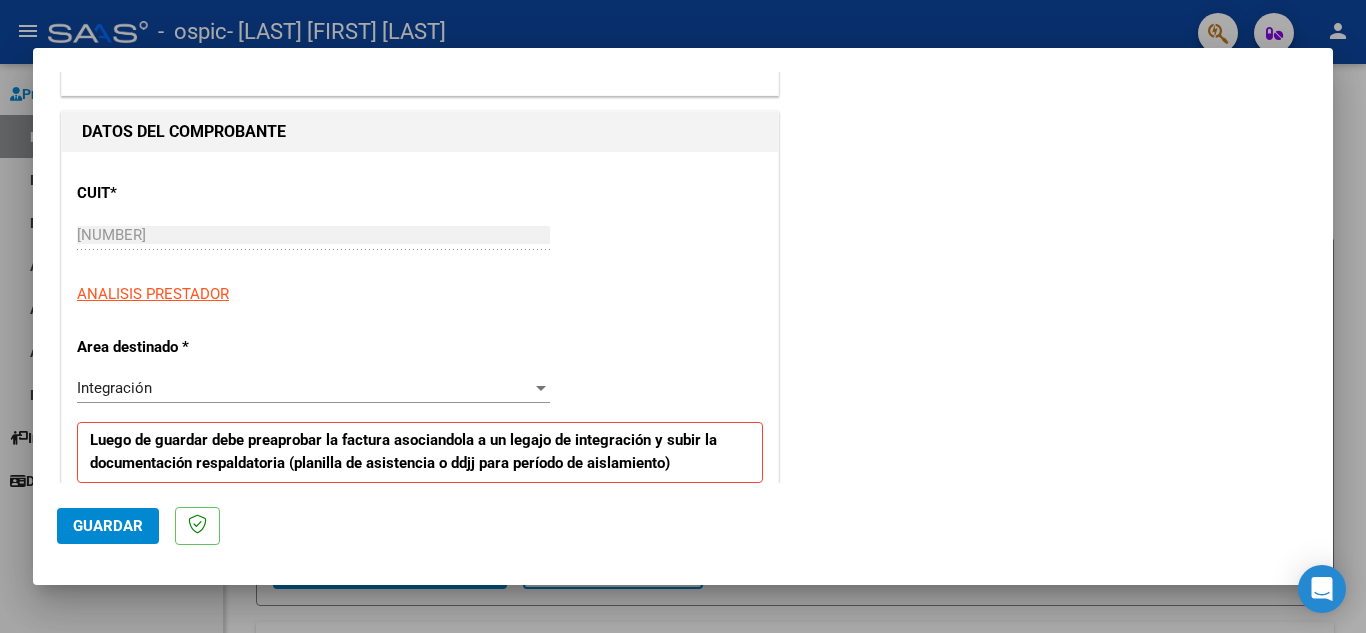 scroll, scrollTop: 390, scrollLeft: 0, axis: vertical 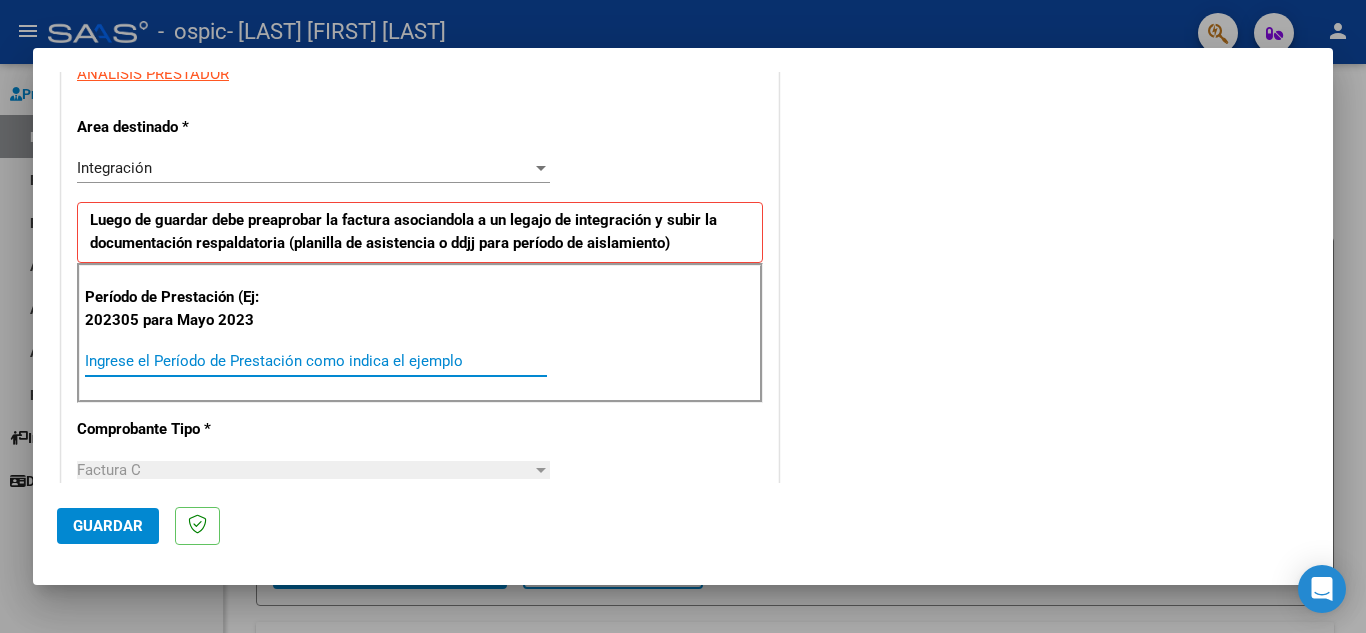 click on "Ingrese el Período de Prestación como indica el ejemplo" at bounding box center (316, 361) 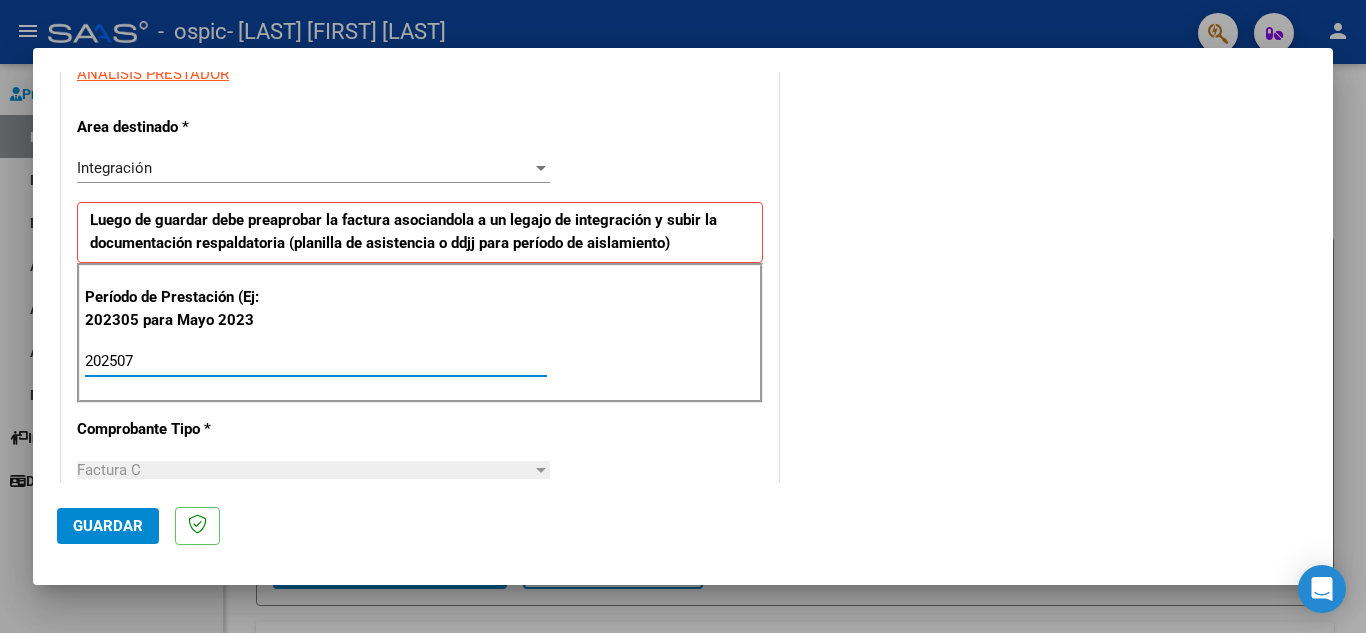type on "202507" 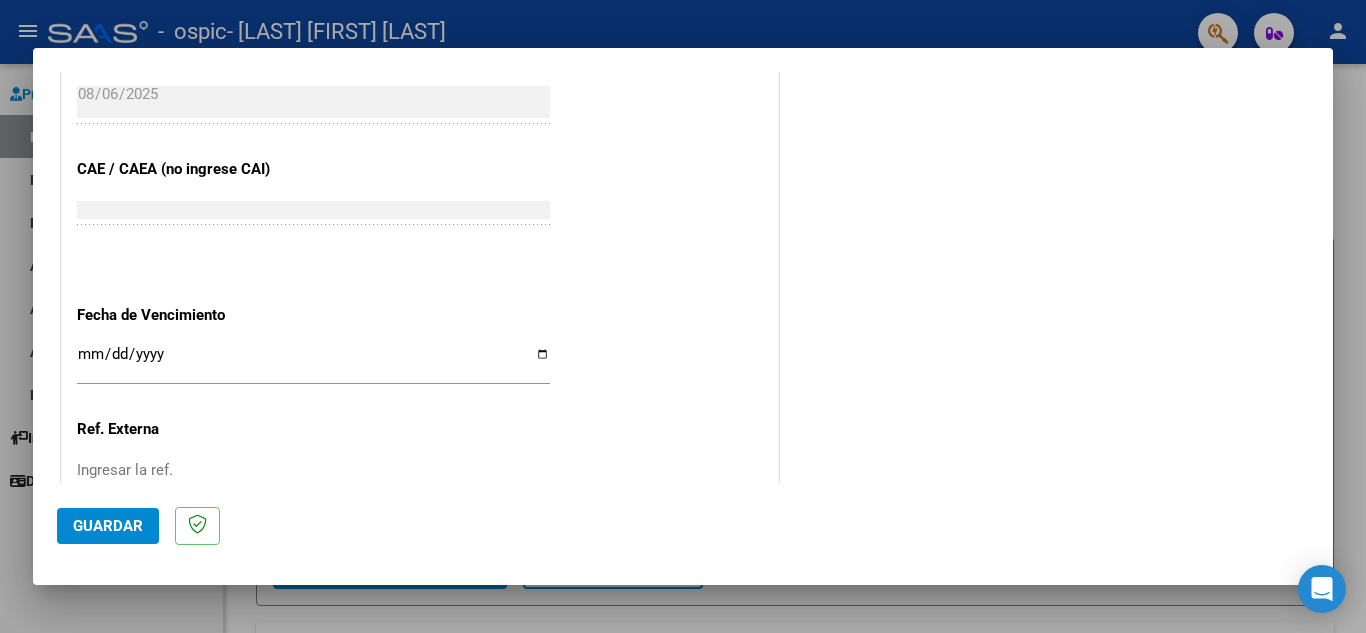 scroll, scrollTop: 1183, scrollLeft: 0, axis: vertical 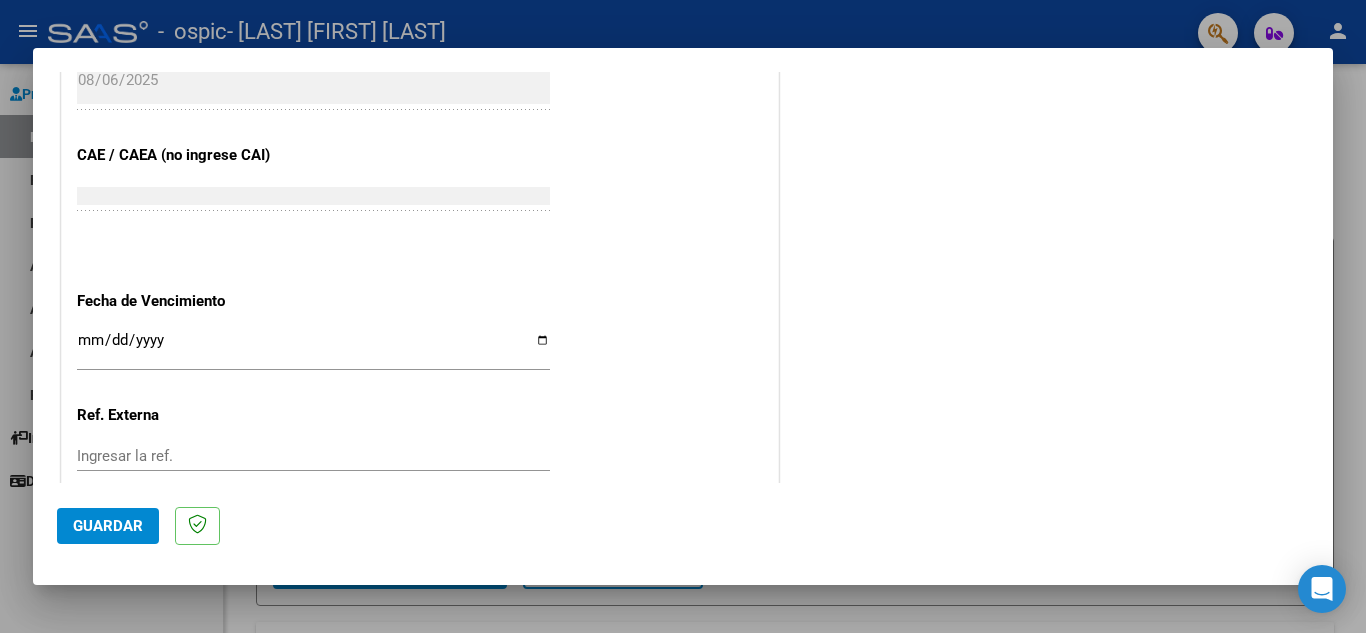 click on "Ingresar la fecha" at bounding box center [313, 348] 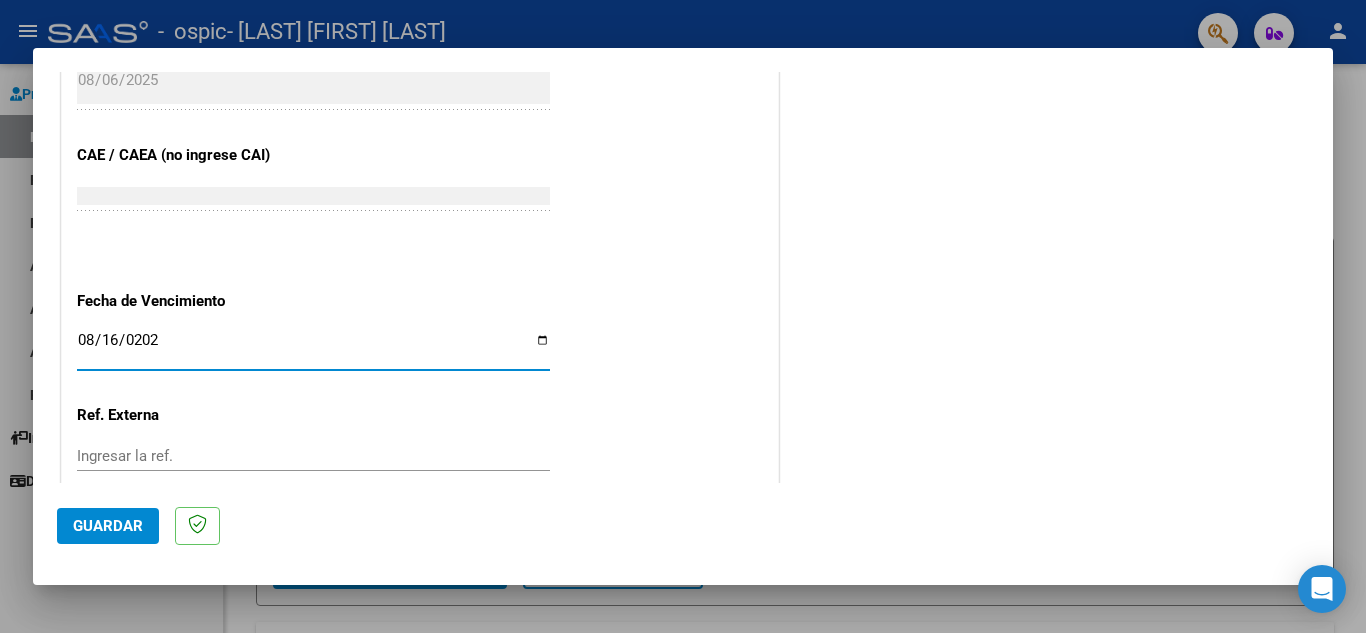 type on "2025-08-16" 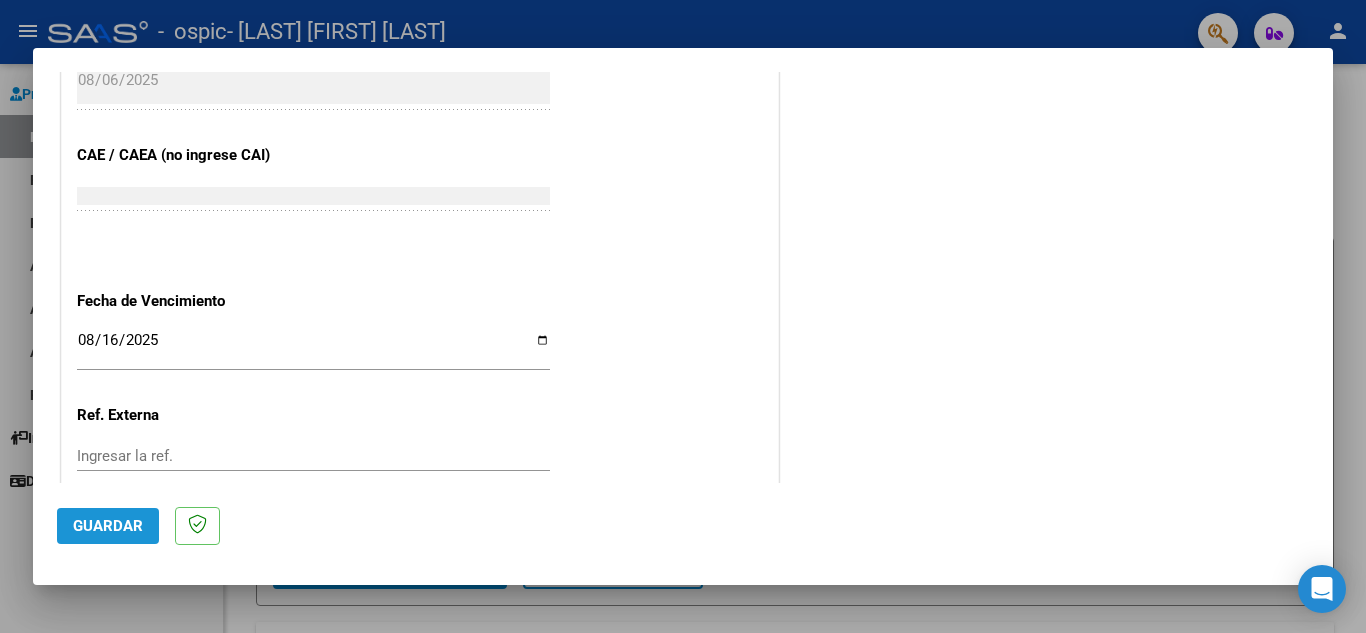 click on "Guardar" 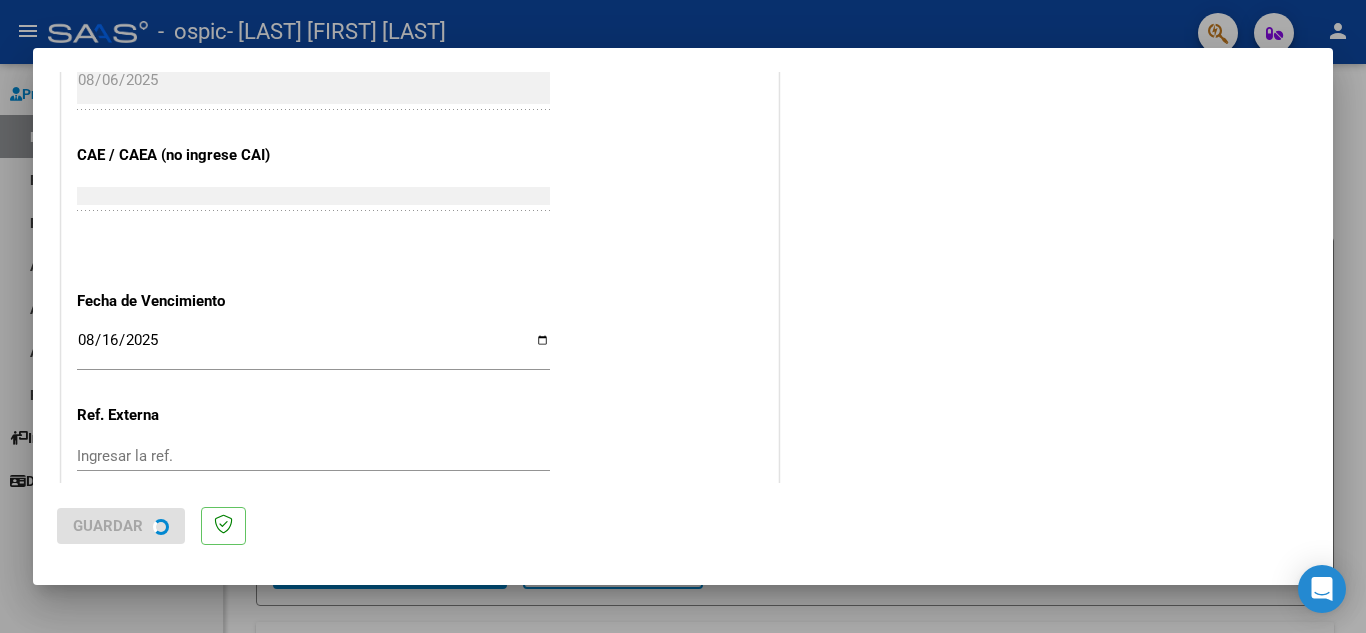 scroll, scrollTop: 0, scrollLeft: 0, axis: both 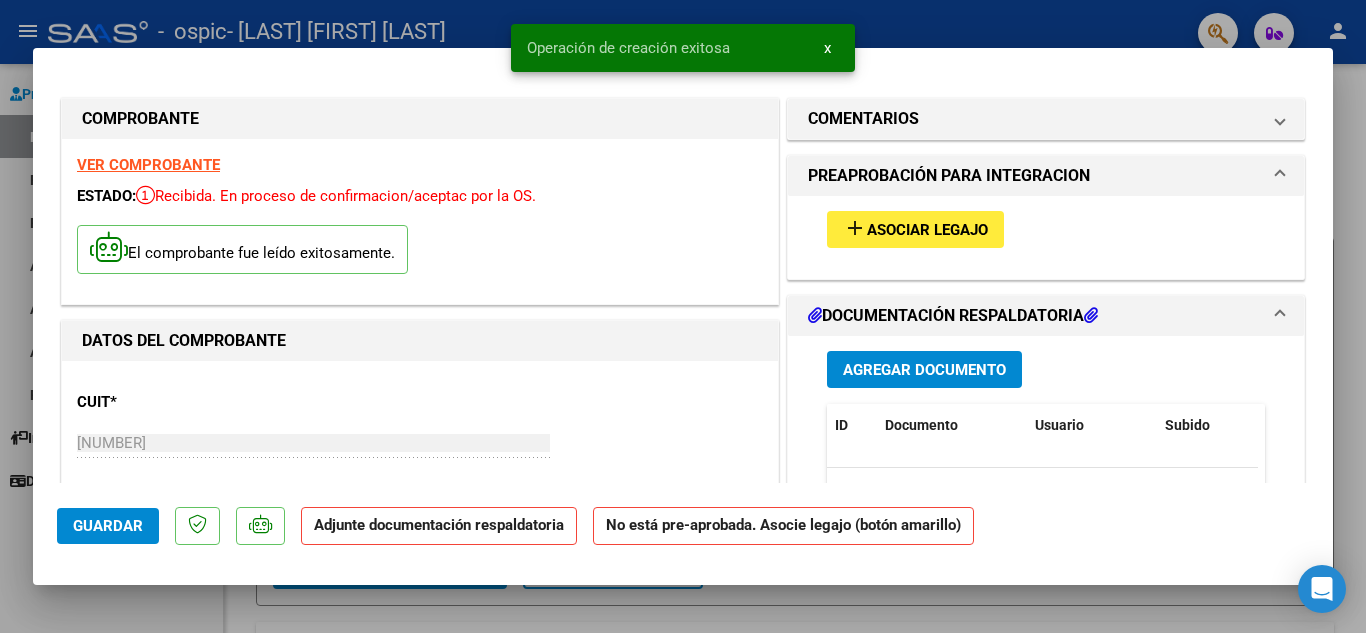 click on "Asociar Legajo" at bounding box center [927, 230] 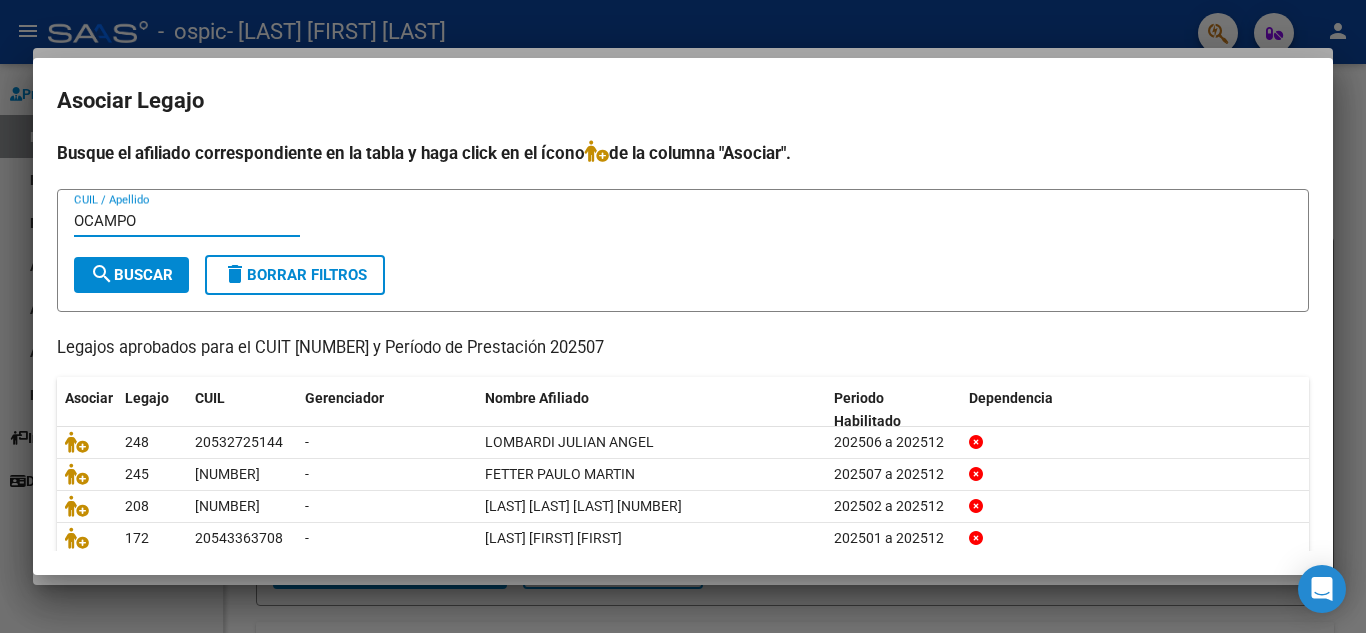 type on "OCAMPO" 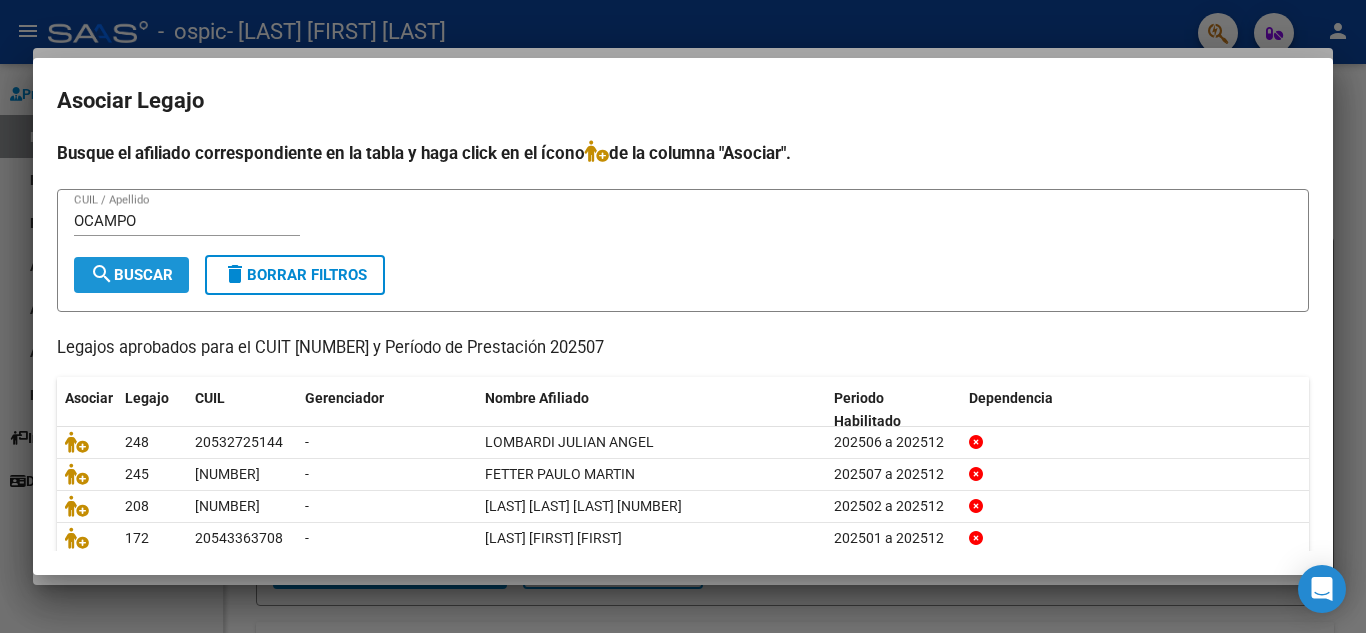 click on "search  Buscar" at bounding box center [131, 275] 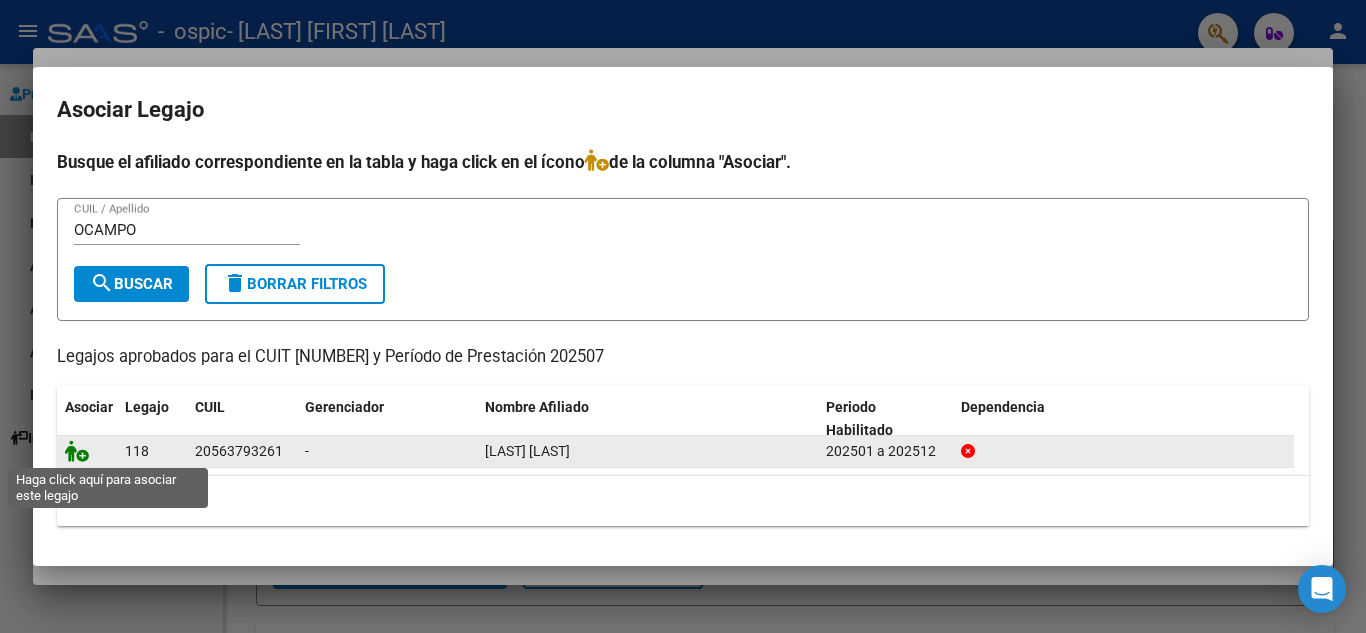 click 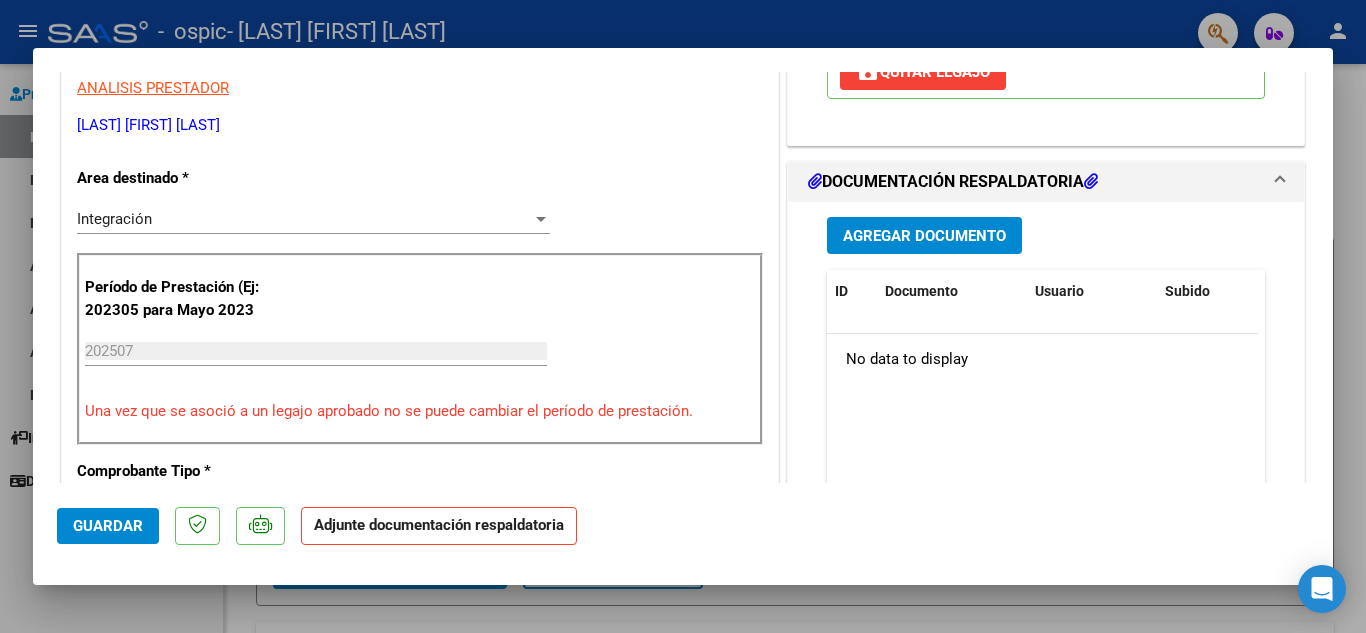 scroll, scrollTop: 449, scrollLeft: 0, axis: vertical 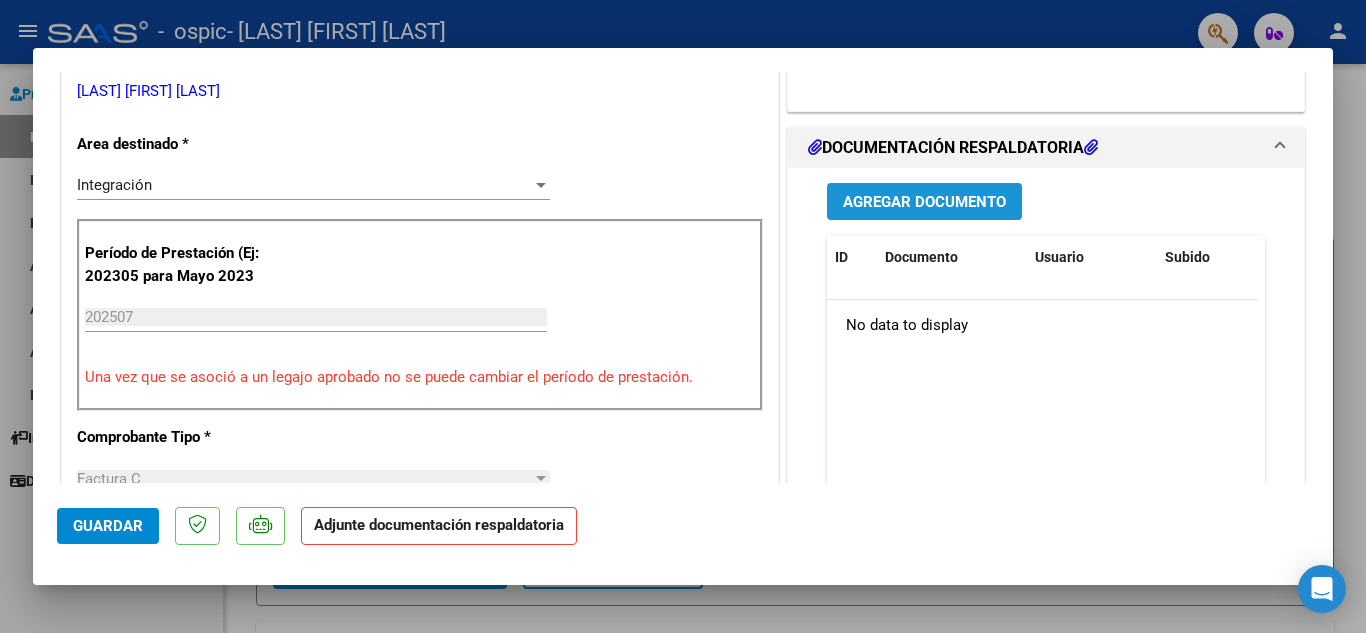 click on "Agregar Documento" at bounding box center (924, 202) 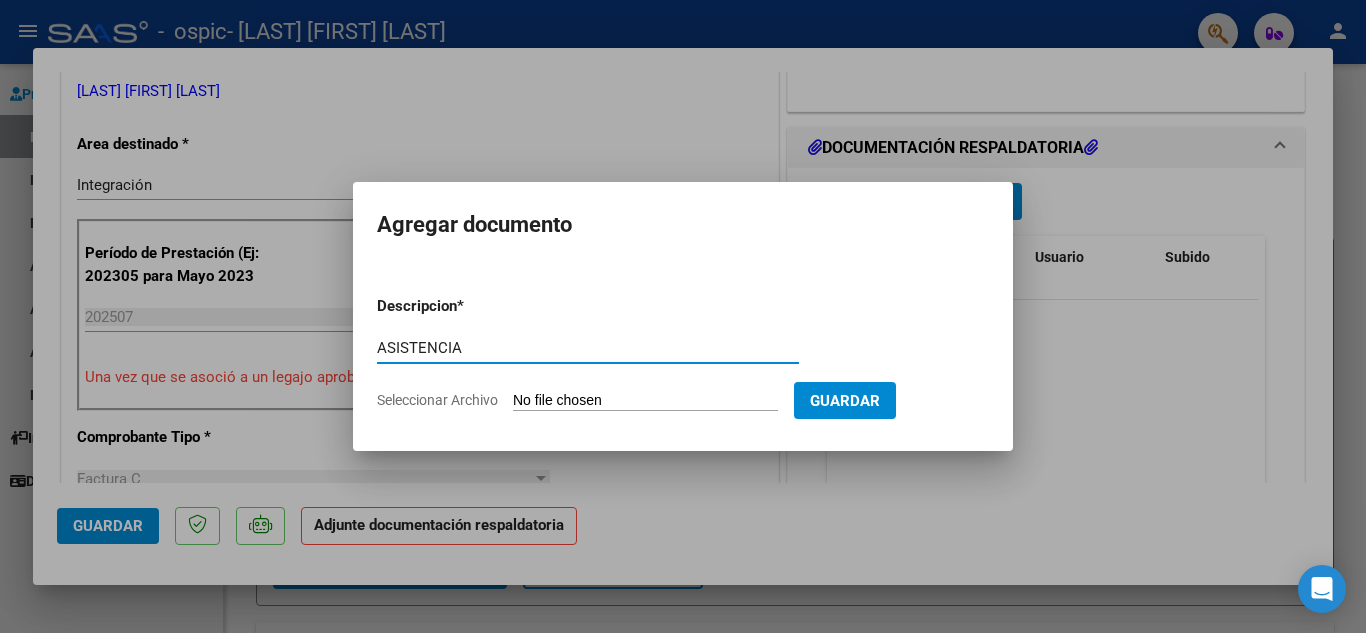 type on "ASISTENCIA" 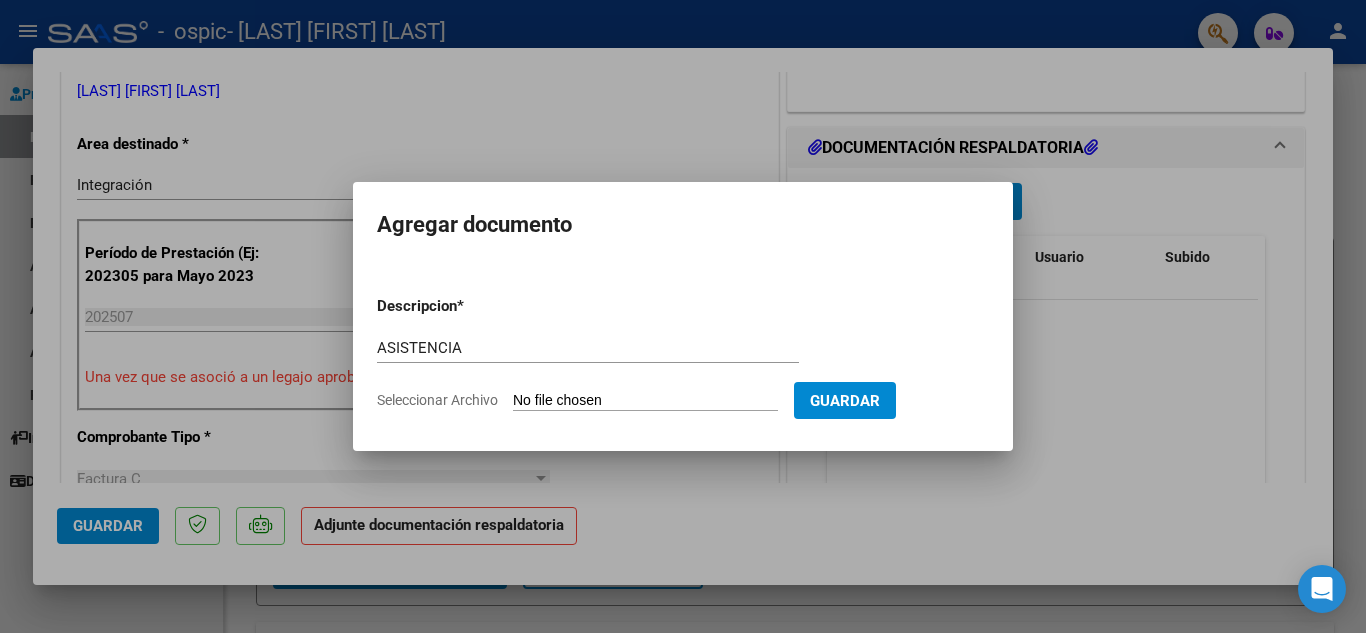type on "C:\fakepath\[LAST] ASISTENCIA.jpeg" 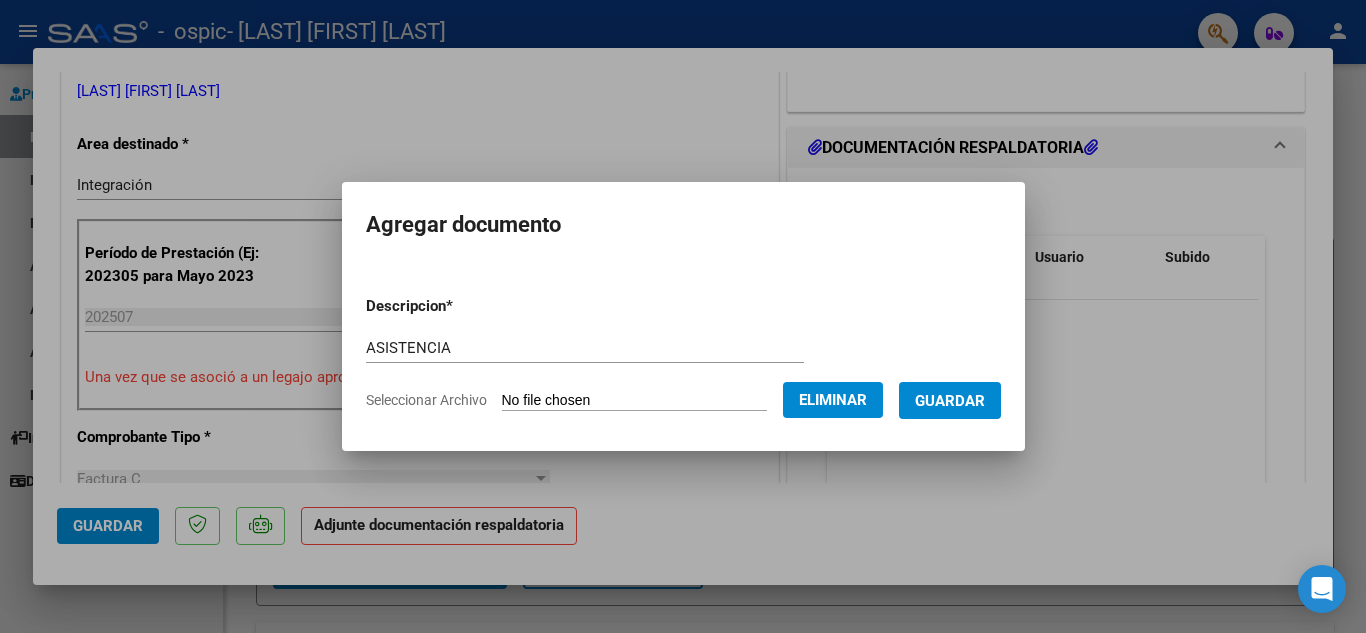 click on "Guardar" at bounding box center [950, 401] 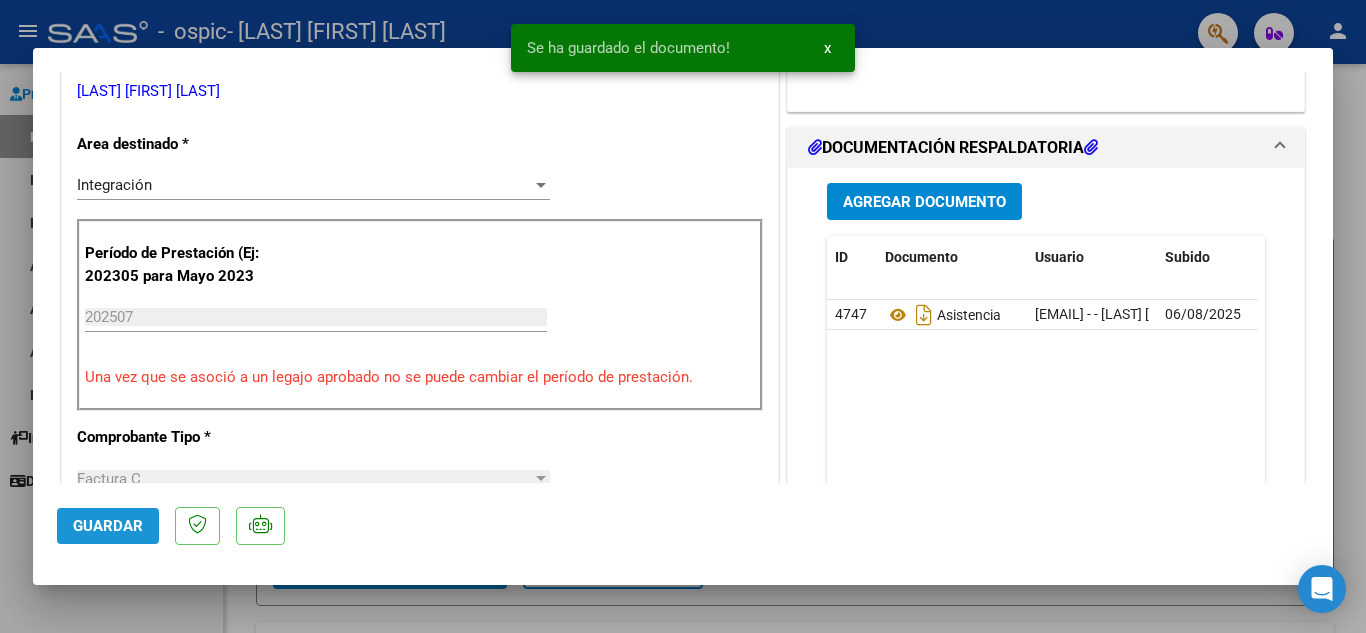 click on "Guardar" 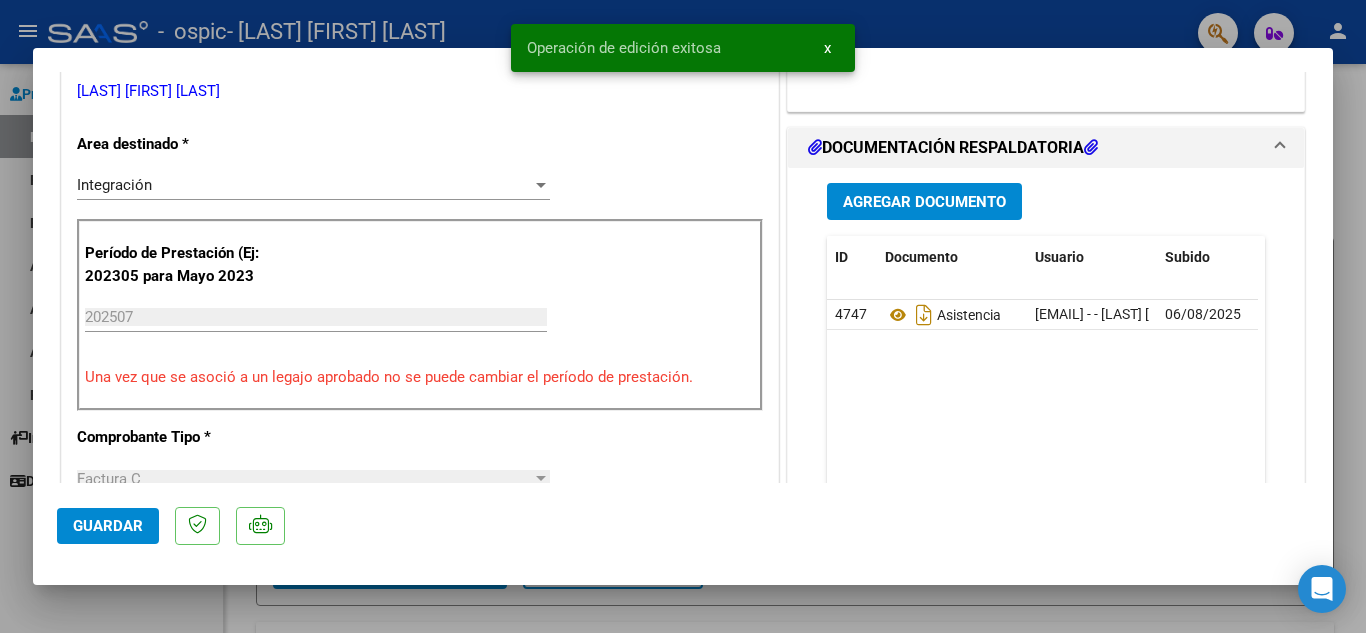 click at bounding box center (683, 316) 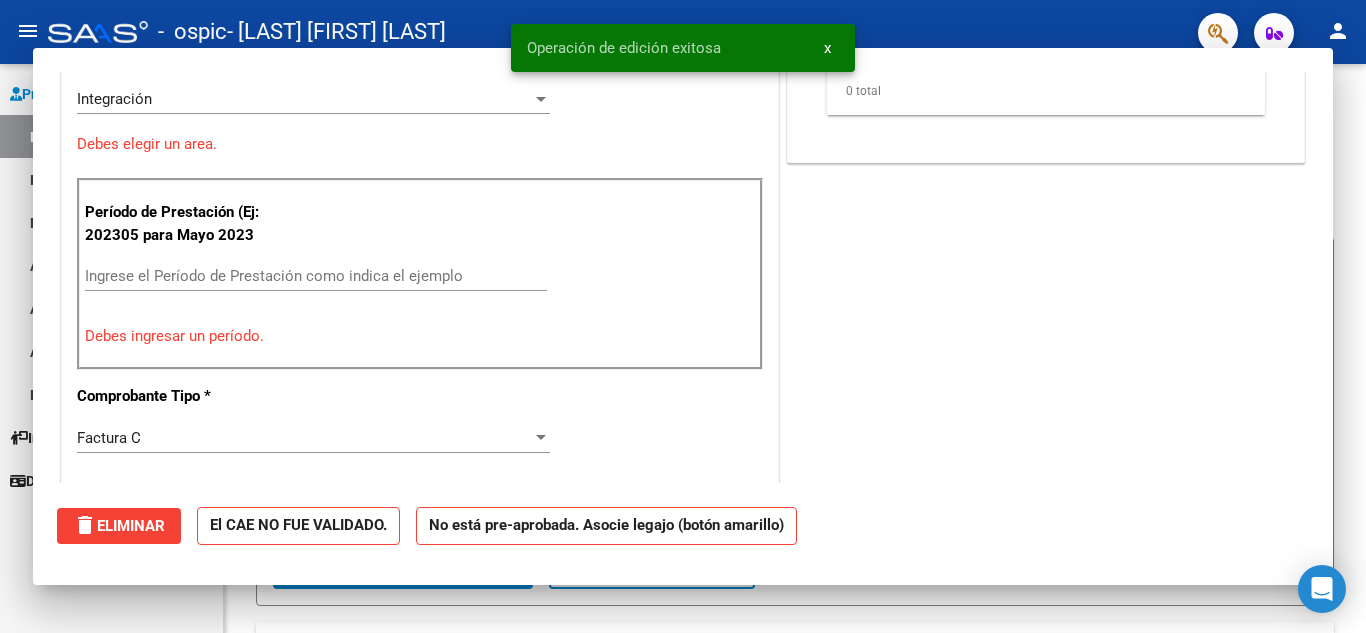 scroll, scrollTop: 363, scrollLeft: 0, axis: vertical 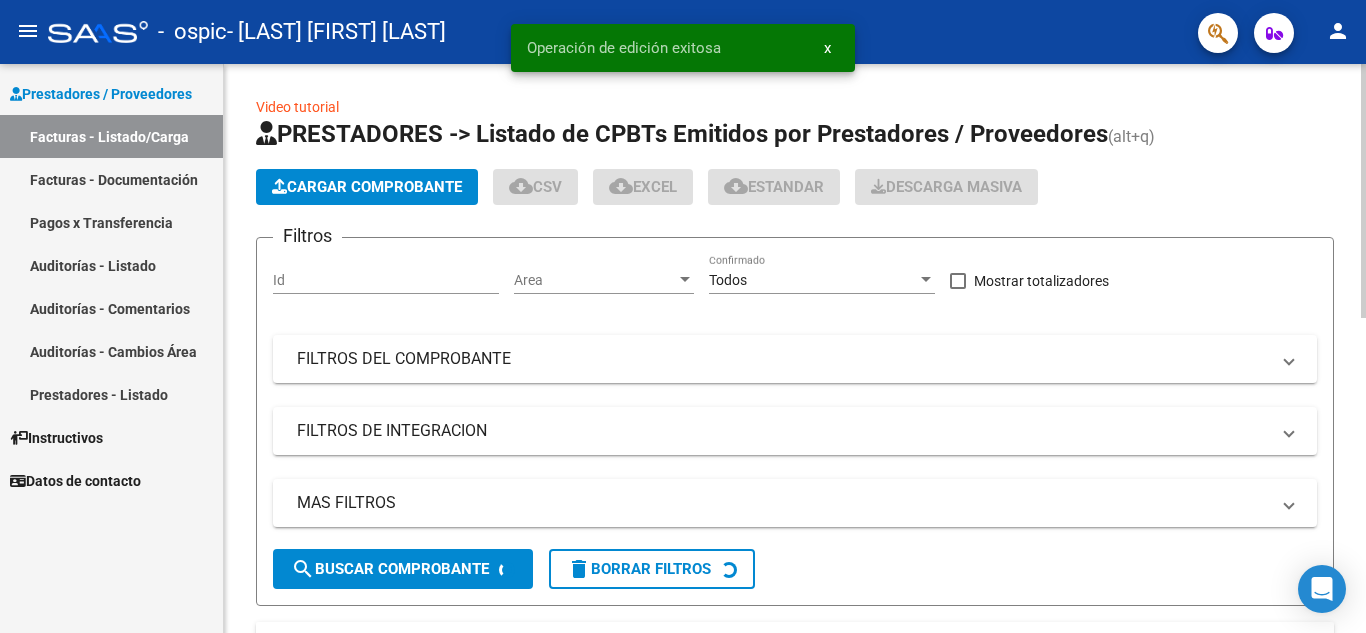 click on "Cargar Comprobante" 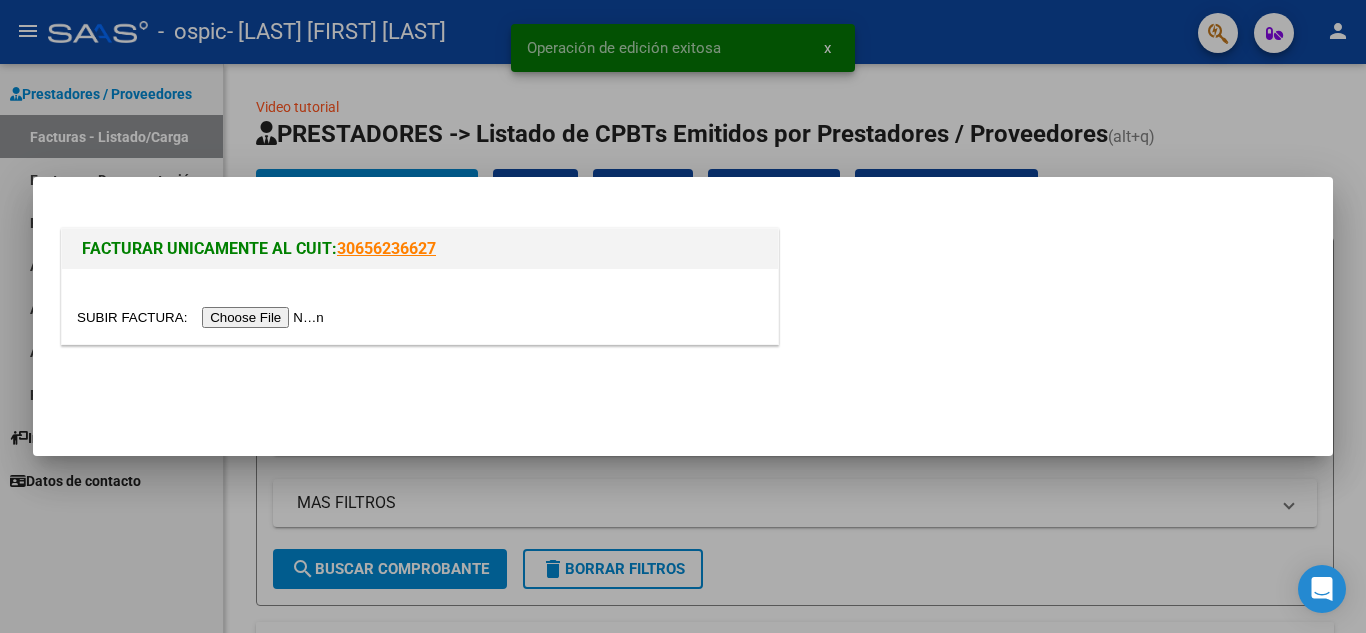 click at bounding box center (203, 317) 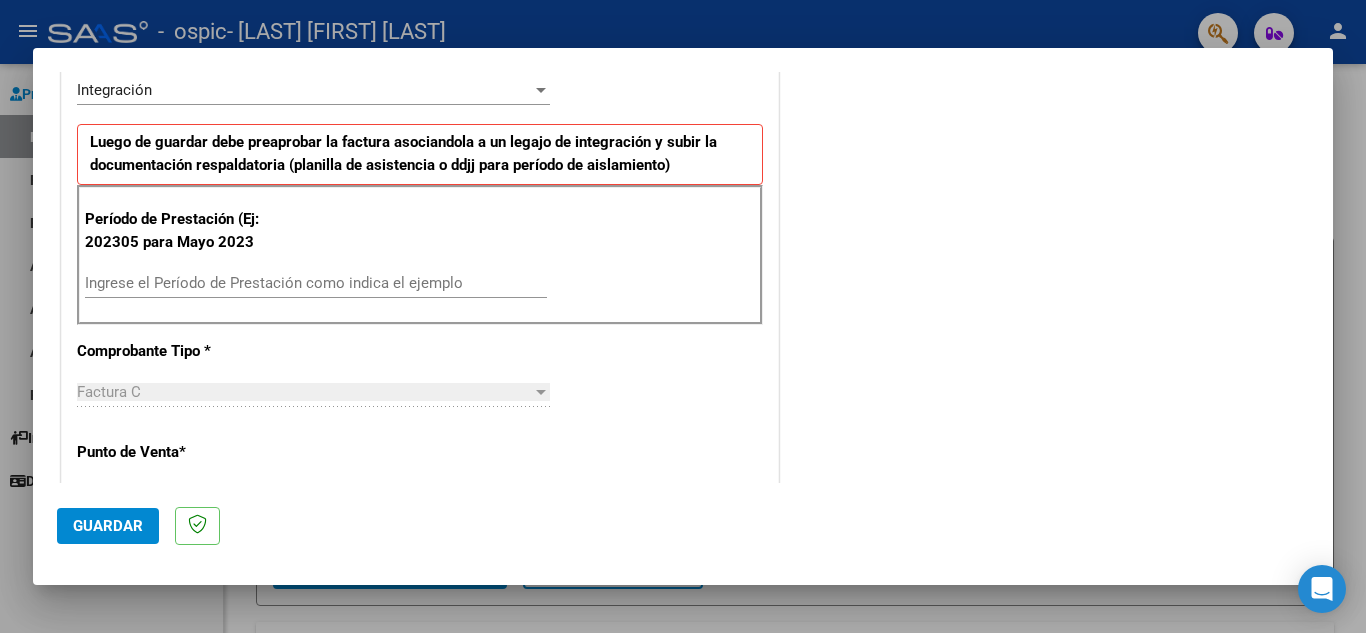 scroll, scrollTop: 486, scrollLeft: 0, axis: vertical 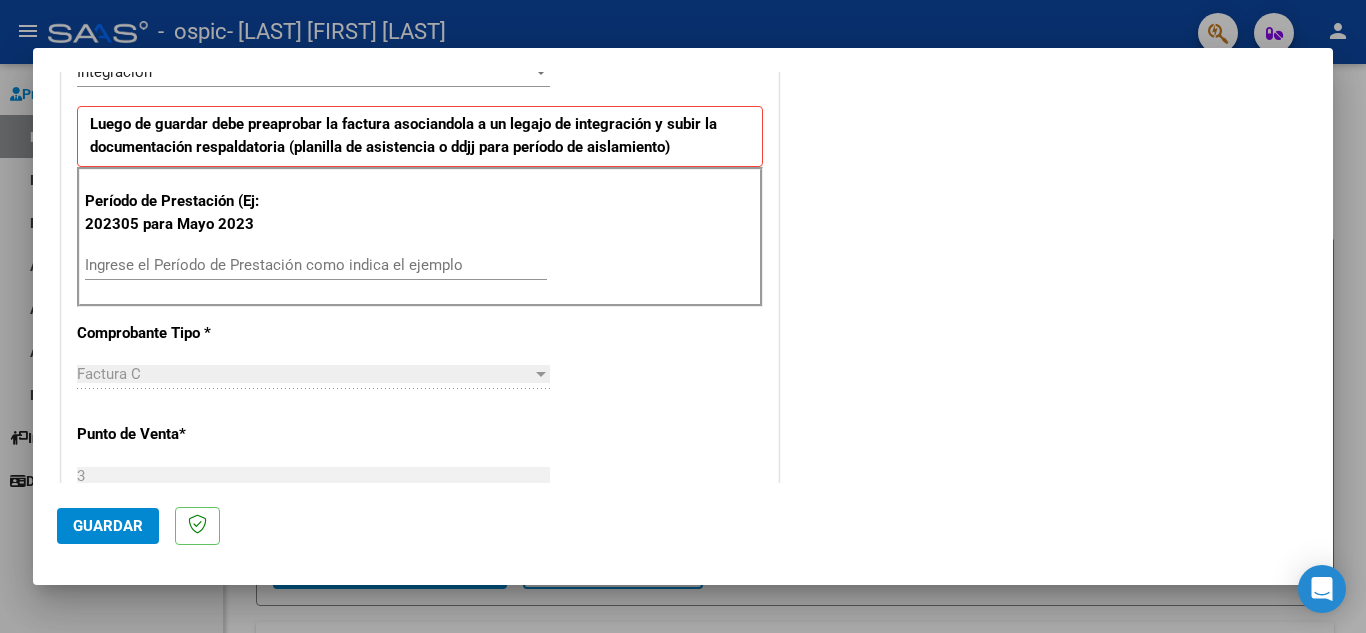 click on "Ingrese el Período de Prestación como indica el ejemplo" at bounding box center (316, 265) 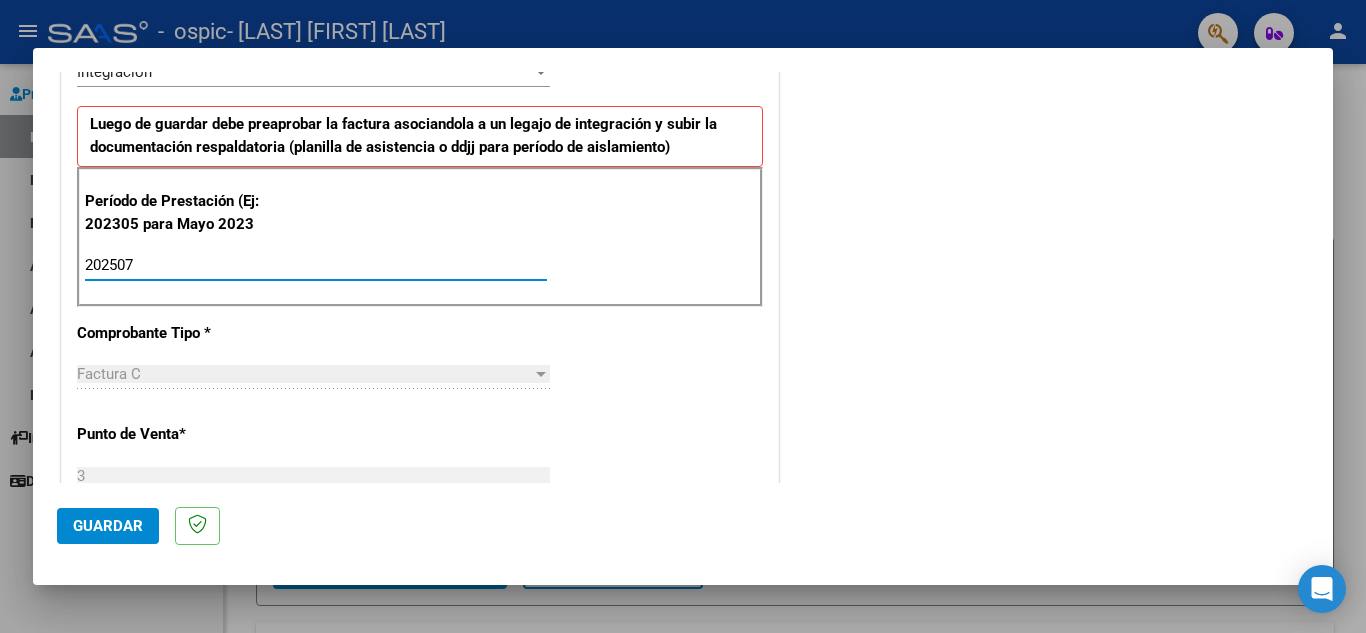 type on "202507" 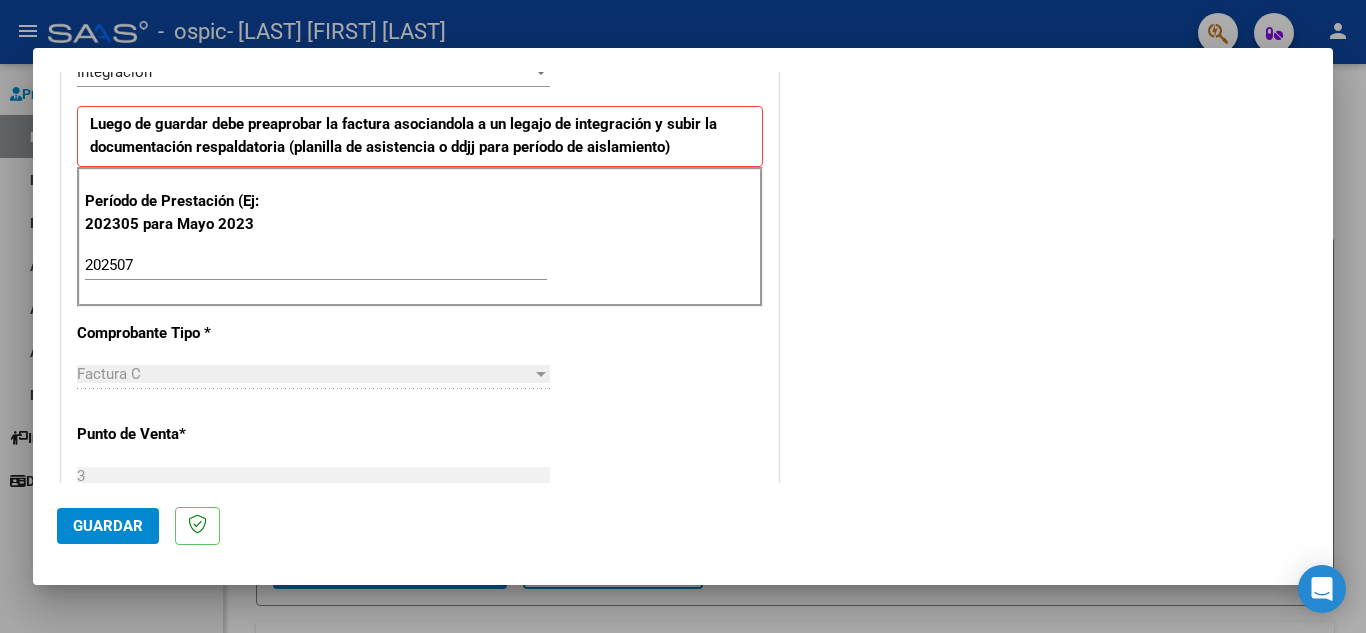 scroll, scrollTop: 1254, scrollLeft: 0, axis: vertical 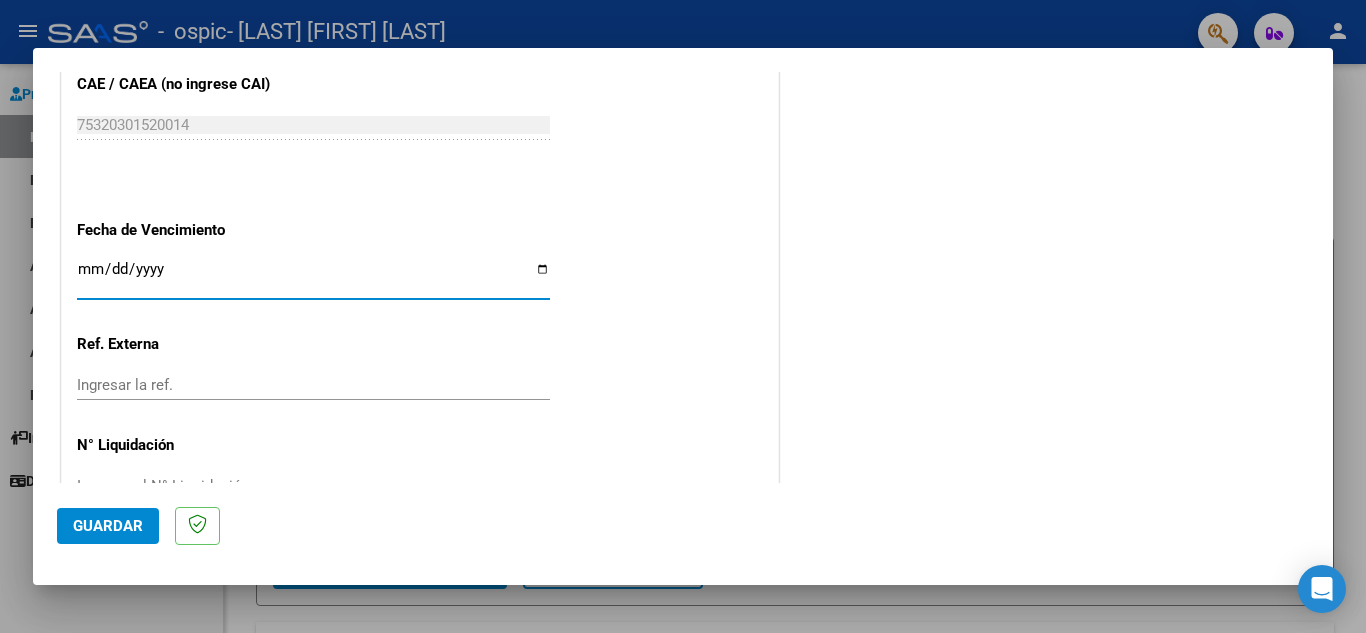 click on "Ingresar la fecha" at bounding box center (313, 277) 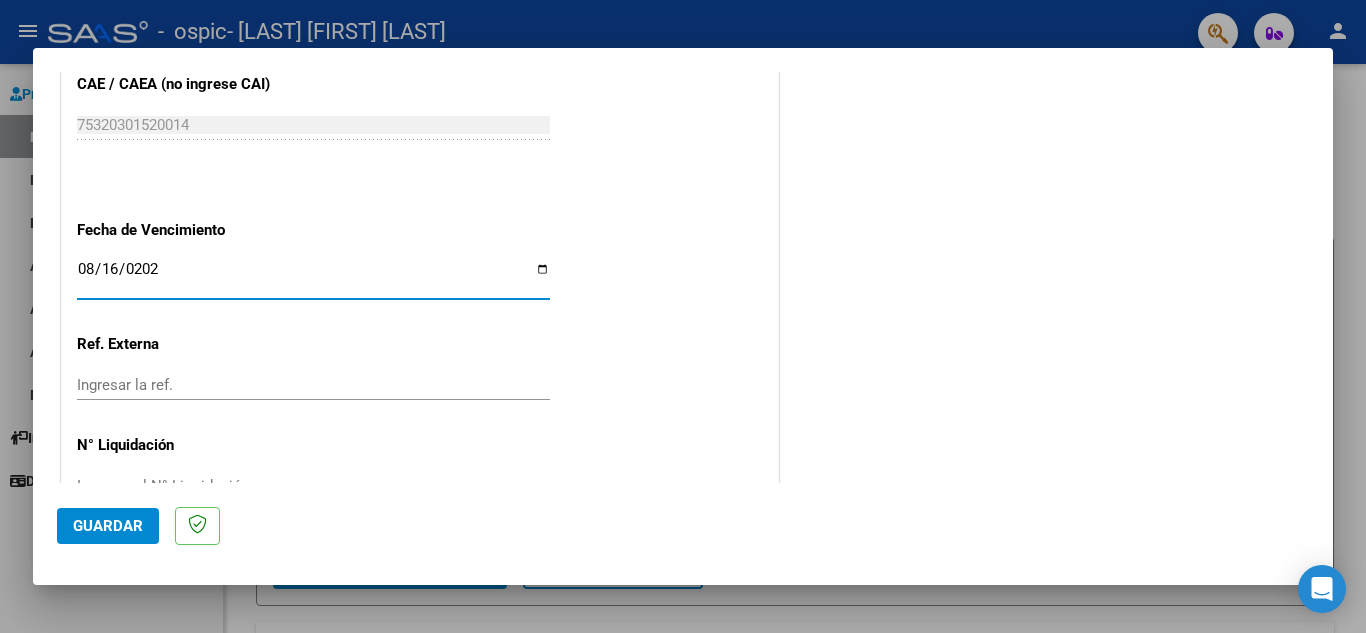 type on "2025-08-16" 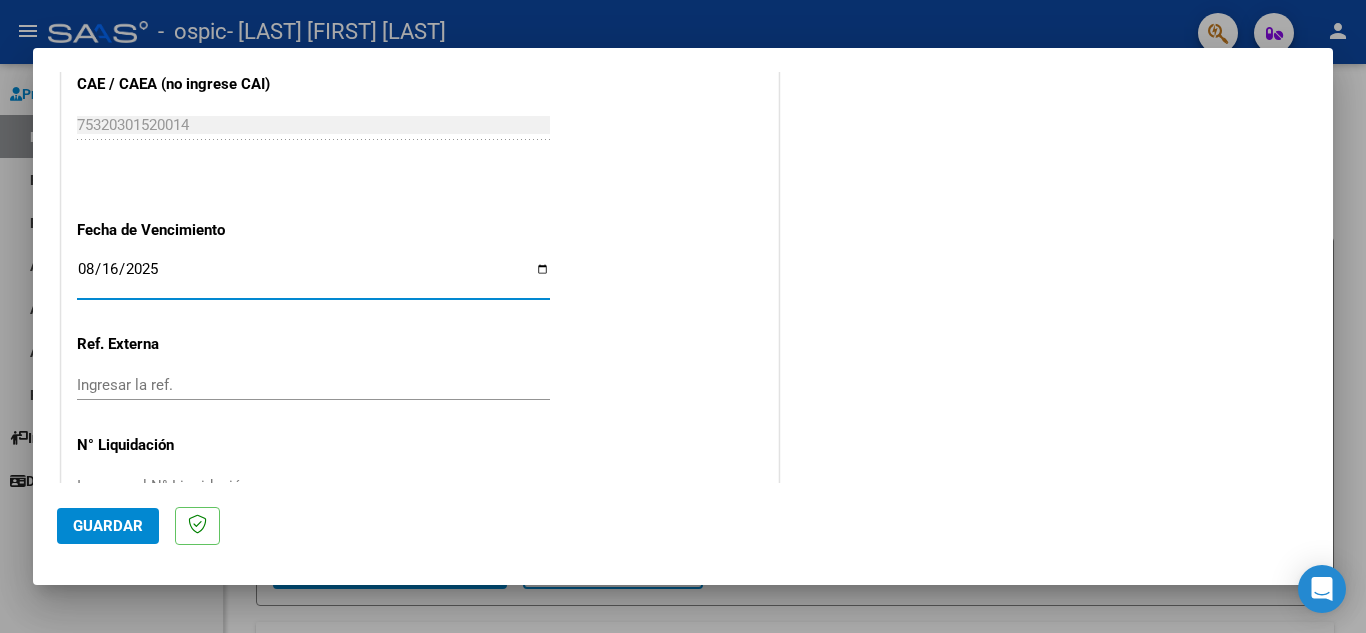 click on "Guardar" 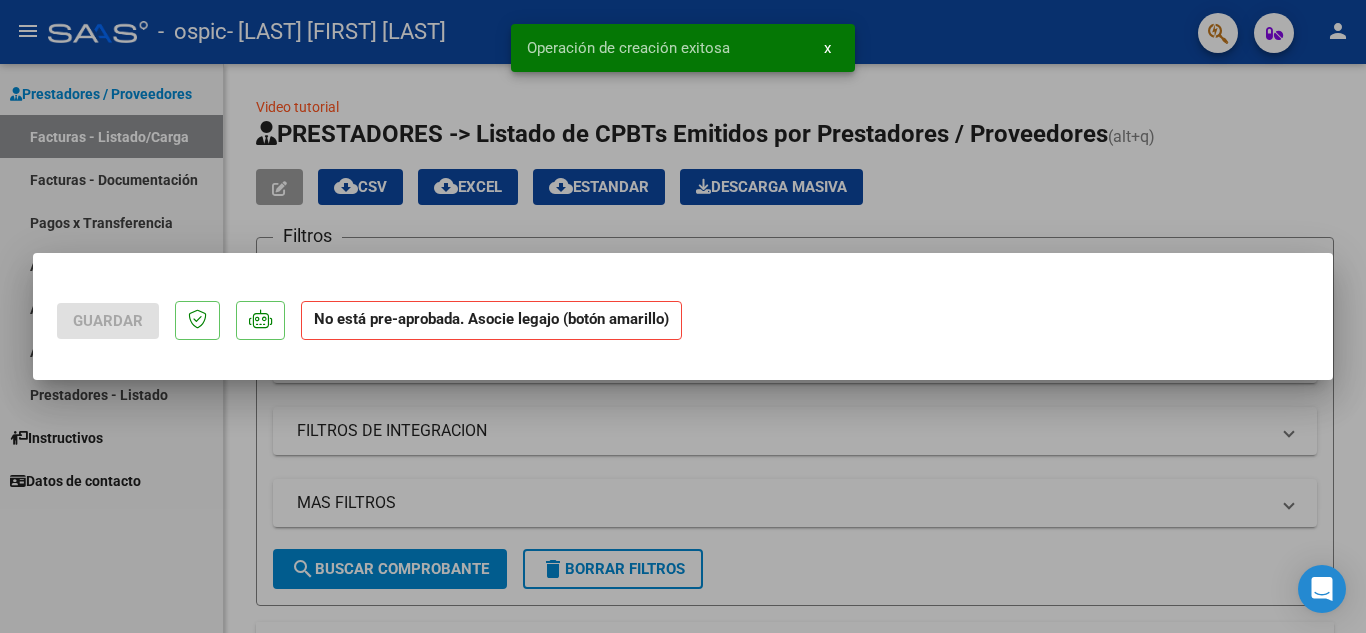 scroll, scrollTop: 0, scrollLeft: 0, axis: both 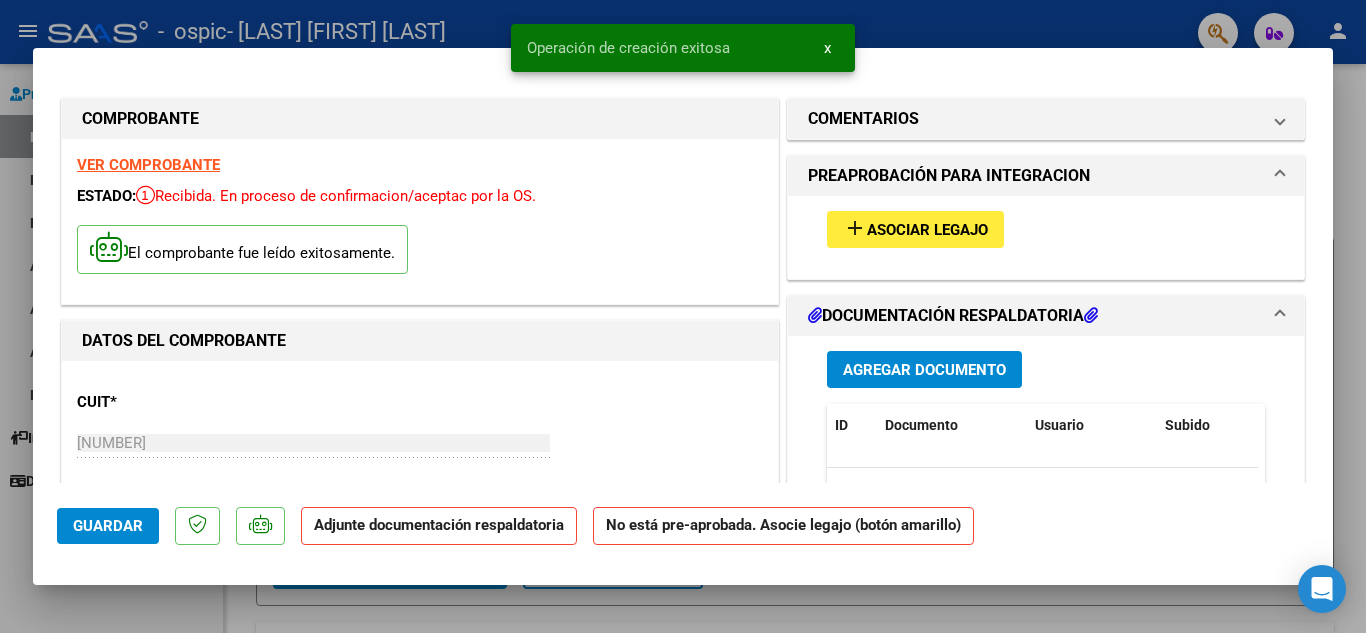 click on "add Asociar Legajo" at bounding box center (915, 229) 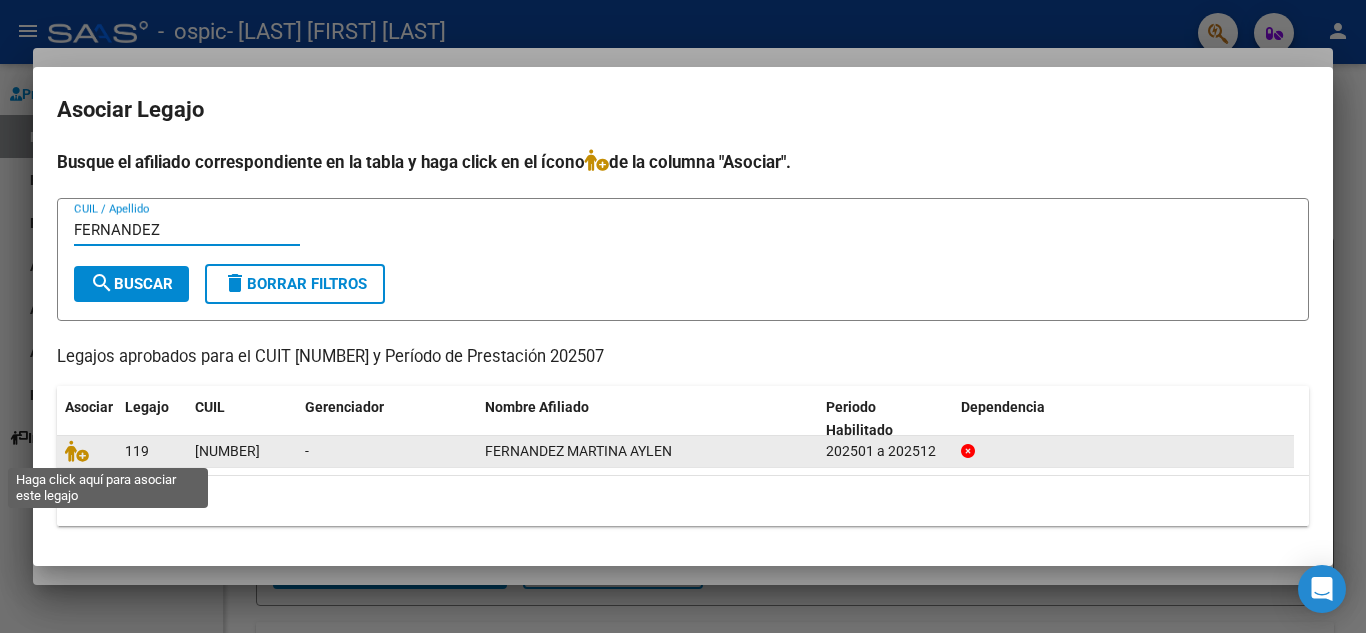 type on "FERNANDEZ" 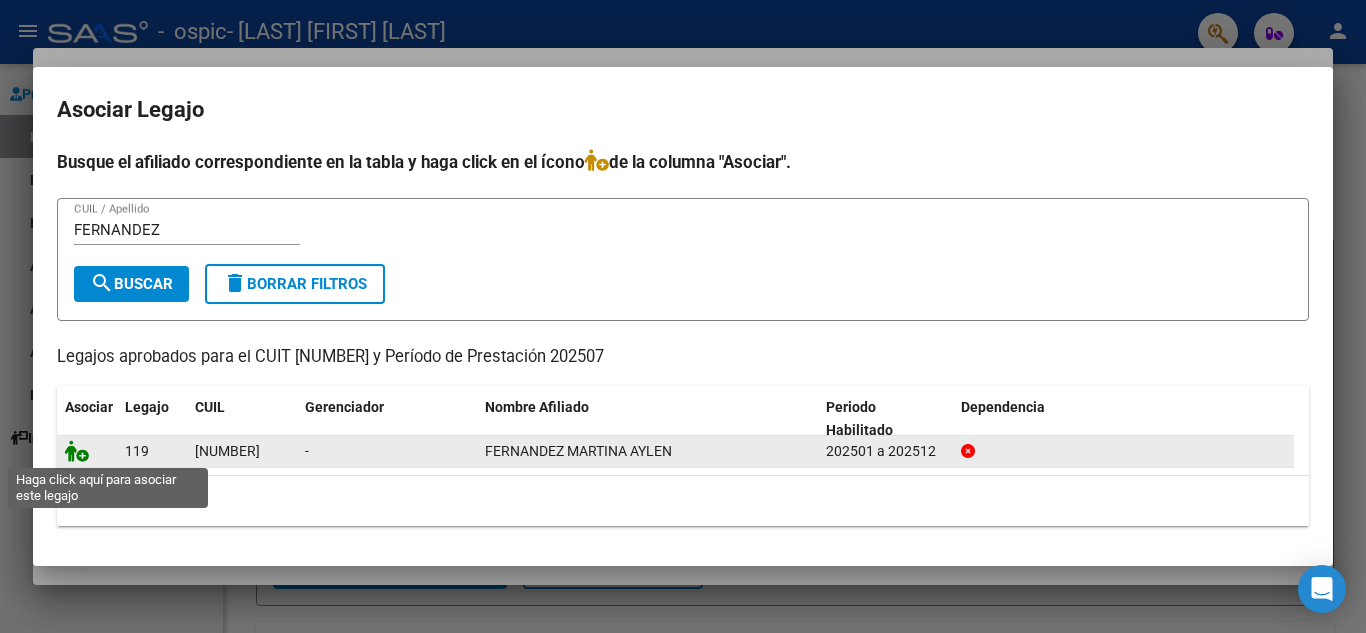 click 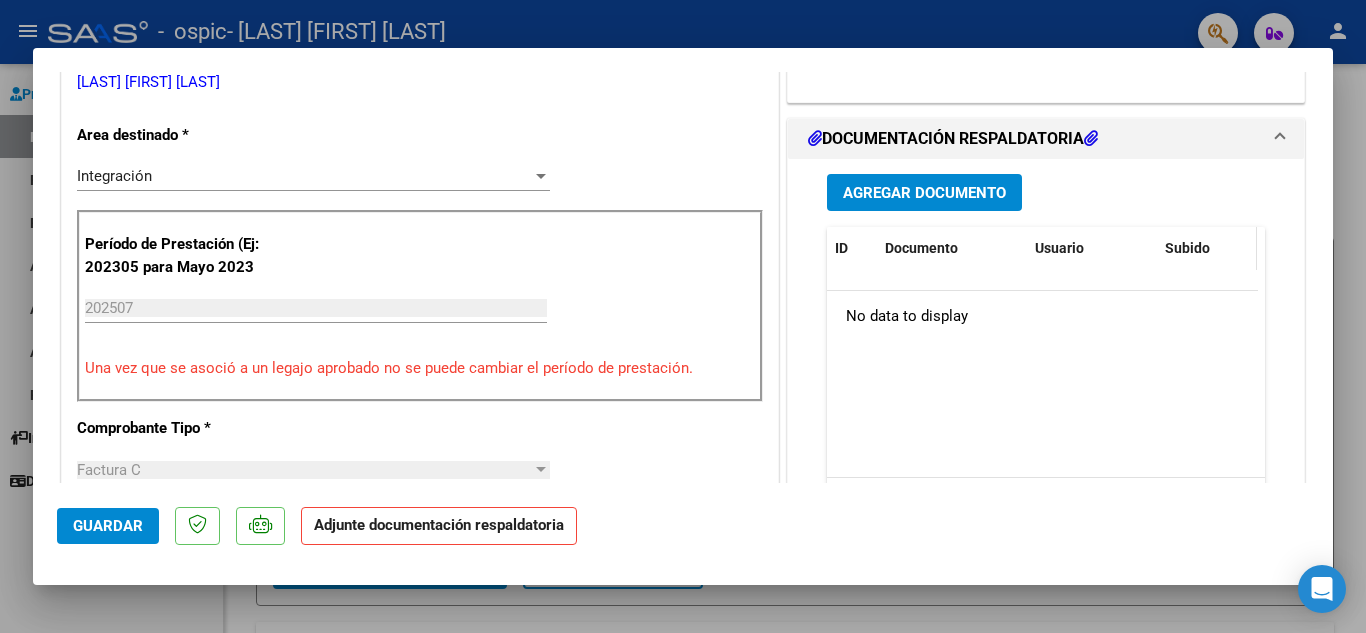 scroll, scrollTop: 477, scrollLeft: 0, axis: vertical 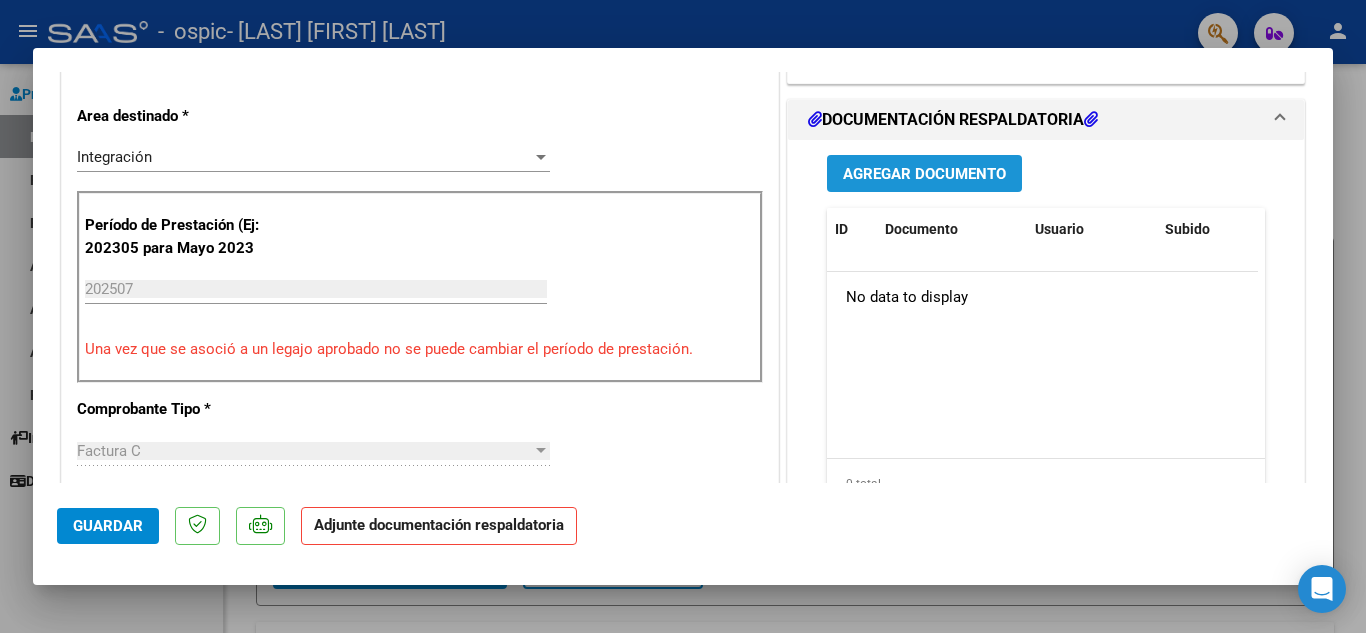 click on "Agregar Documento" at bounding box center (924, 174) 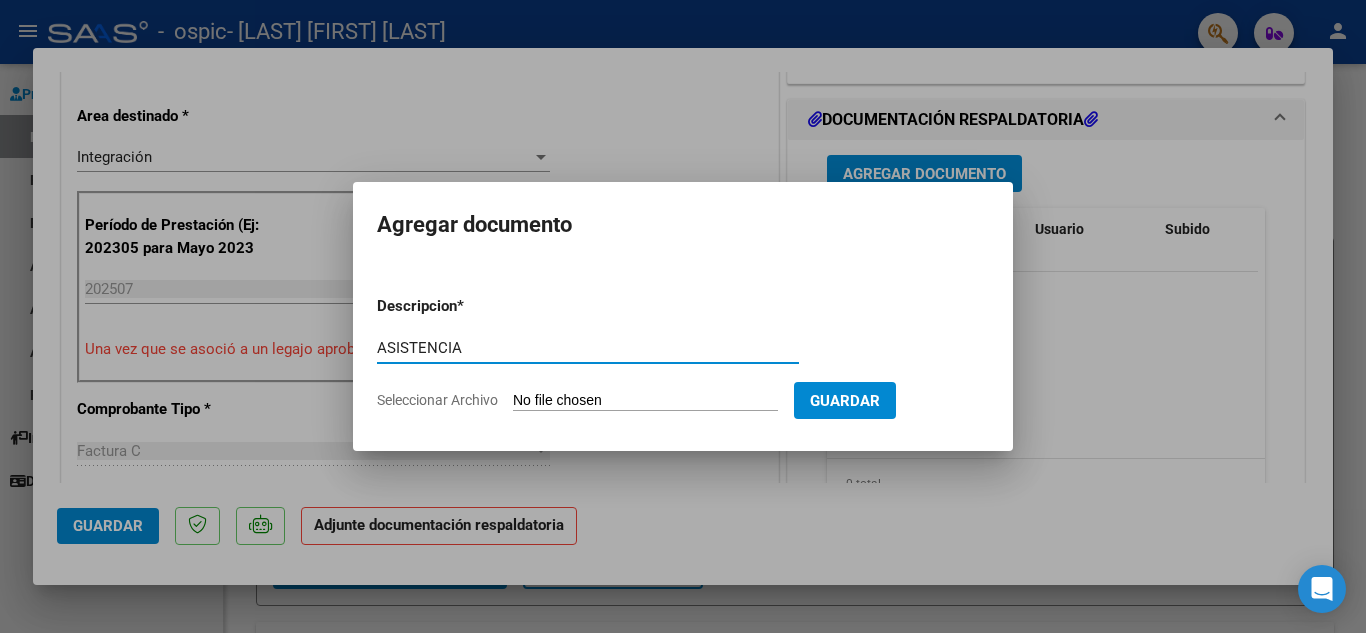 type on "ASISTENCIA" 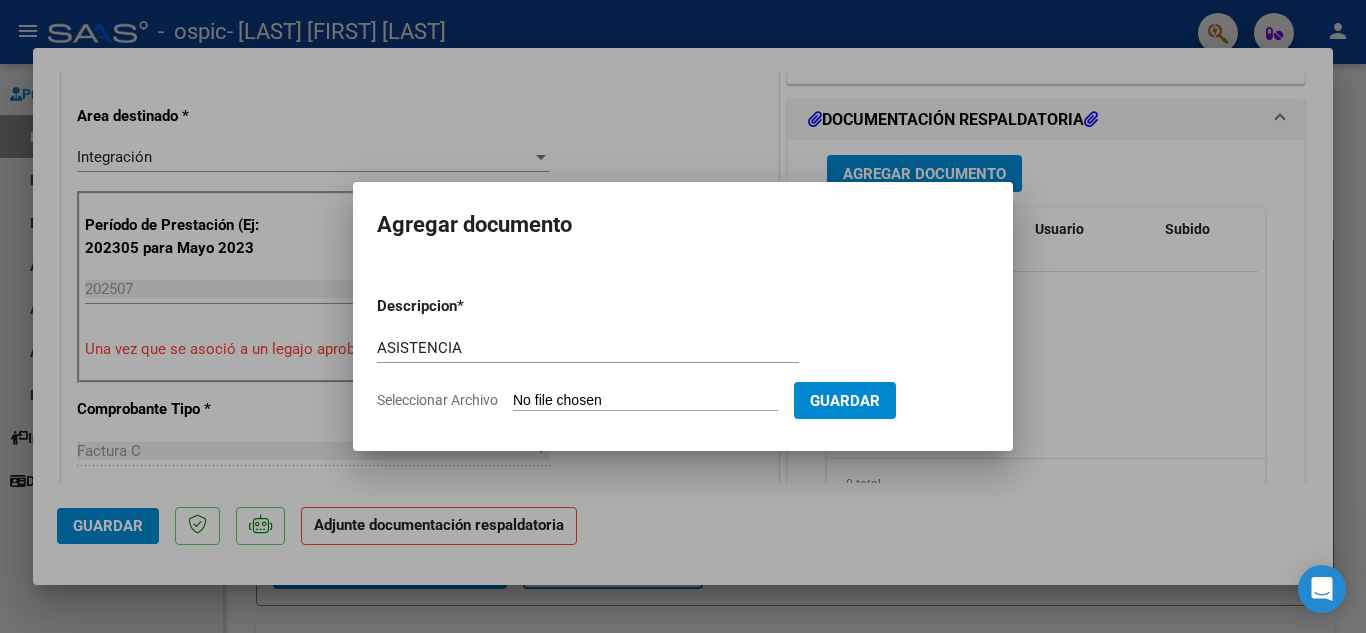 click on "Seleccionar Archivo" at bounding box center (645, 401) 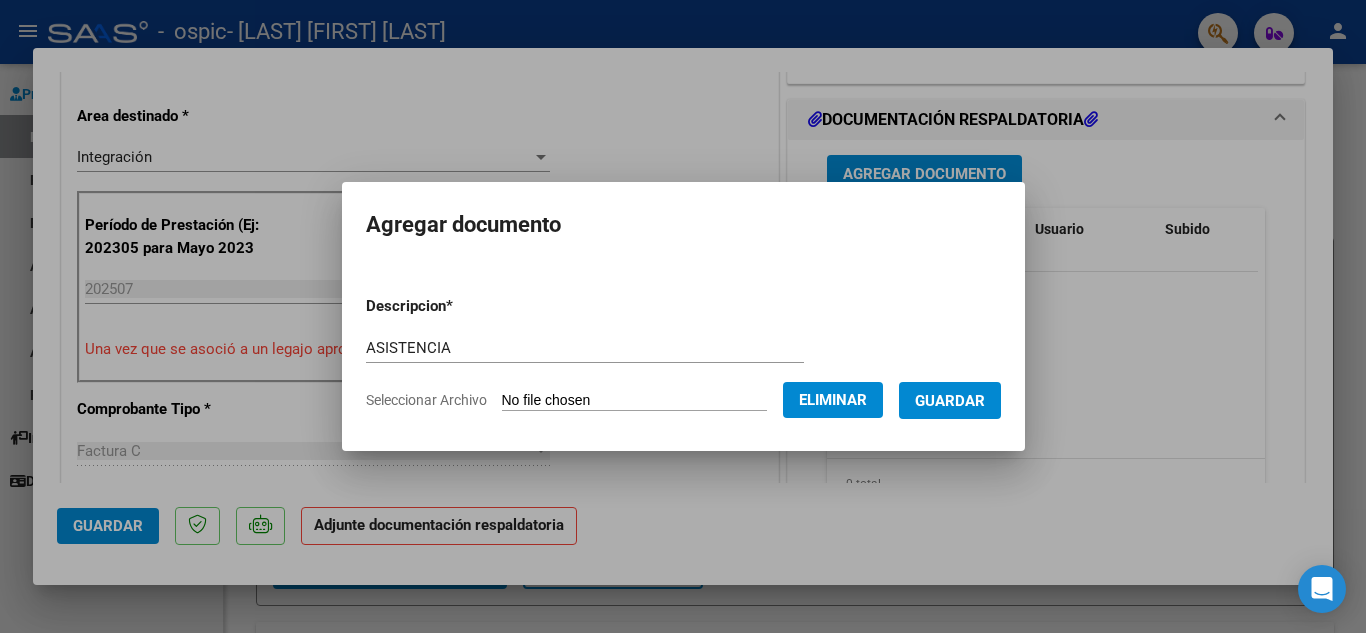 click on "Guardar" at bounding box center (950, 401) 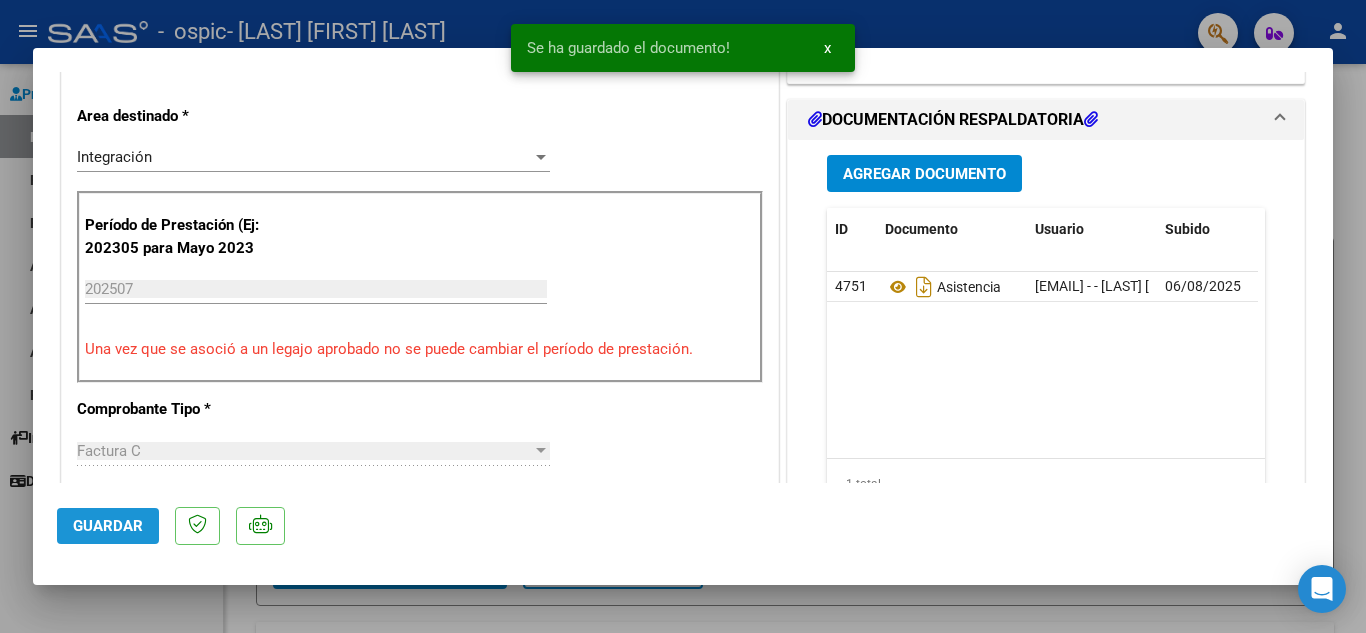 click on "Guardar" 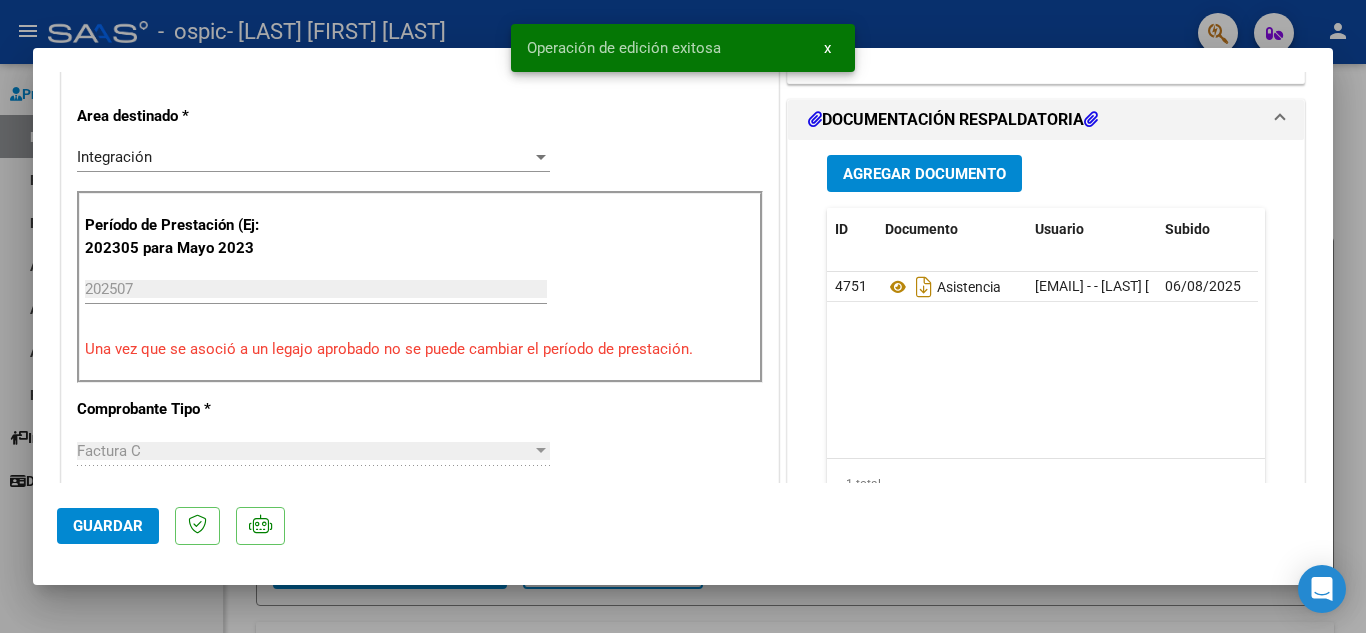 click at bounding box center [683, 316] 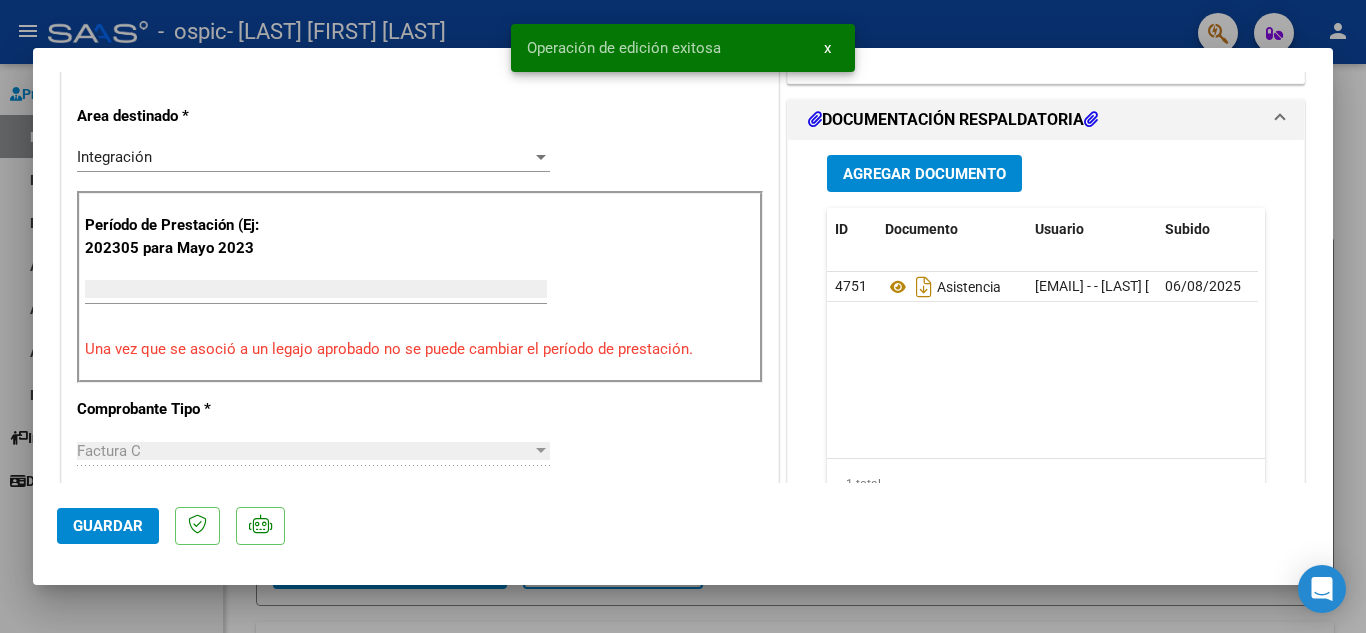 scroll, scrollTop: 391, scrollLeft: 0, axis: vertical 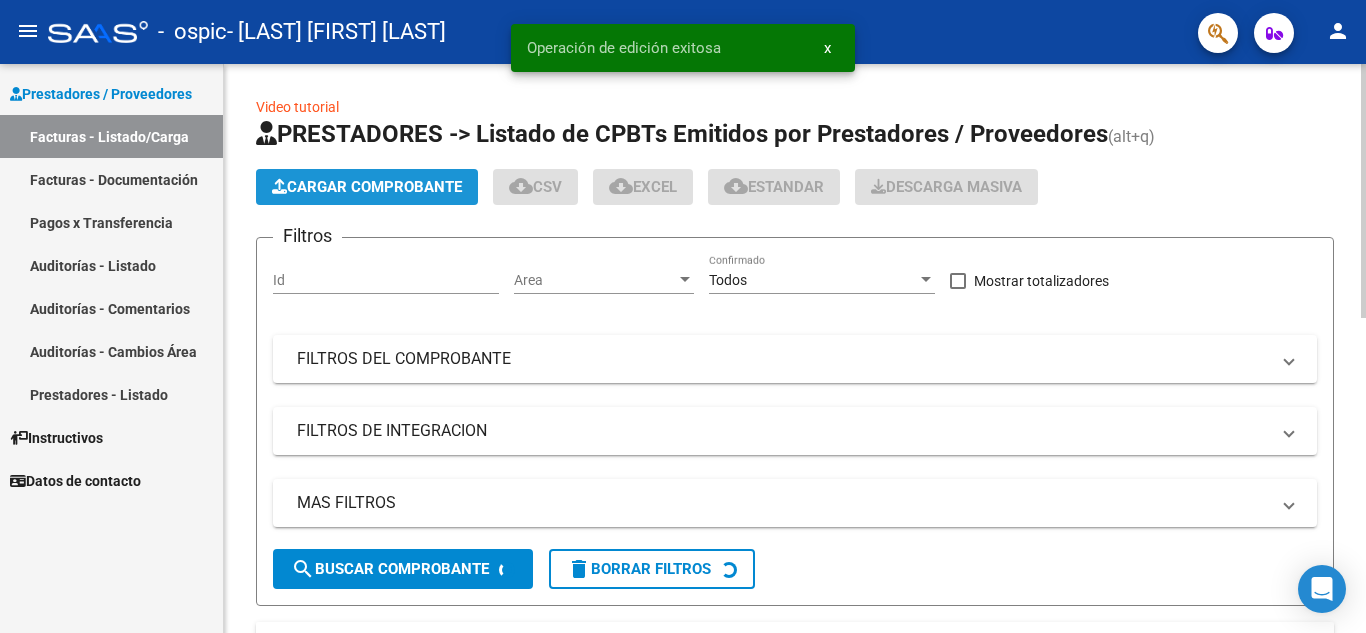 click on "Cargar Comprobante" 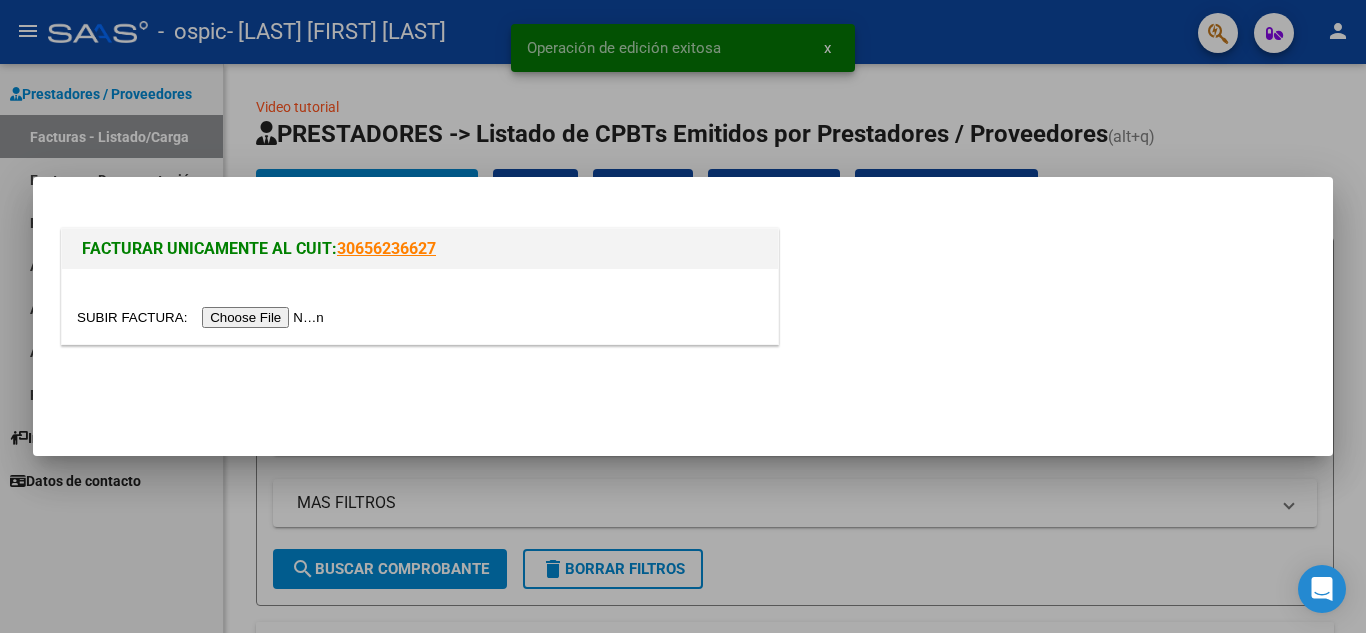 click at bounding box center [203, 317] 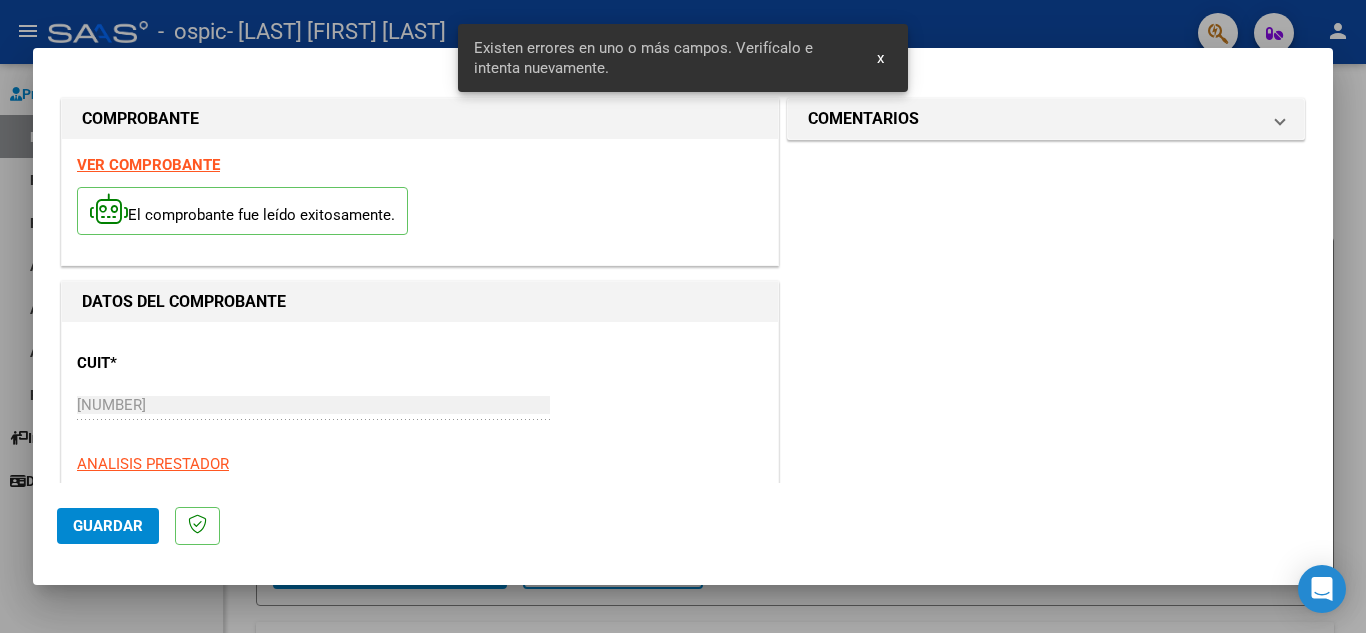 scroll, scrollTop: 474, scrollLeft: 0, axis: vertical 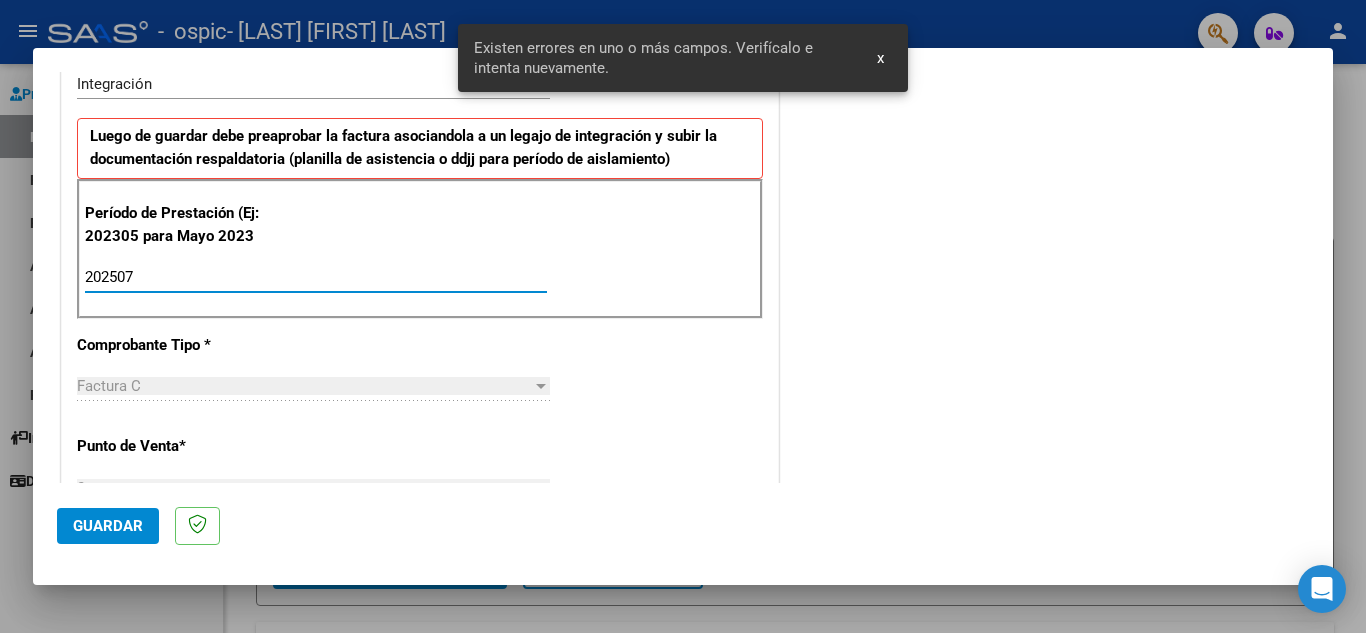 type on "202507" 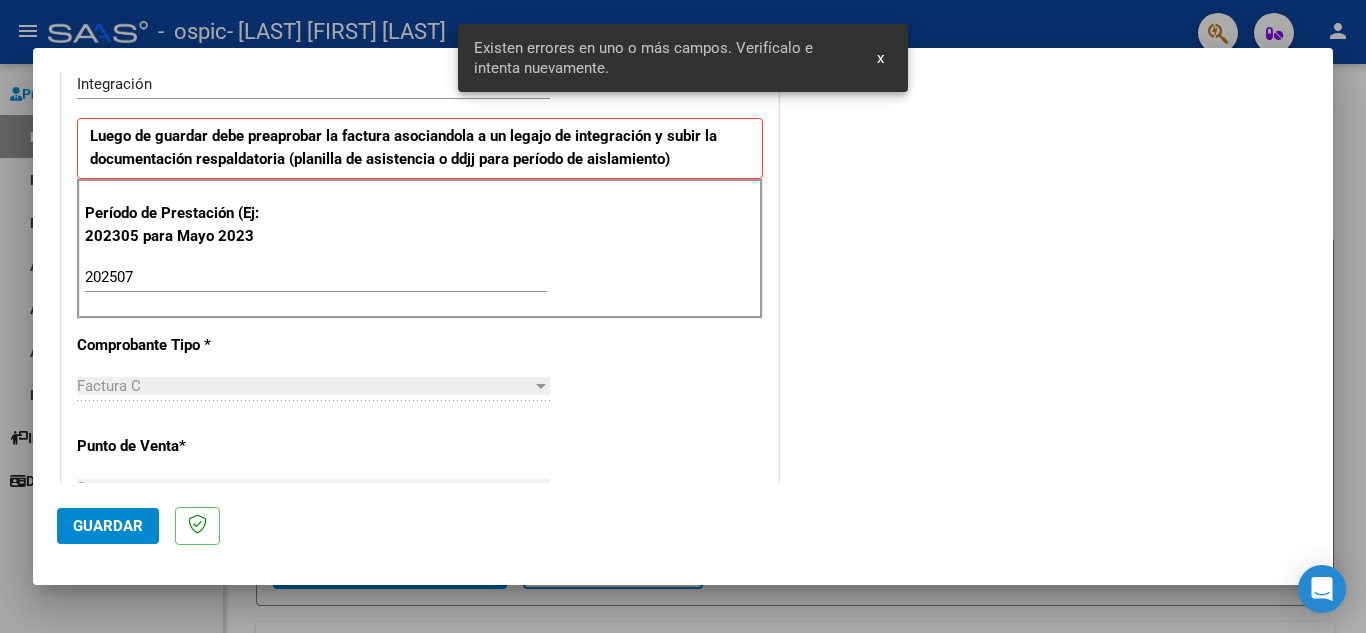 scroll, scrollTop: 1254, scrollLeft: 0, axis: vertical 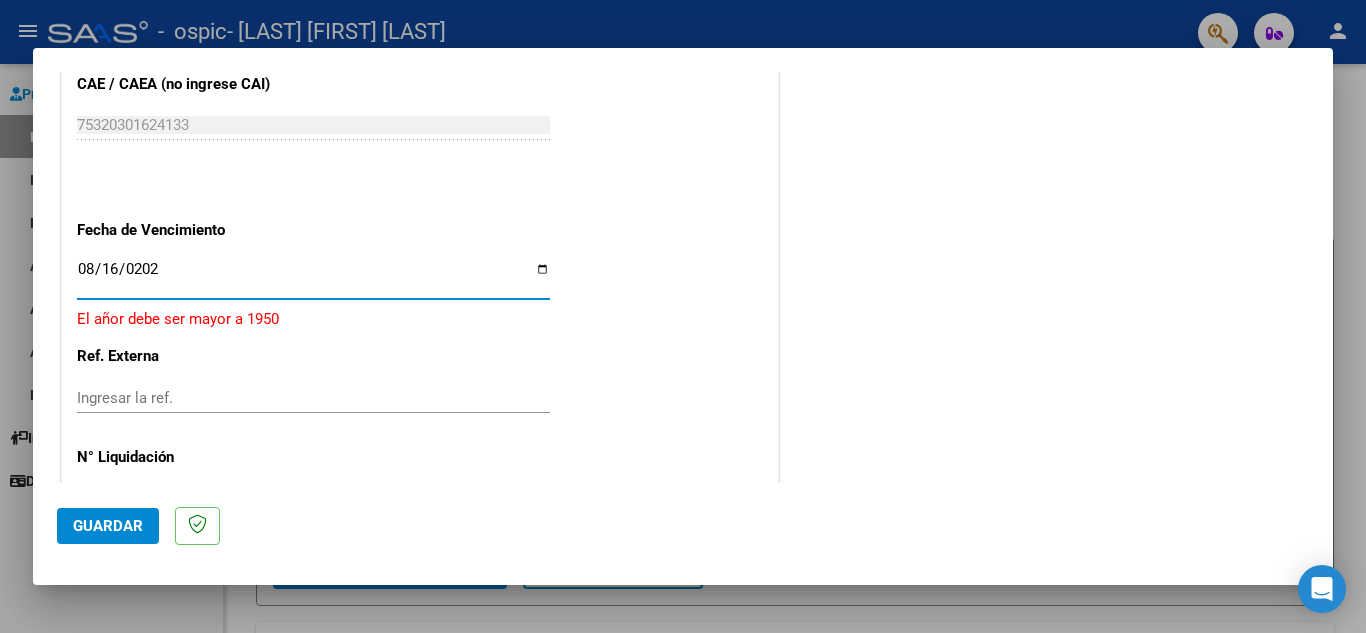type on "2025-08-16" 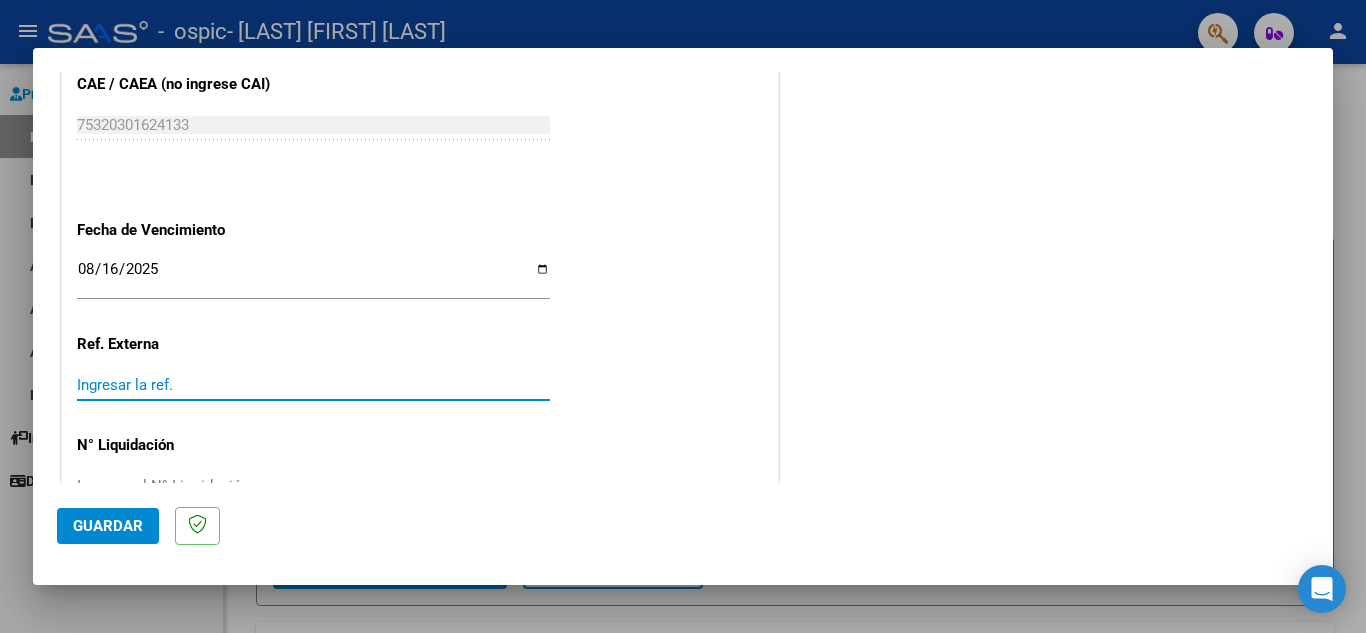 click on "Guardar" 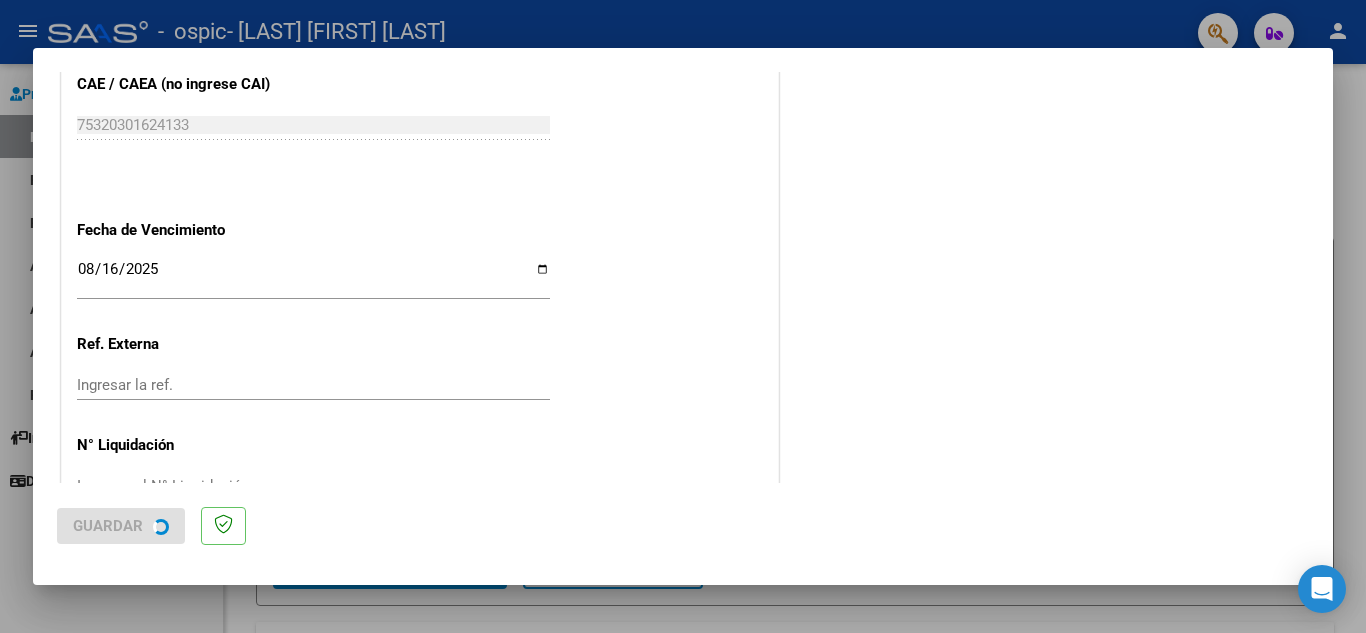 scroll, scrollTop: 0, scrollLeft: 0, axis: both 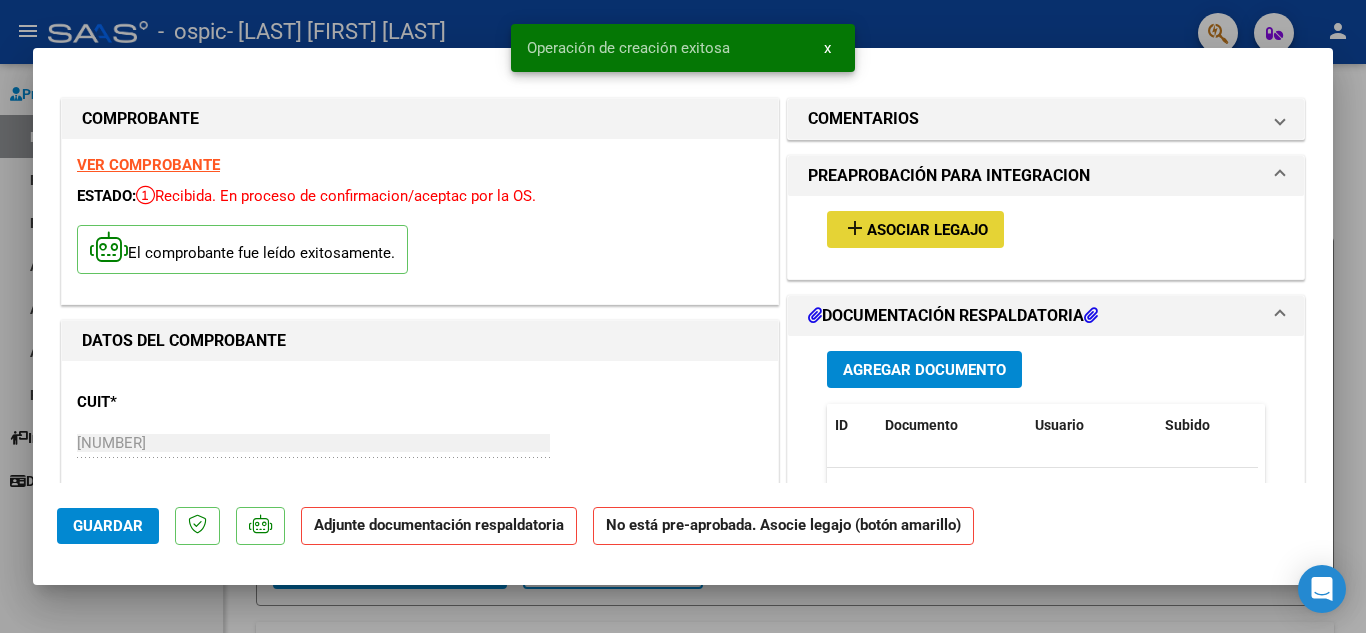 click on "Asociar Legajo" at bounding box center (927, 230) 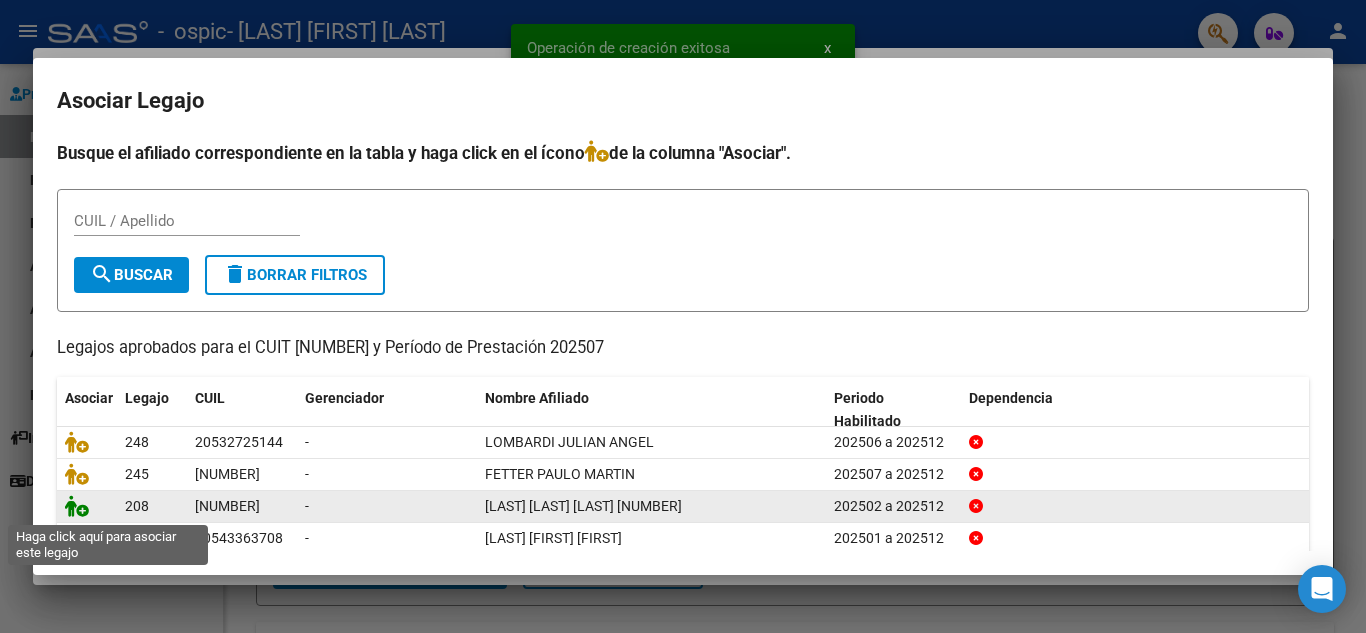 click 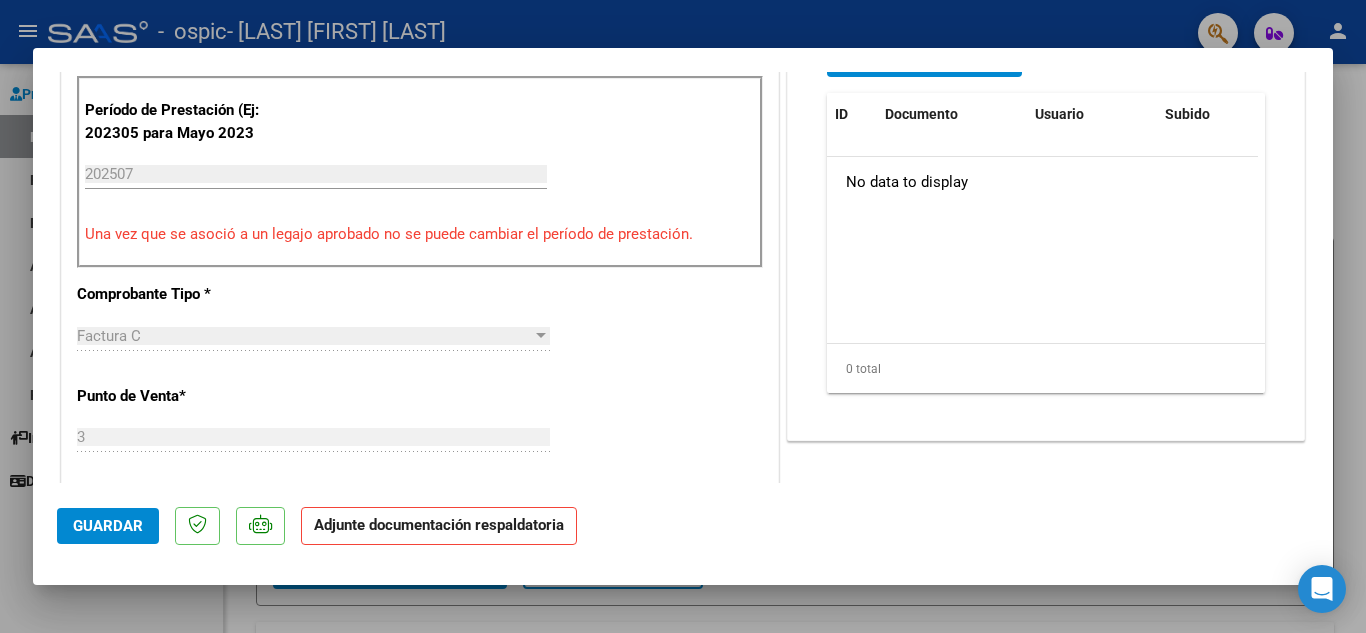 scroll, scrollTop: 596, scrollLeft: 0, axis: vertical 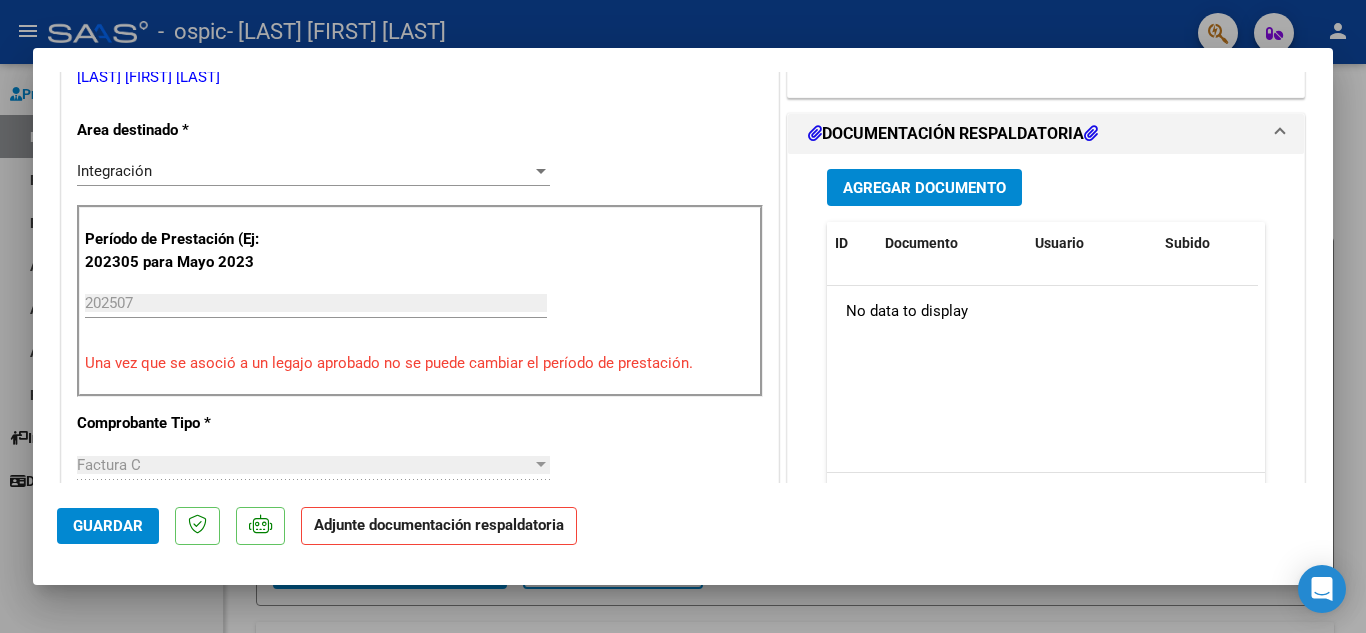 click on "Agregar Documento" at bounding box center [924, 187] 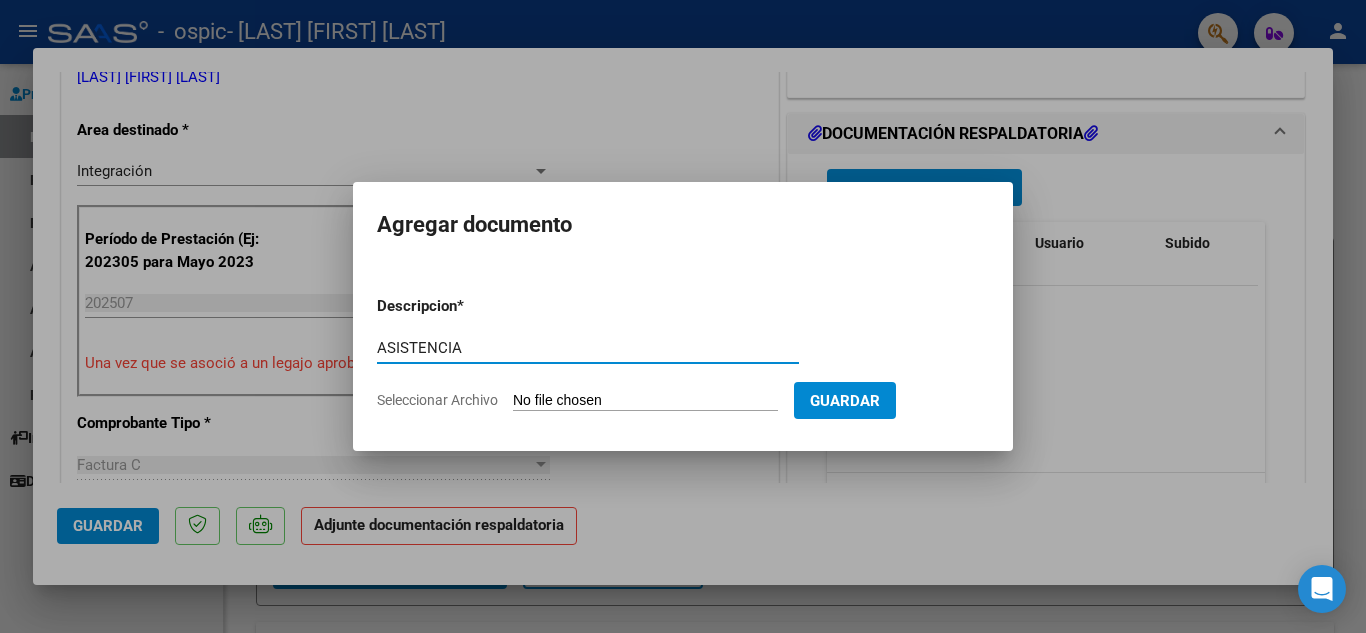 type on "ASISTENCIA" 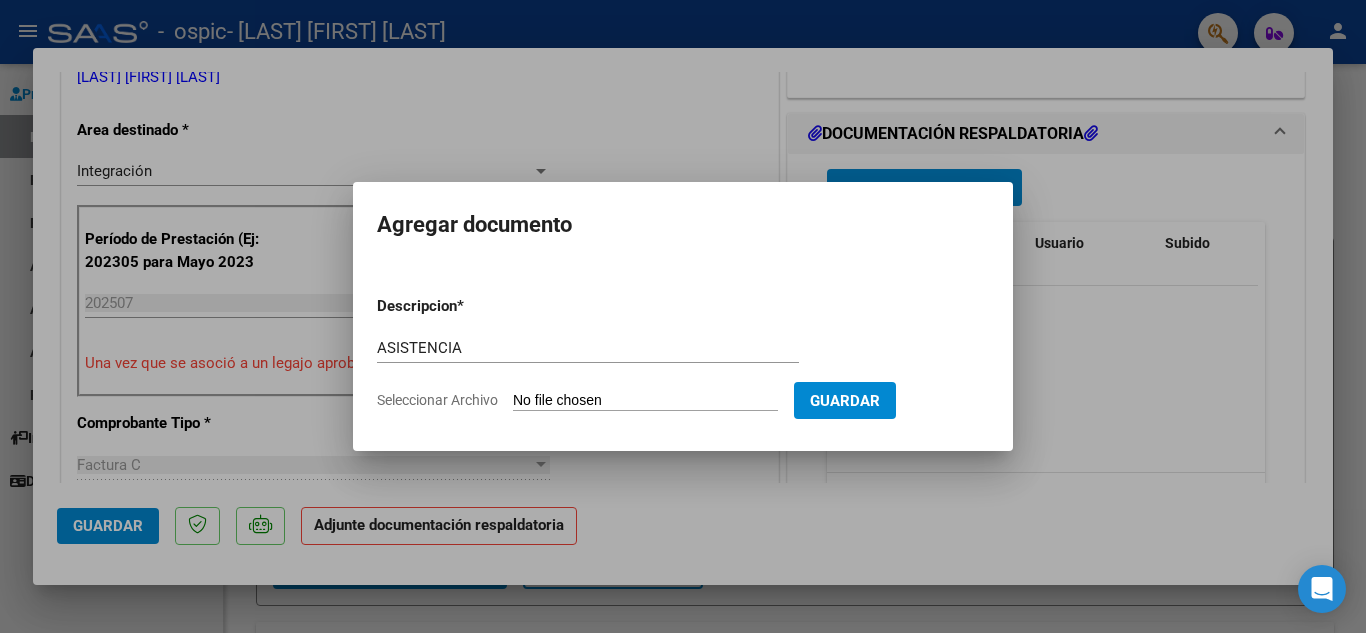 click on "Seleccionar Archivo" at bounding box center [645, 401] 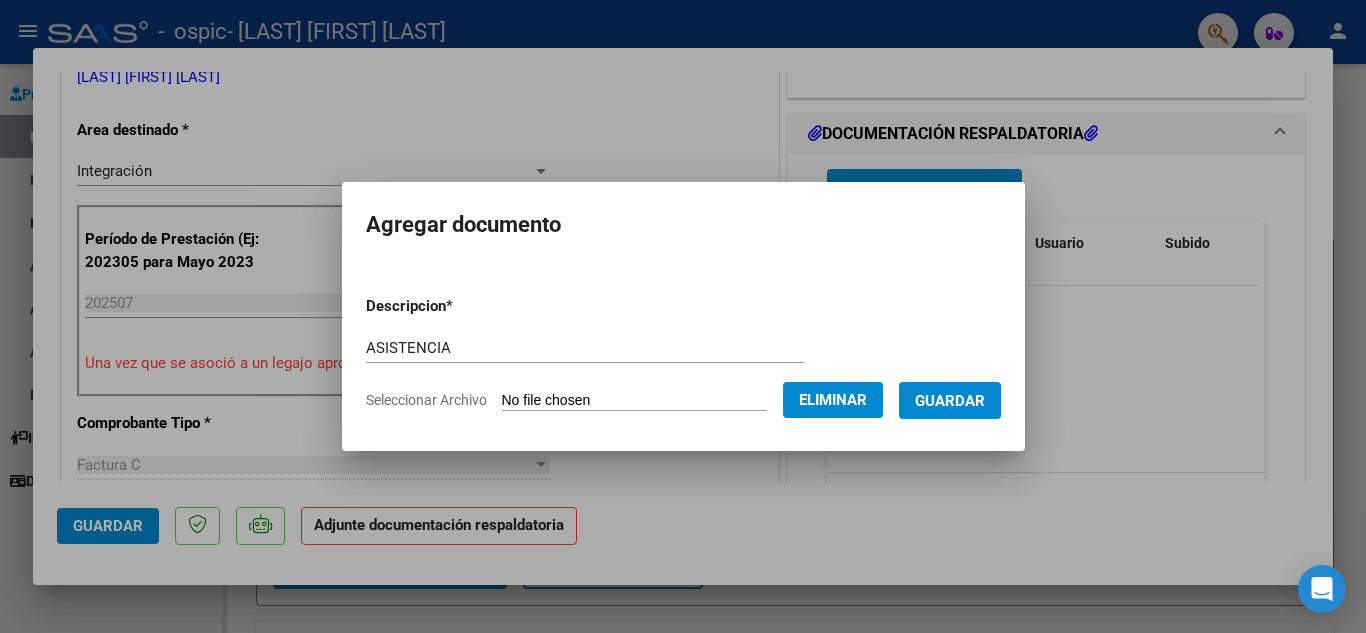 click on "Guardar" at bounding box center [950, 401] 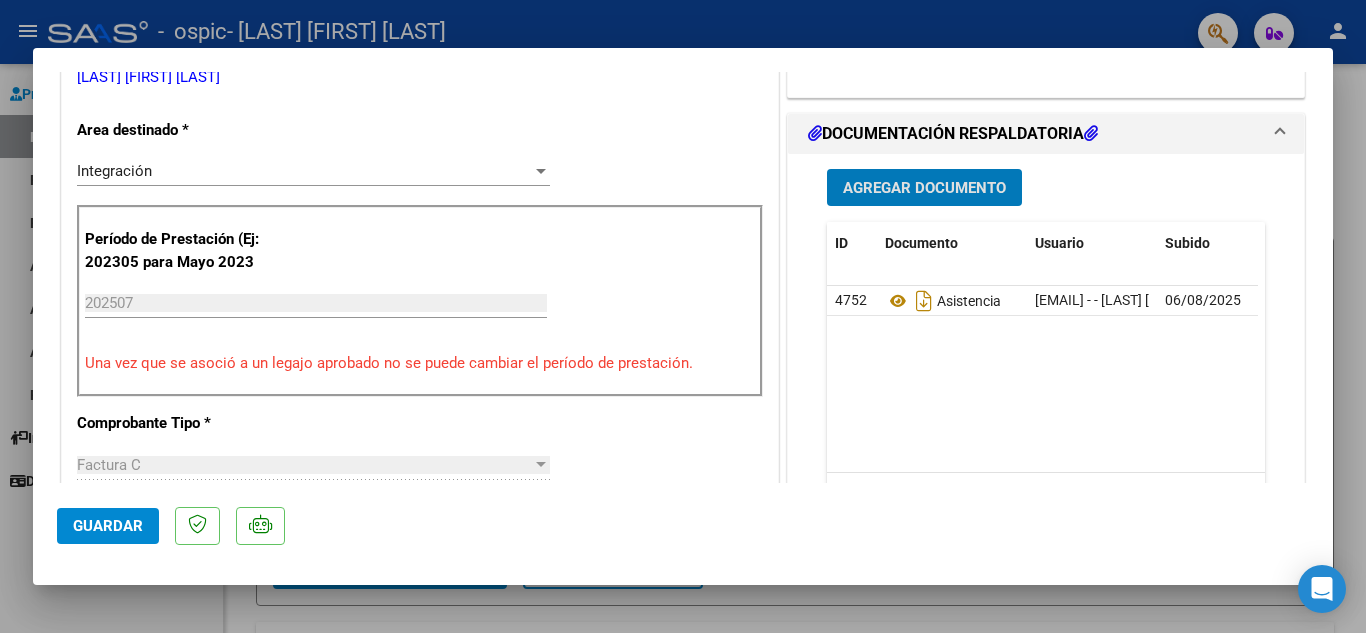 click on "Guardar" 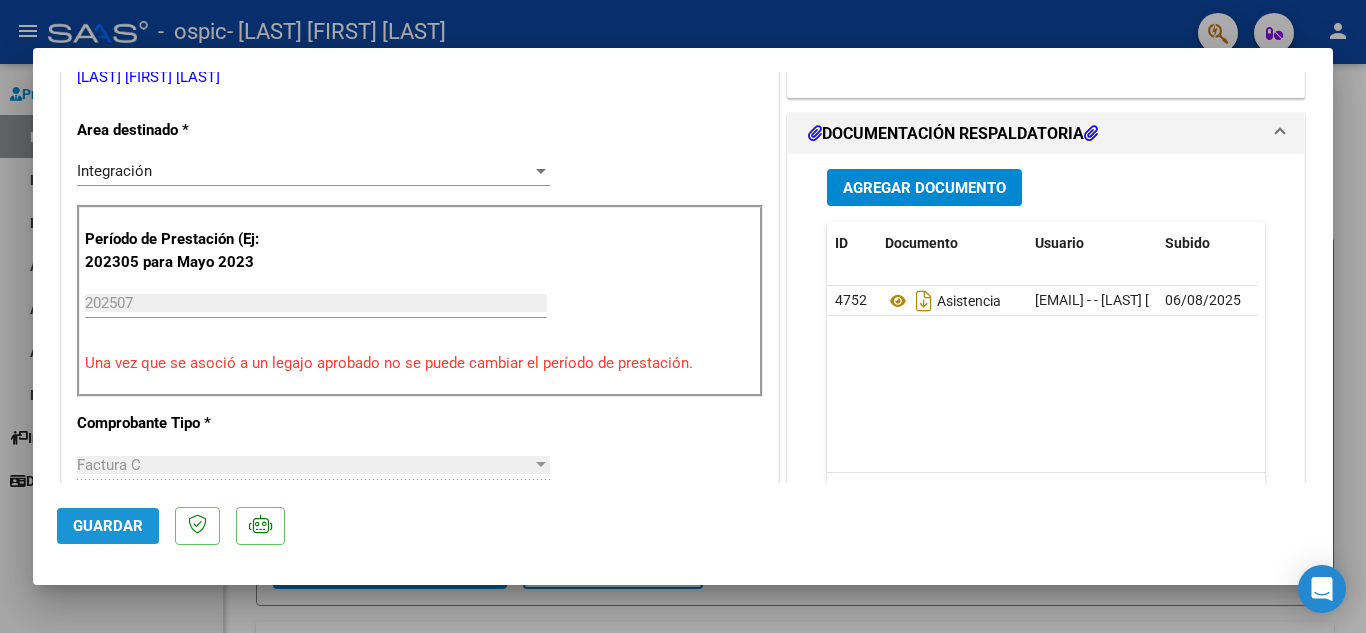 click on "Guardar" 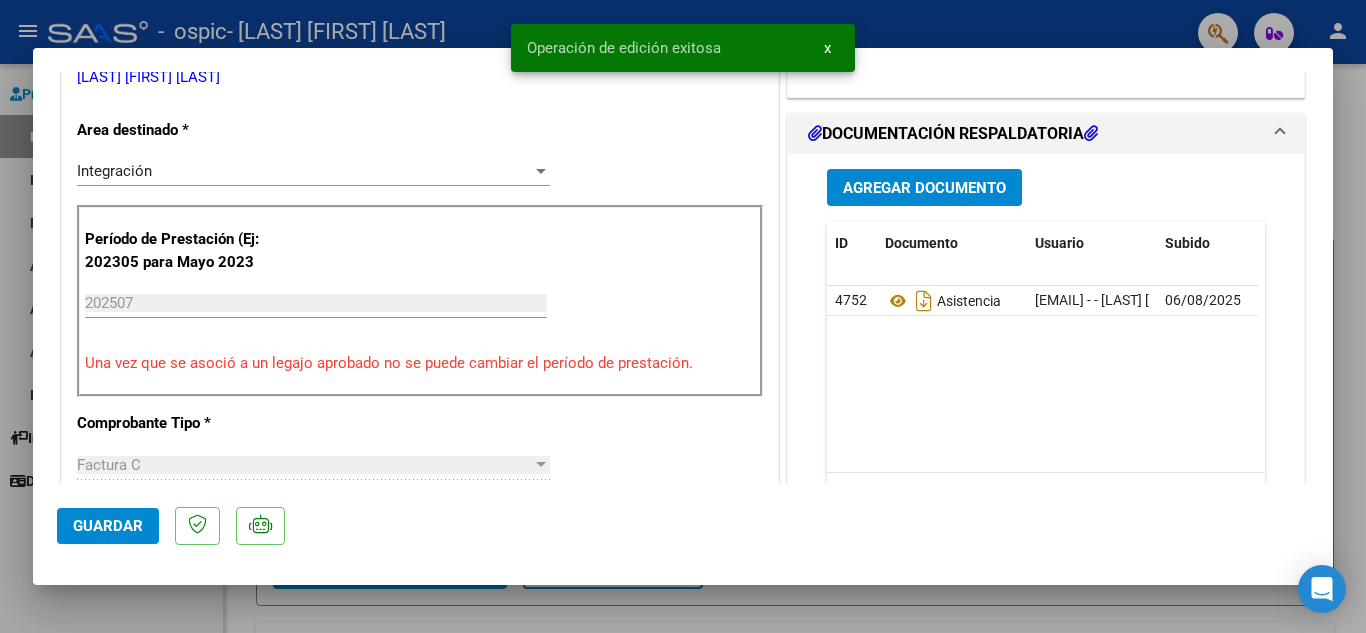 click at bounding box center [683, 316] 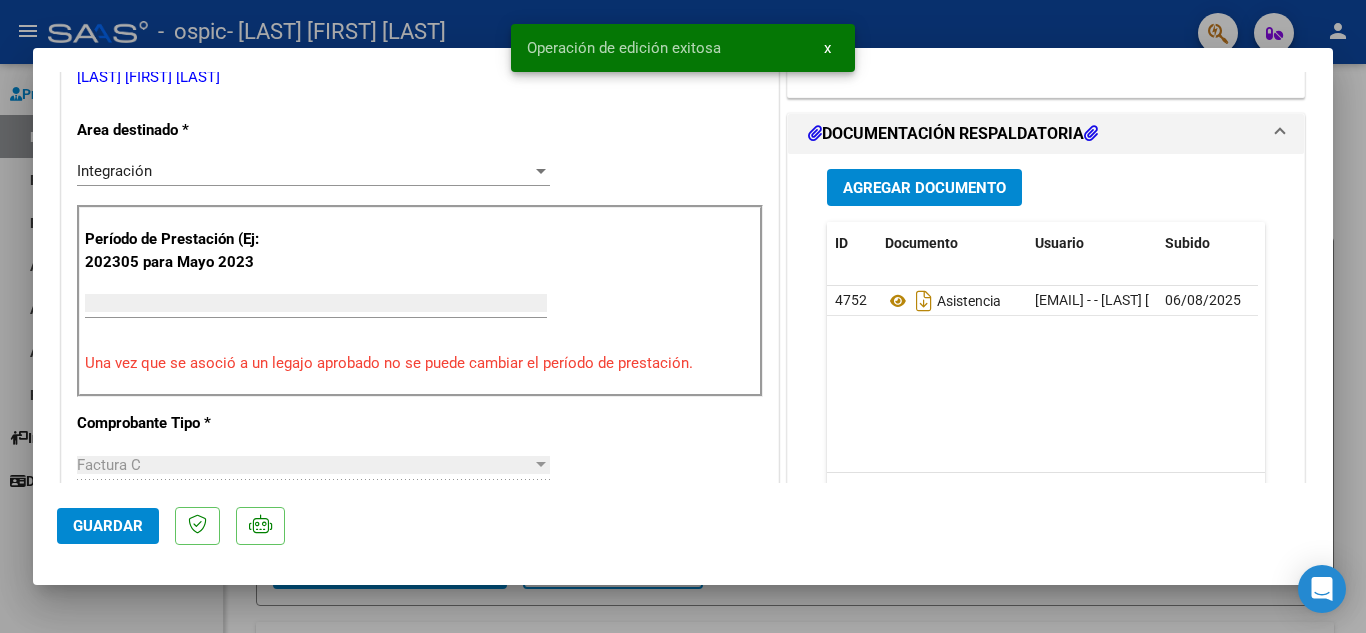 scroll, scrollTop: 0, scrollLeft: 0, axis: both 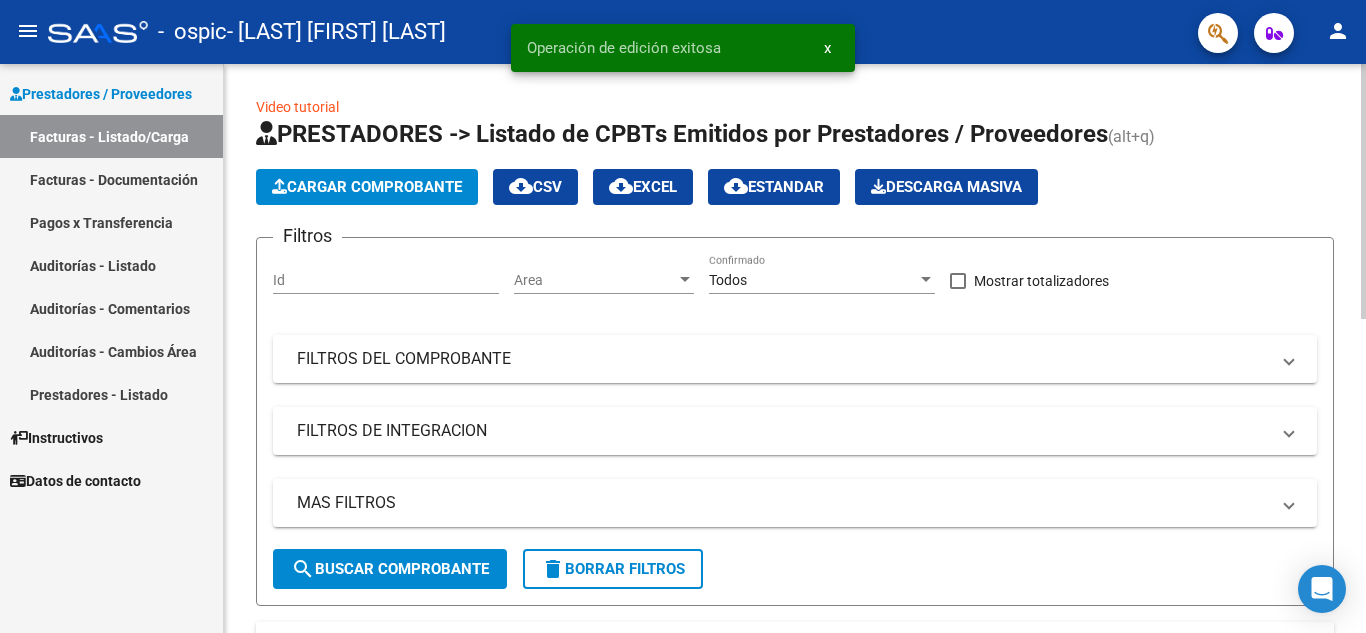 click on "Cargar Comprobante" 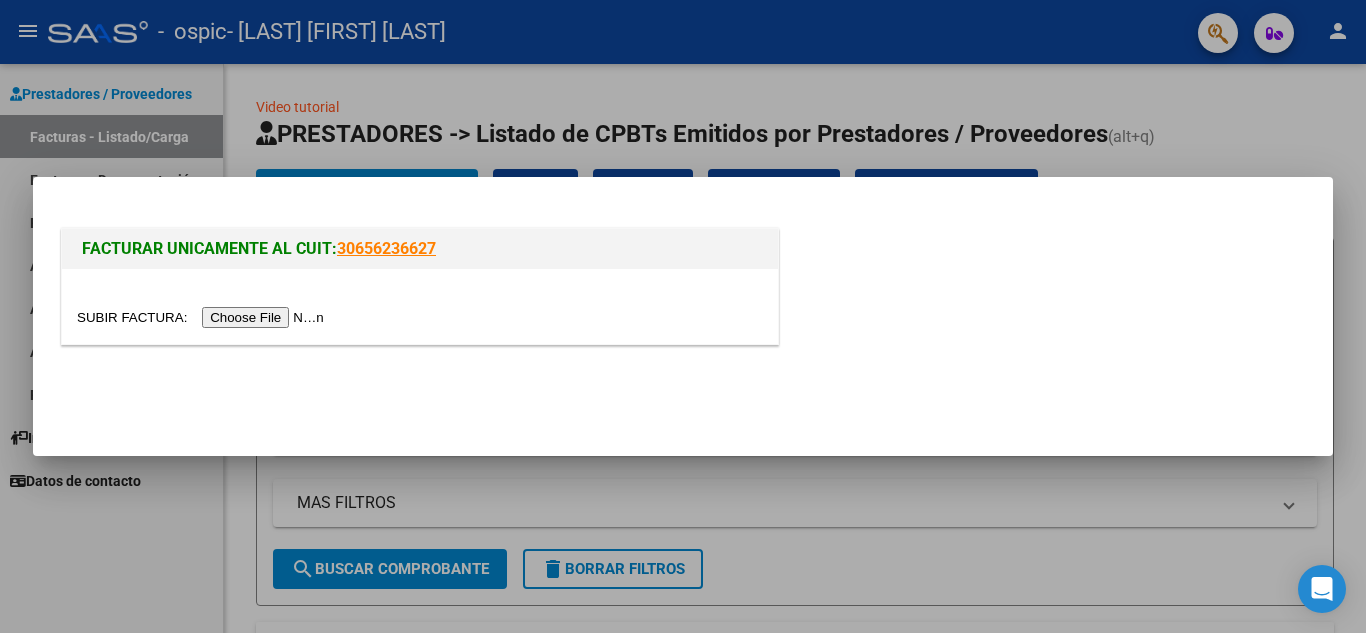 click at bounding box center [203, 317] 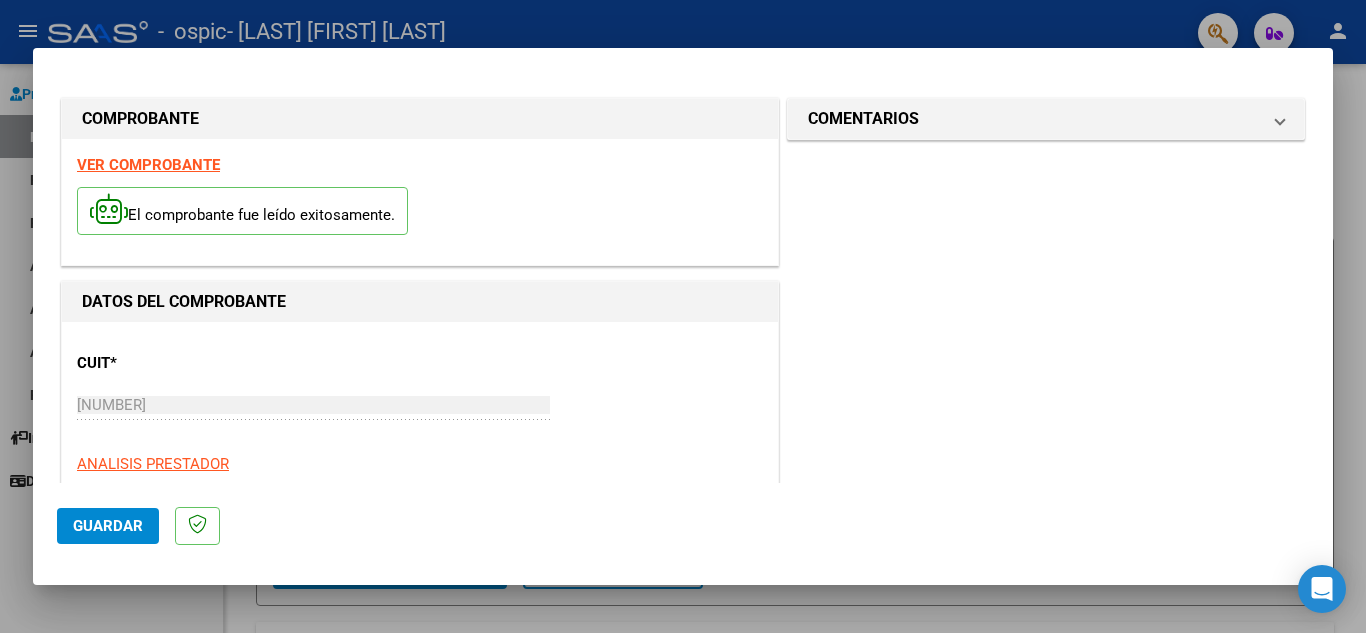 scroll, scrollTop: 281, scrollLeft: 0, axis: vertical 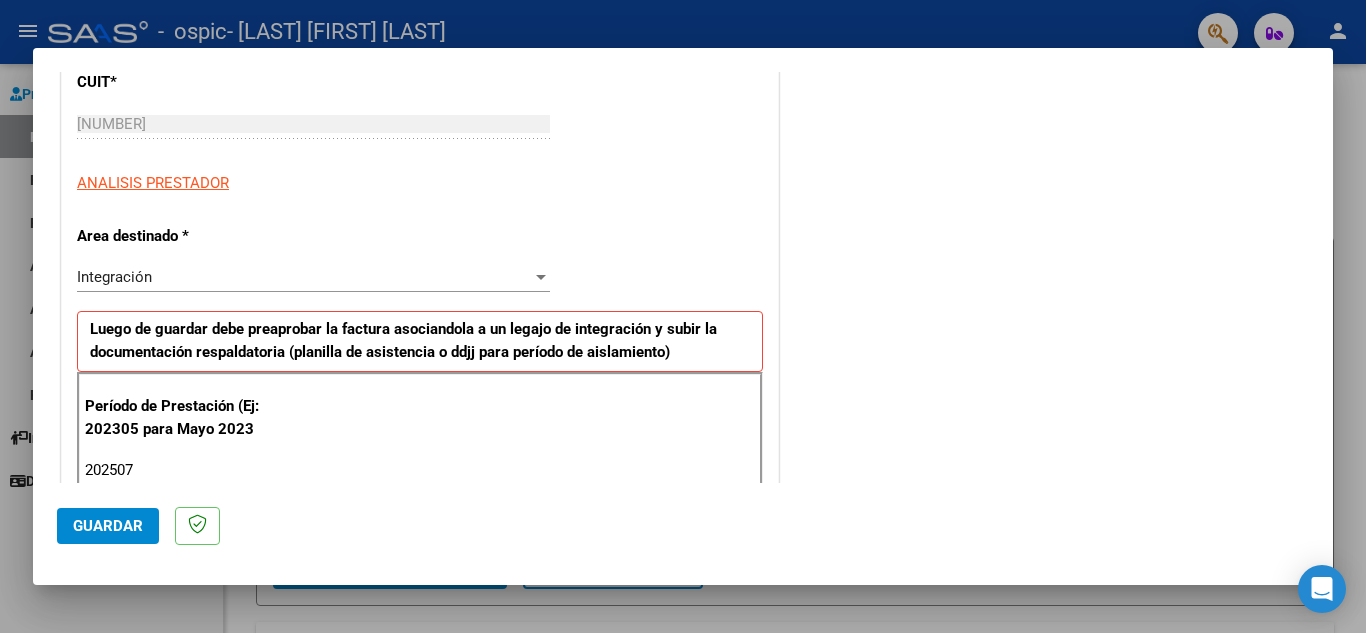 type on "202507" 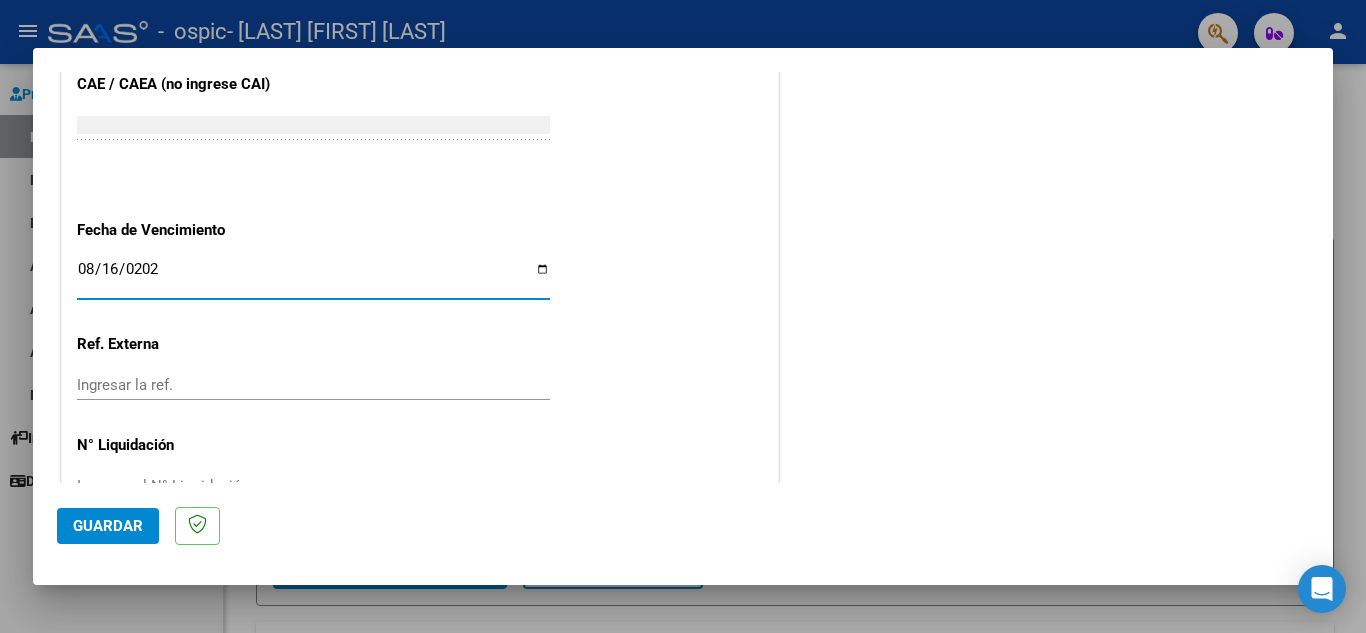 type on "2025-08-16" 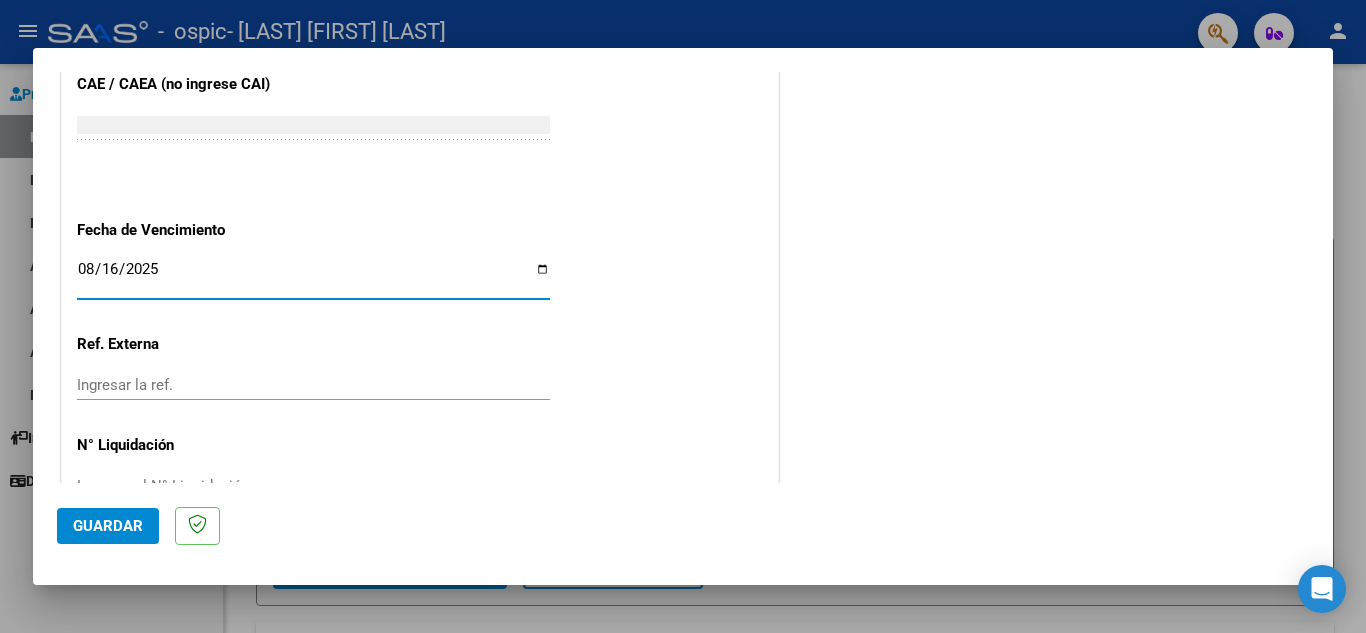 click on "Guardar" 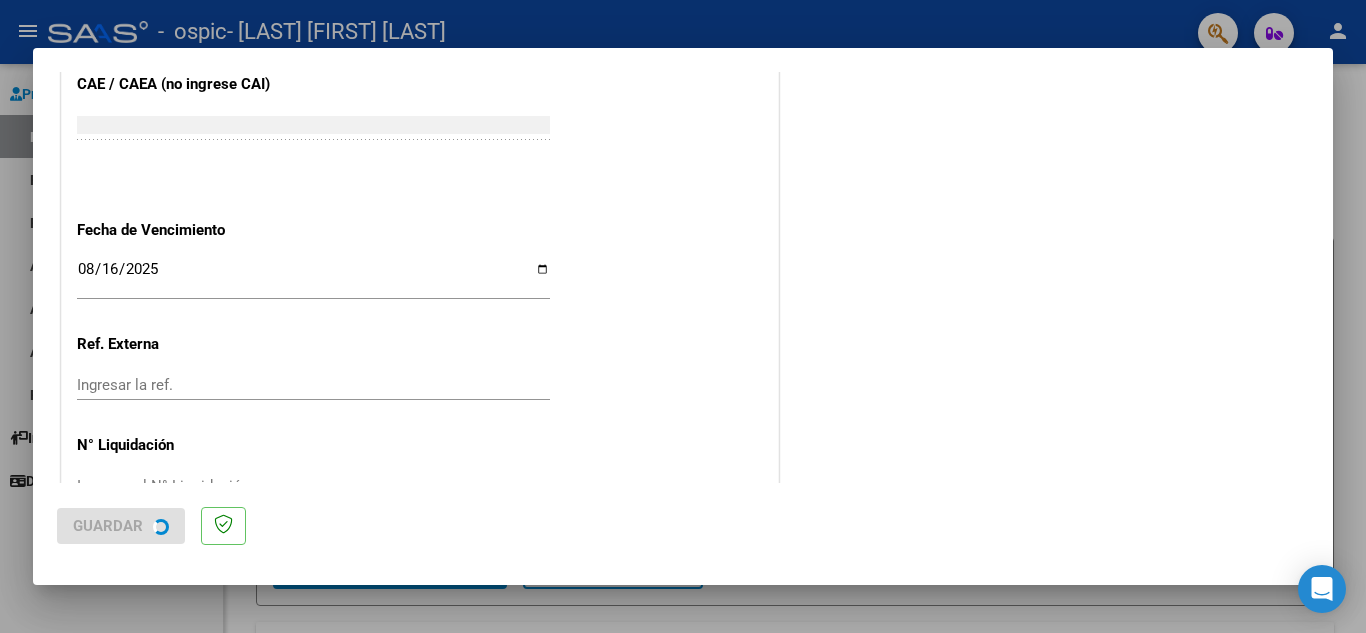 scroll, scrollTop: 0, scrollLeft: 0, axis: both 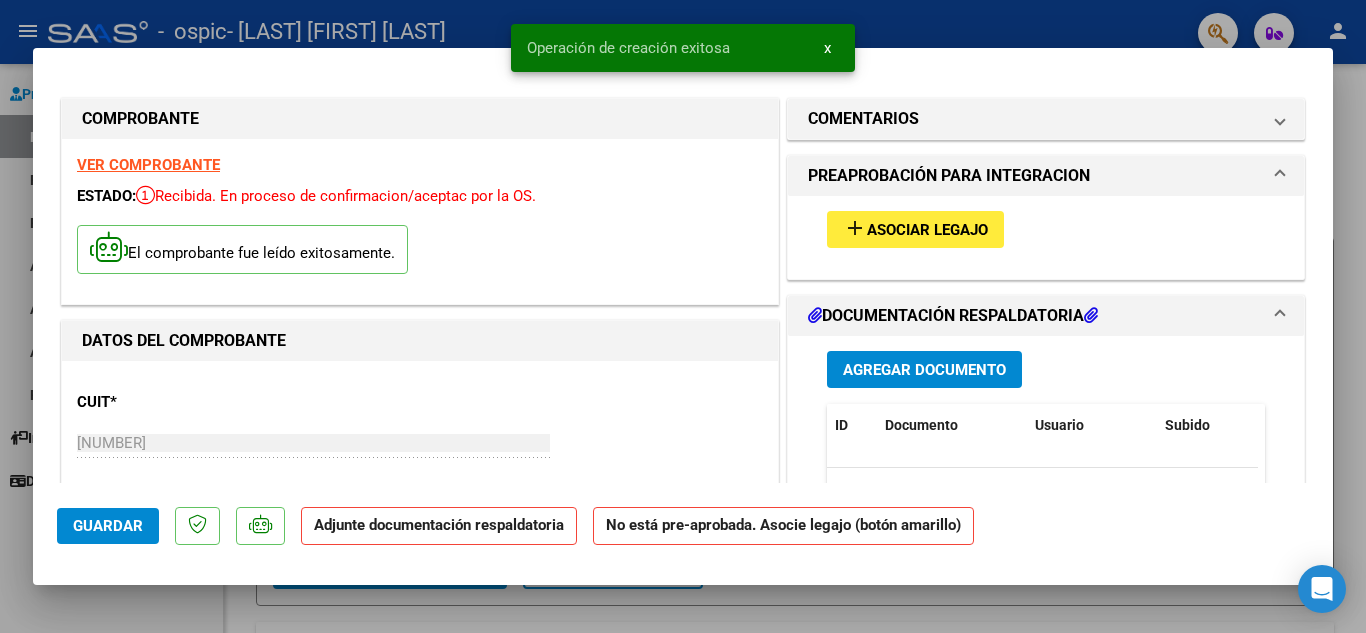 click on "Asociar Legajo" at bounding box center (927, 230) 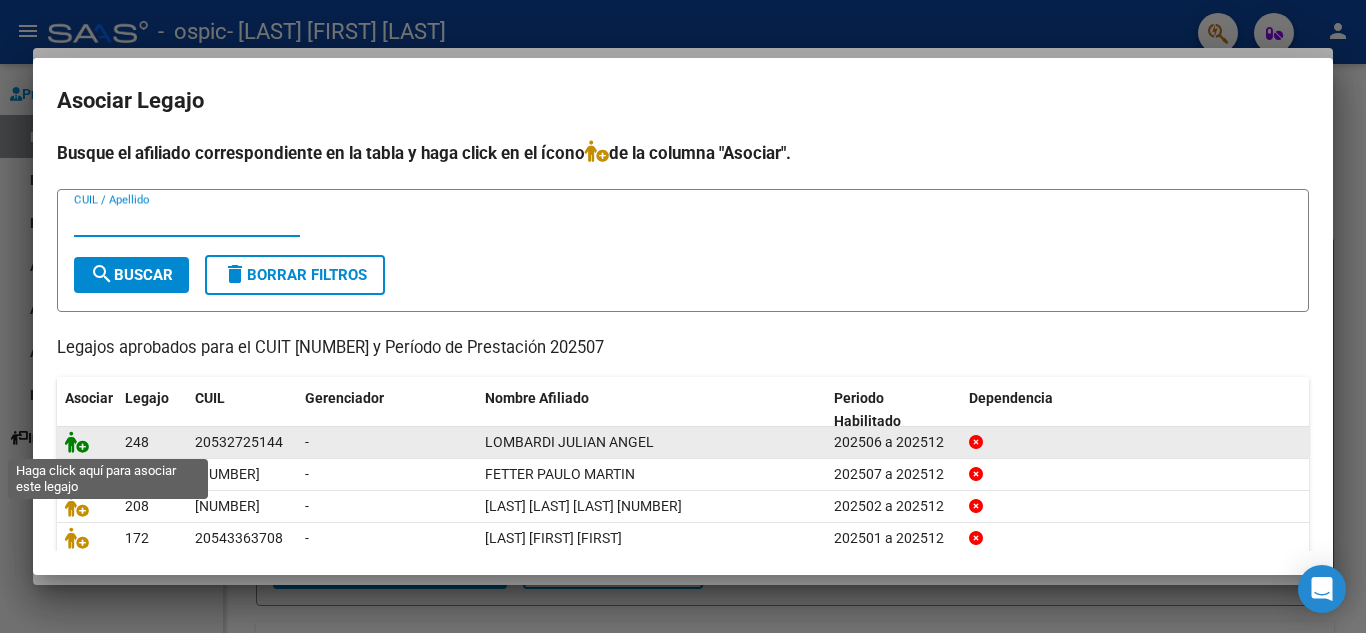 click 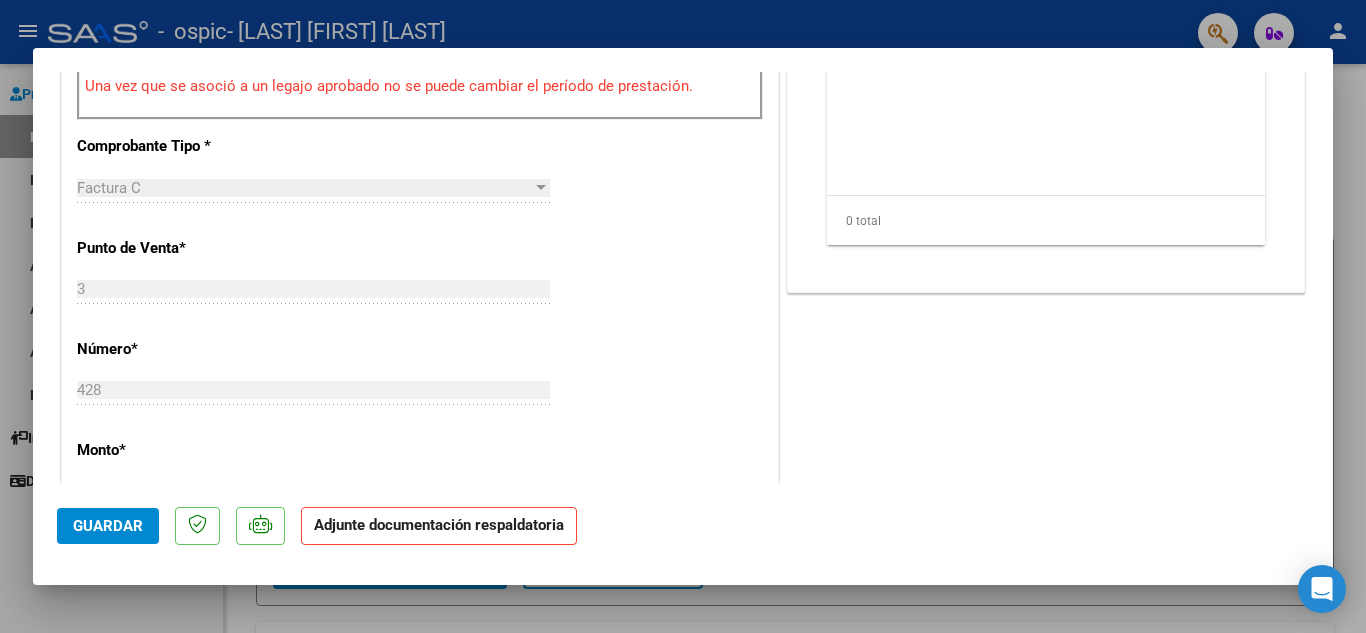 scroll, scrollTop: 744, scrollLeft: 0, axis: vertical 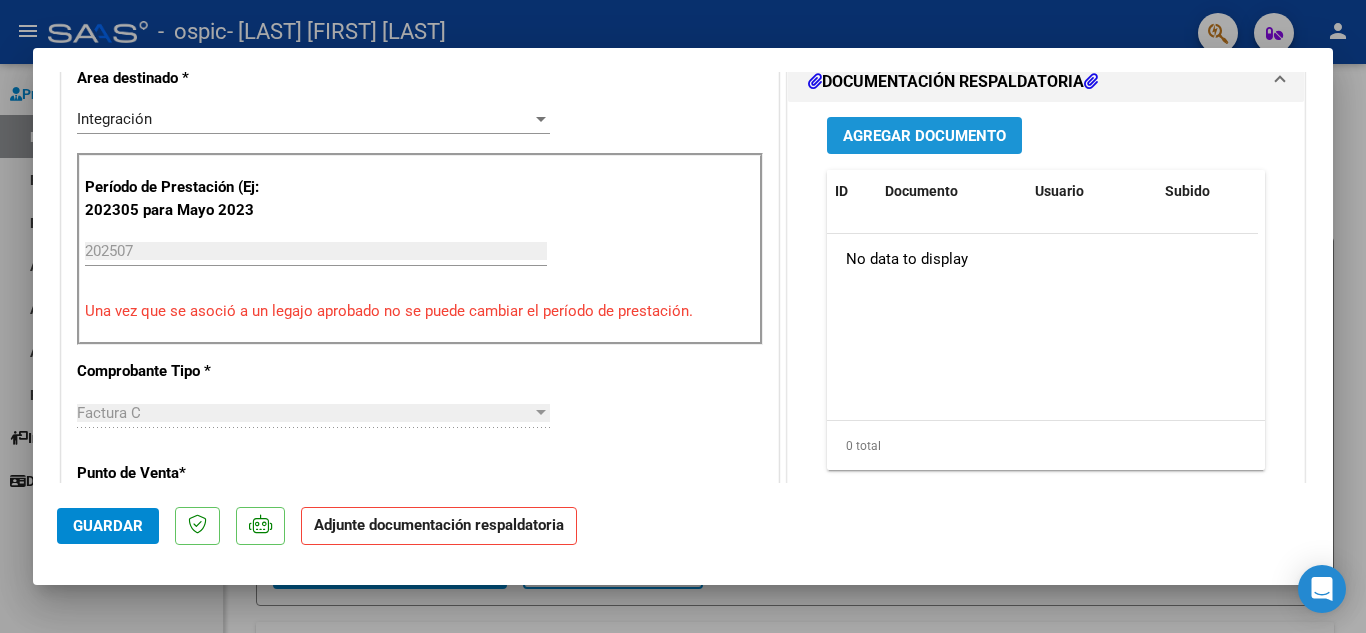 click on "Agregar Documento" at bounding box center (924, 135) 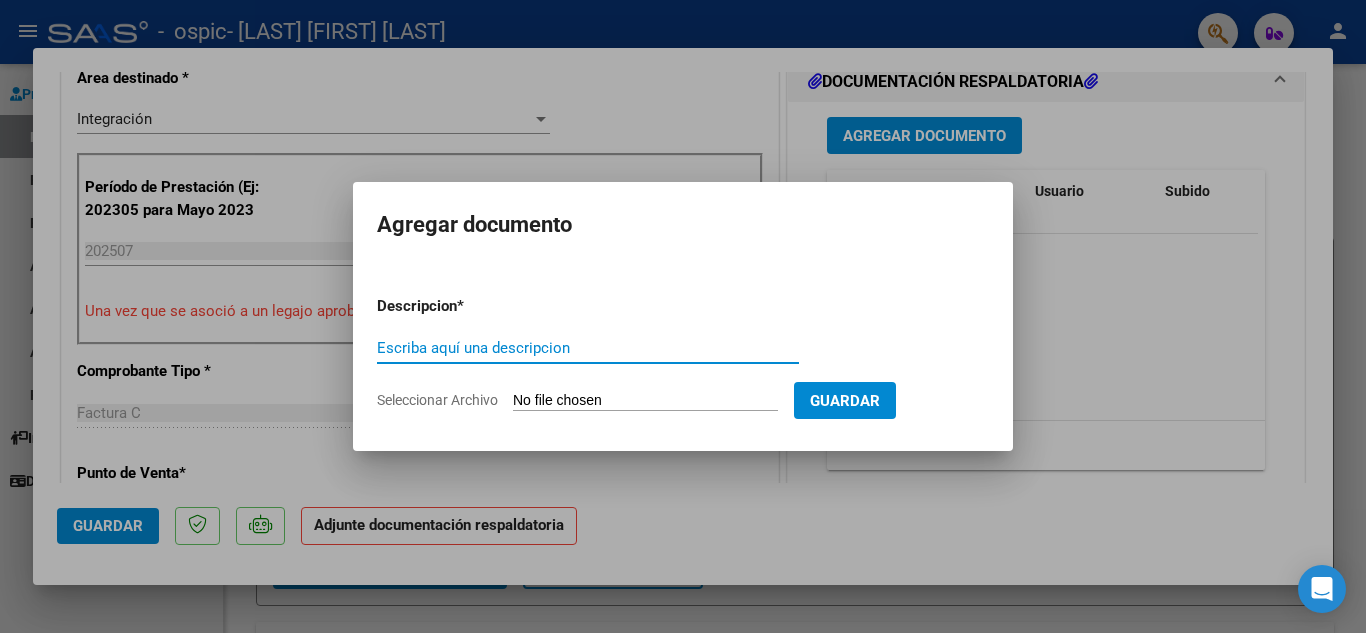 click on "Escriba aquí una descripcion" at bounding box center [588, 348] 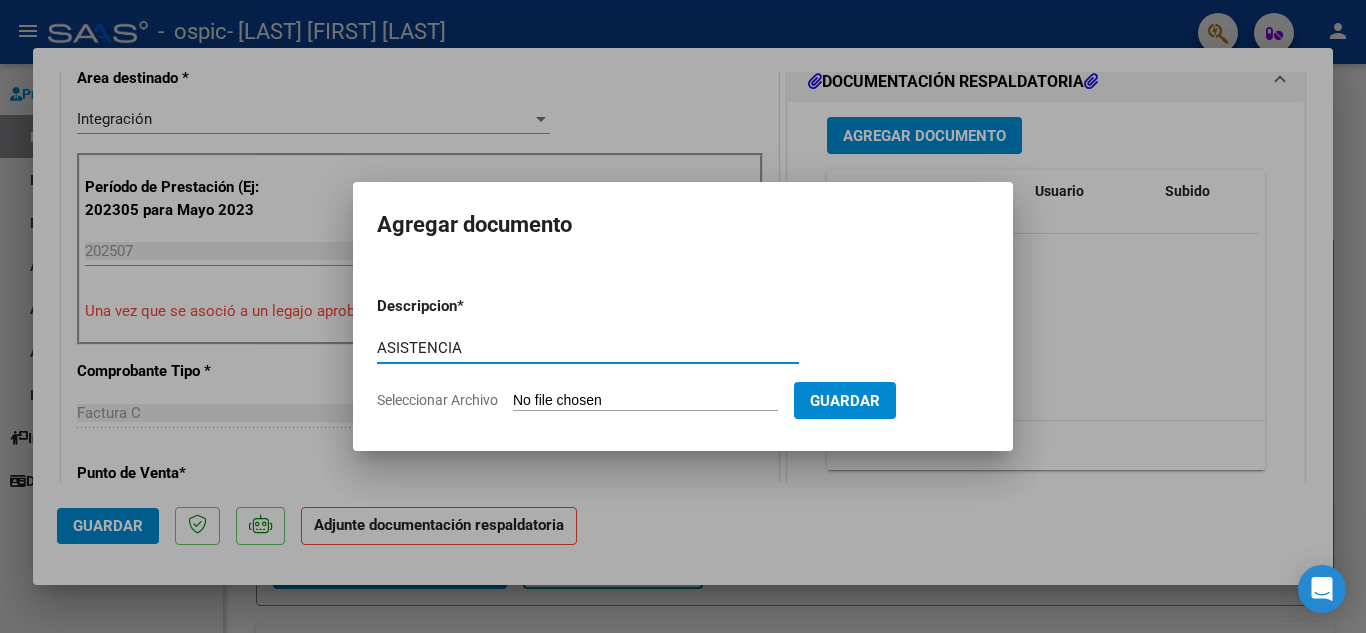 type on "ASISTENCIA" 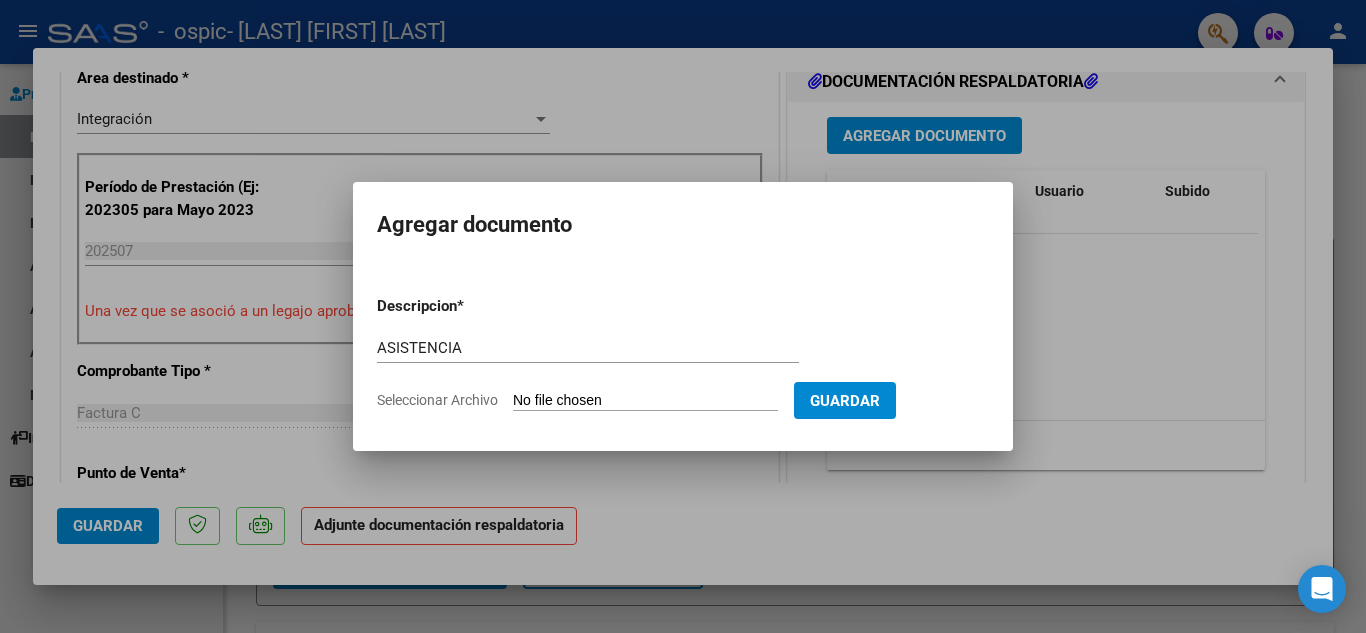 click on "Seleccionar Archivo" at bounding box center [645, 401] 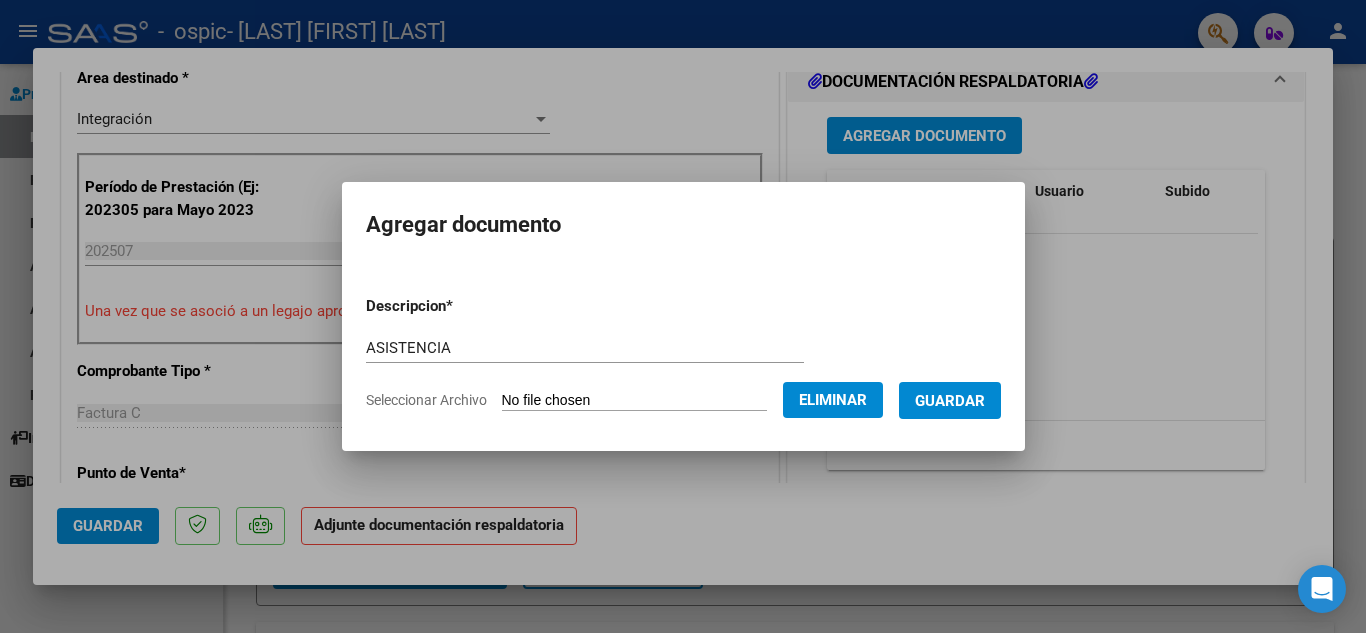 click on "Guardar" at bounding box center [950, 401] 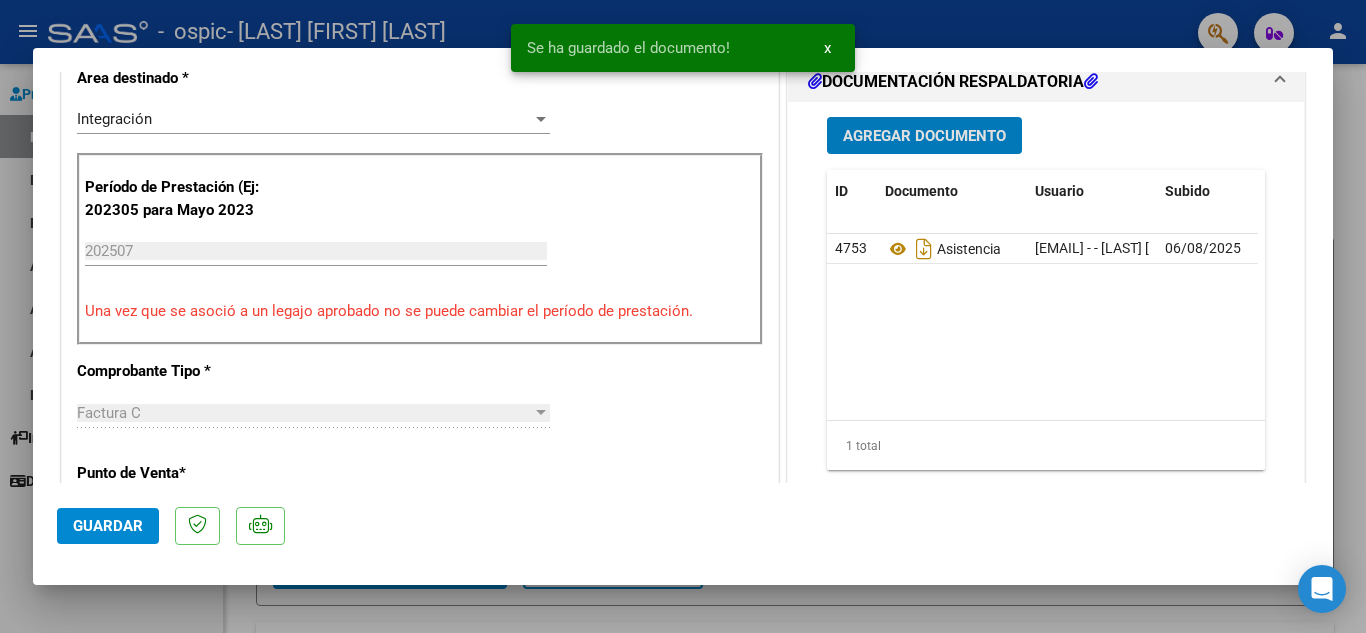 click on "Guardar" 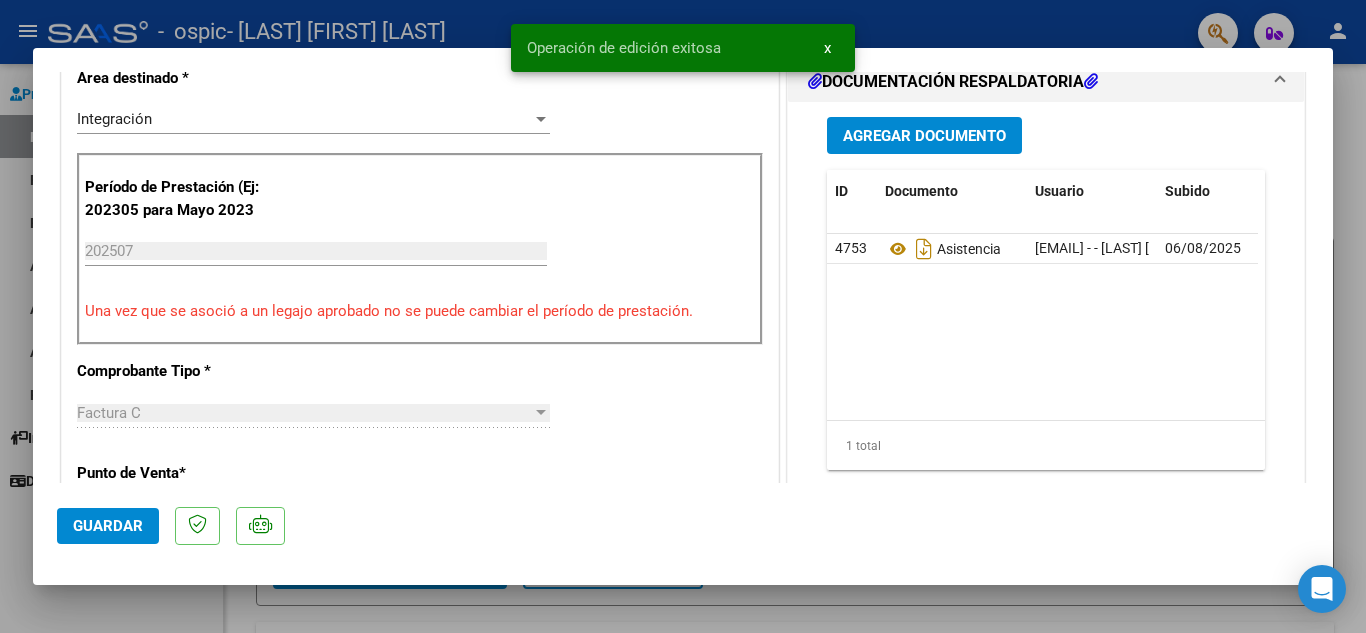 click at bounding box center (683, 316) 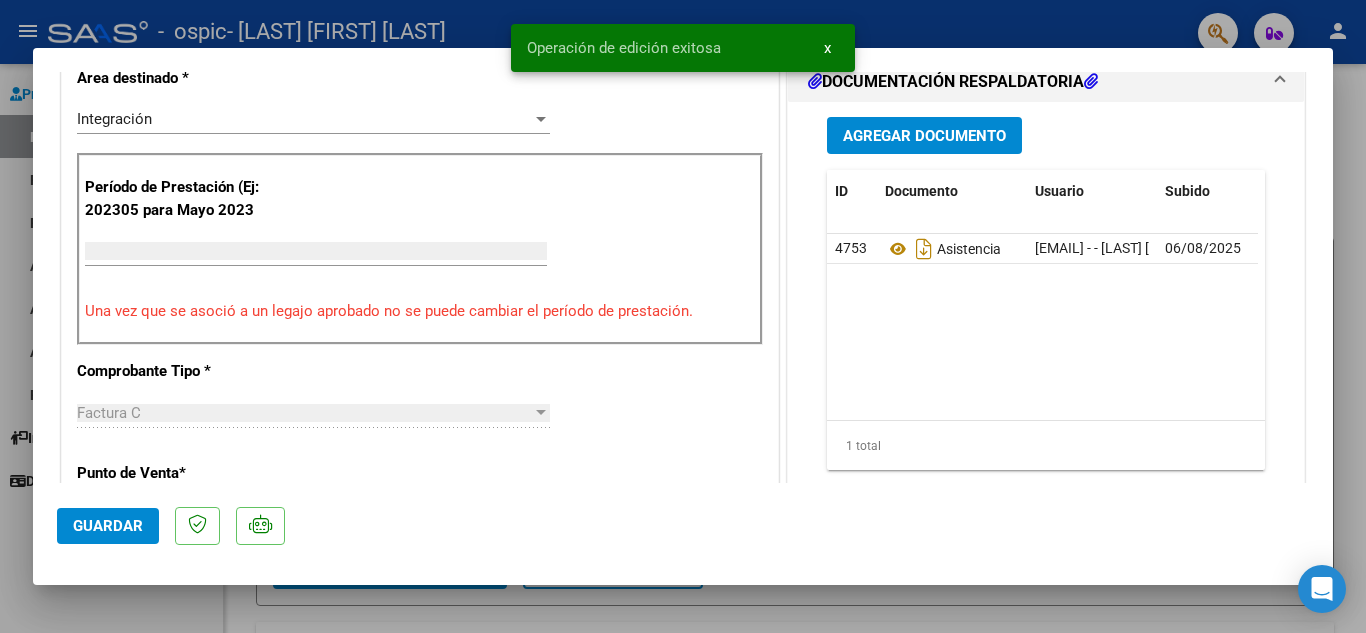 scroll, scrollTop: 429, scrollLeft: 0, axis: vertical 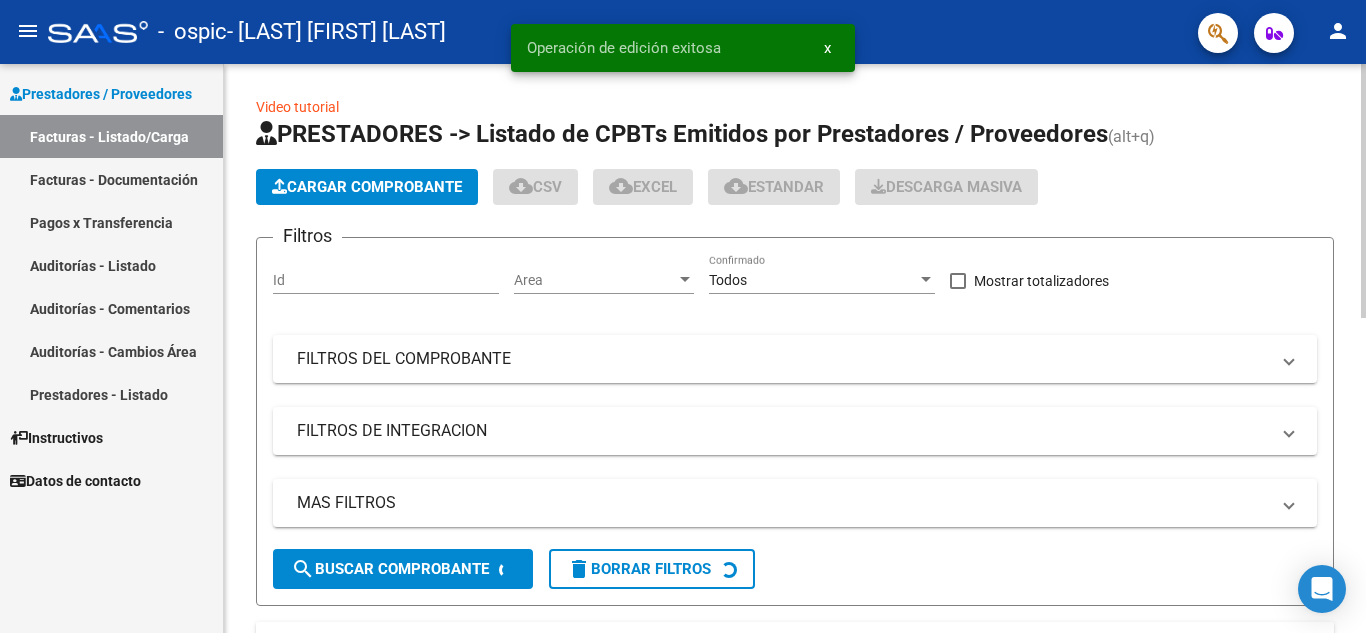 click on "PRESTADORES -> Listado de CPBTs Emitidos por Prestadores / Proveedores (alt+q)   Cargar Comprobante
cloud_download  CSV  cloud_download  EXCEL  cloud_download  Estandar   Descarga Masiva
Filtros Id Area Area Todos Confirmado   Mostrar totalizadores   FILTROS DEL COMPROBANTE  Comprobante Tipo Comprobante Tipo Start date – End date Fec. Comprobante Desde / Hasta Días Emisión Desde(cant. días) Días Emisión Hasta(cant. días) CUIT / Razón Social Pto. Venta Nro. Comprobante Código SSS CAE Válido CAE Válido Todos Cargado Módulo Hosp. Todos Tiene facturacion Apócrifa Hospital Refes  FILTROS DE INTEGRACION  Período De Prestación Campos del Archivo de Rendición Devuelto x SSS (dr_envio) Todos Rendido x SSS (dr_envio) Tipo de Registro Tipo de Registro Período Presentación Período Presentación Campos del Legajo Asociado (preaprobación) Afiliado Legajo (cuil/nombre) Todos Solo facturas preaprobadas  MAS FILTROS  Todos Con Doc. Respaldatoria Todos Con Trazabilidad Todos Asociado a Expediente Sur" 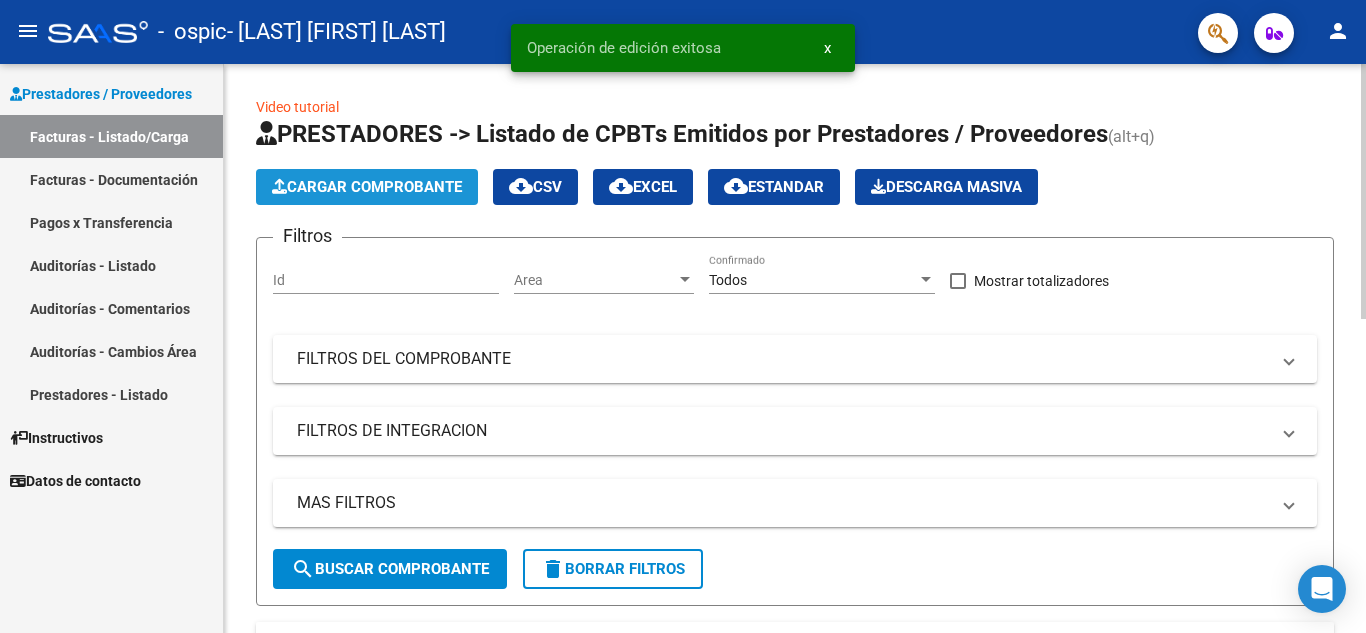 click on "Cargar Comprobante" 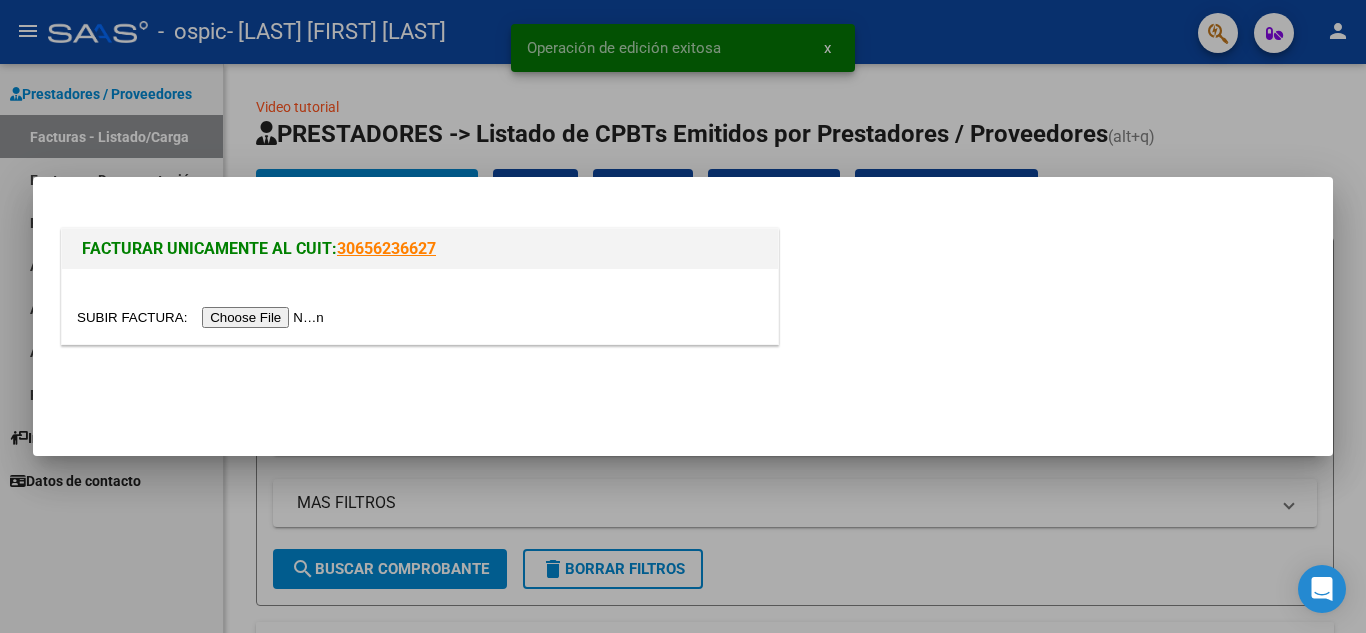 click at bounding box center (203, 317) 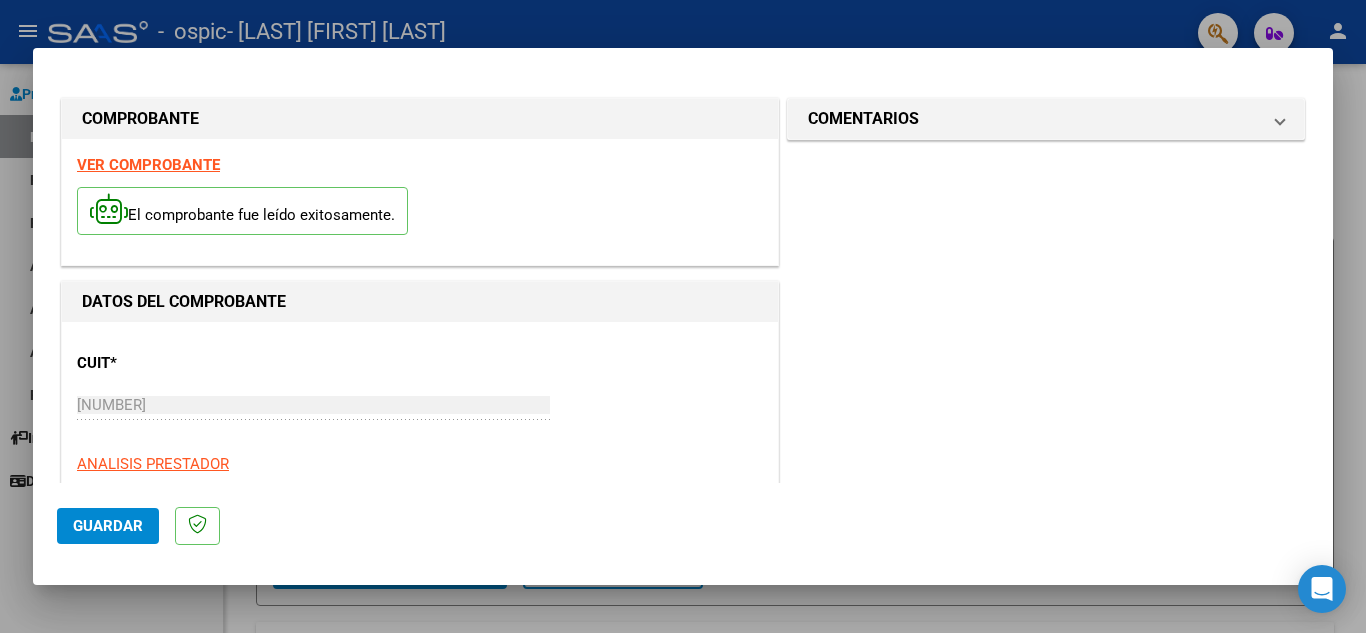 scroll, scrollTop: 281, scrollLeft: 0, axis: vertical 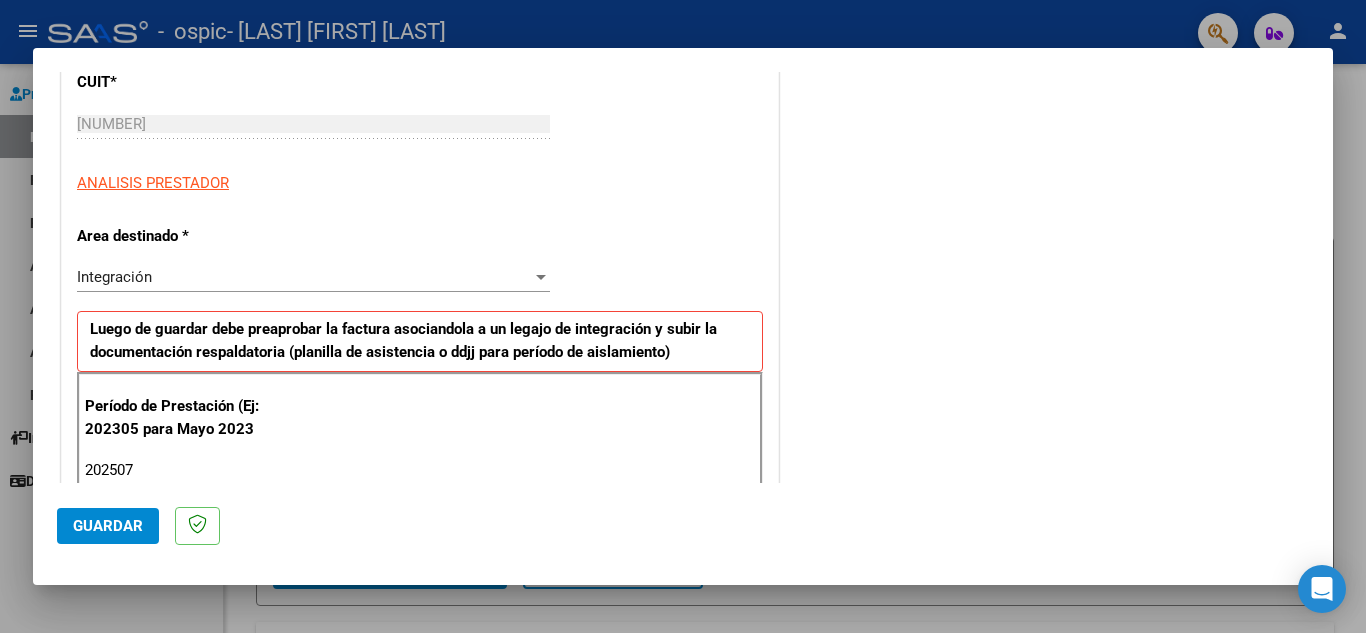 type on "202507" 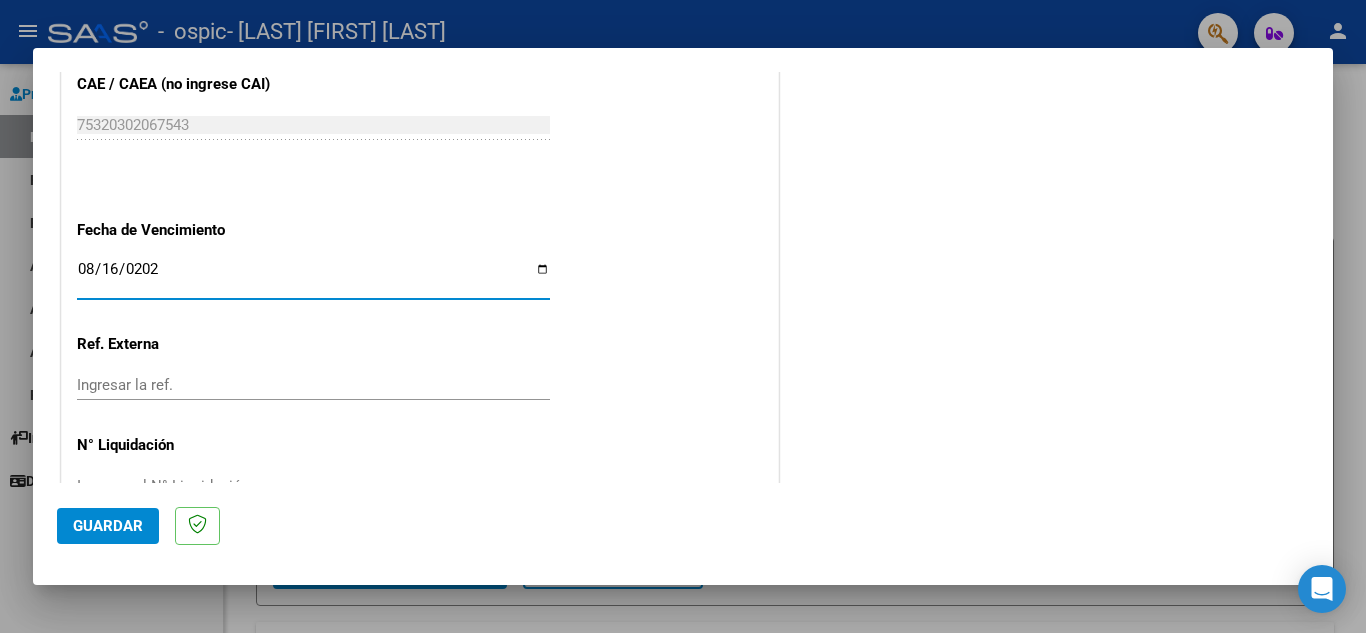 type on "2025-08-16" 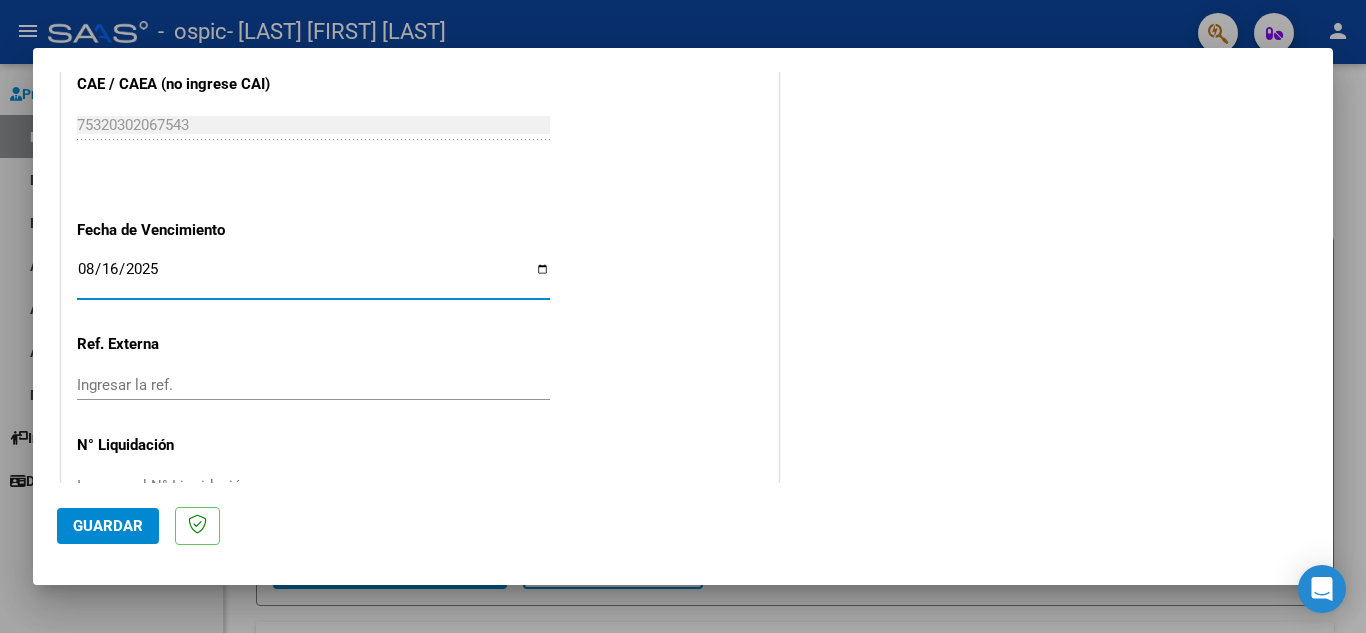 click on "Guardar" 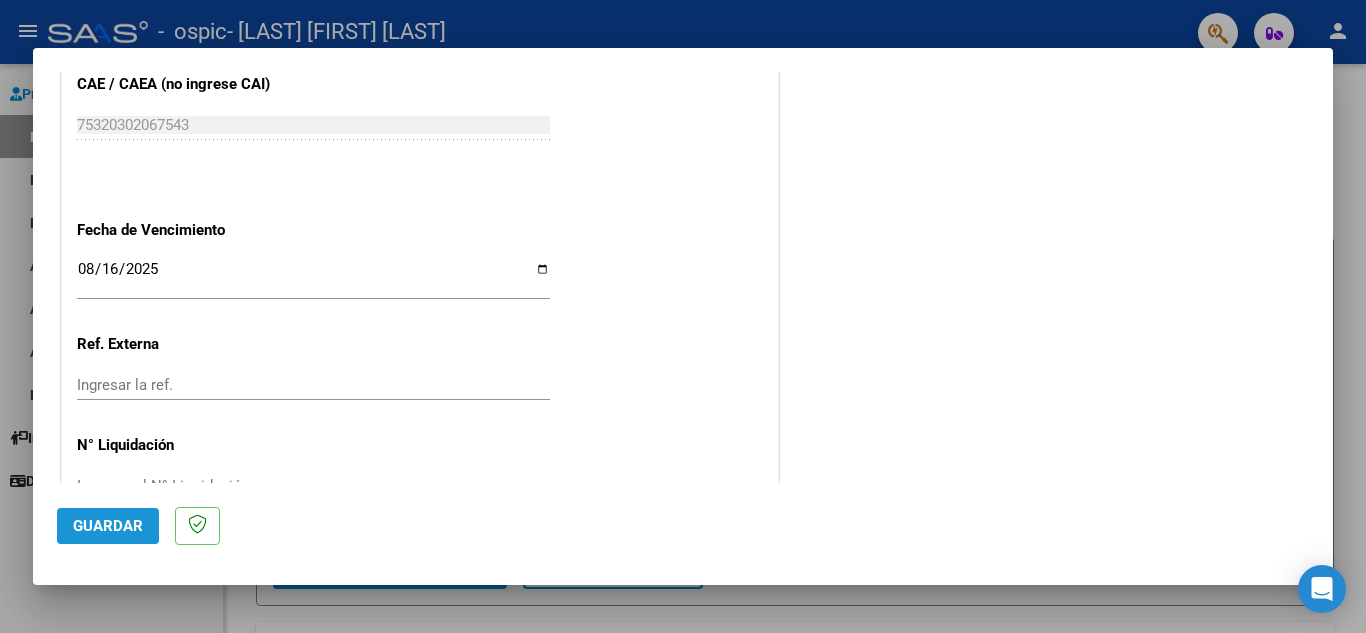 click on "Guardar" 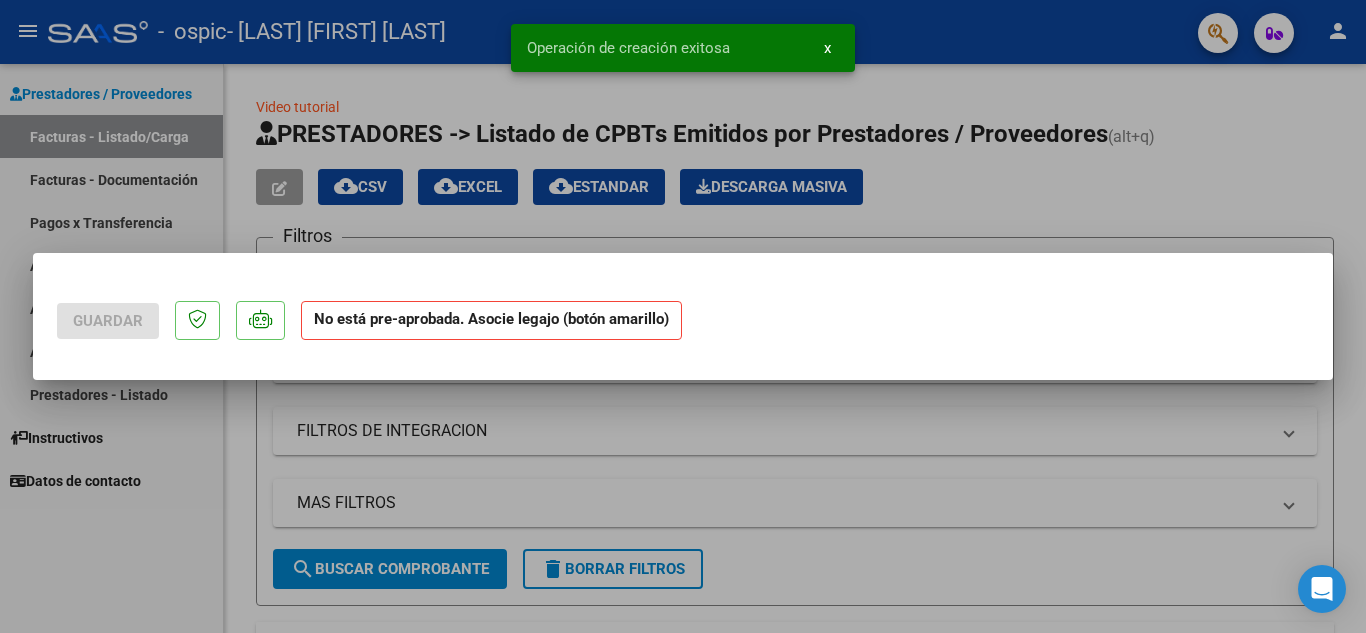 scroll, scrollTop: 0, scrollLeft: 0, axis: both 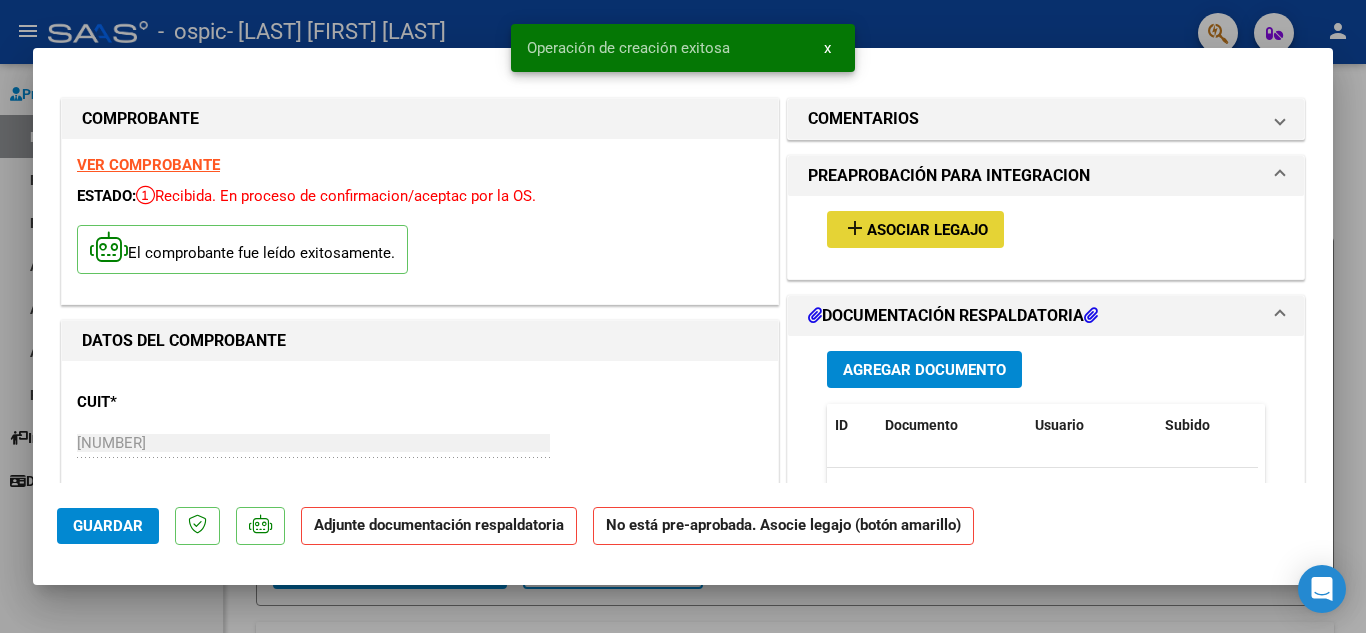 click on "Asociar Legajo" at bounding box center [927, 230] 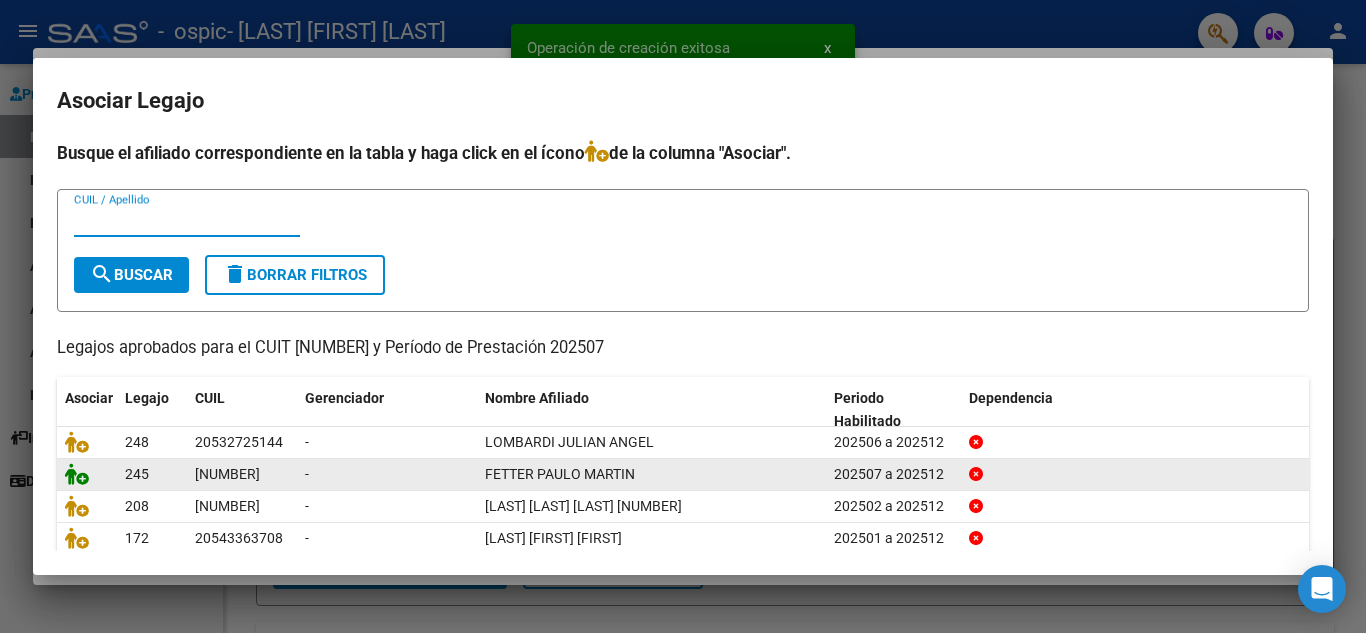 click 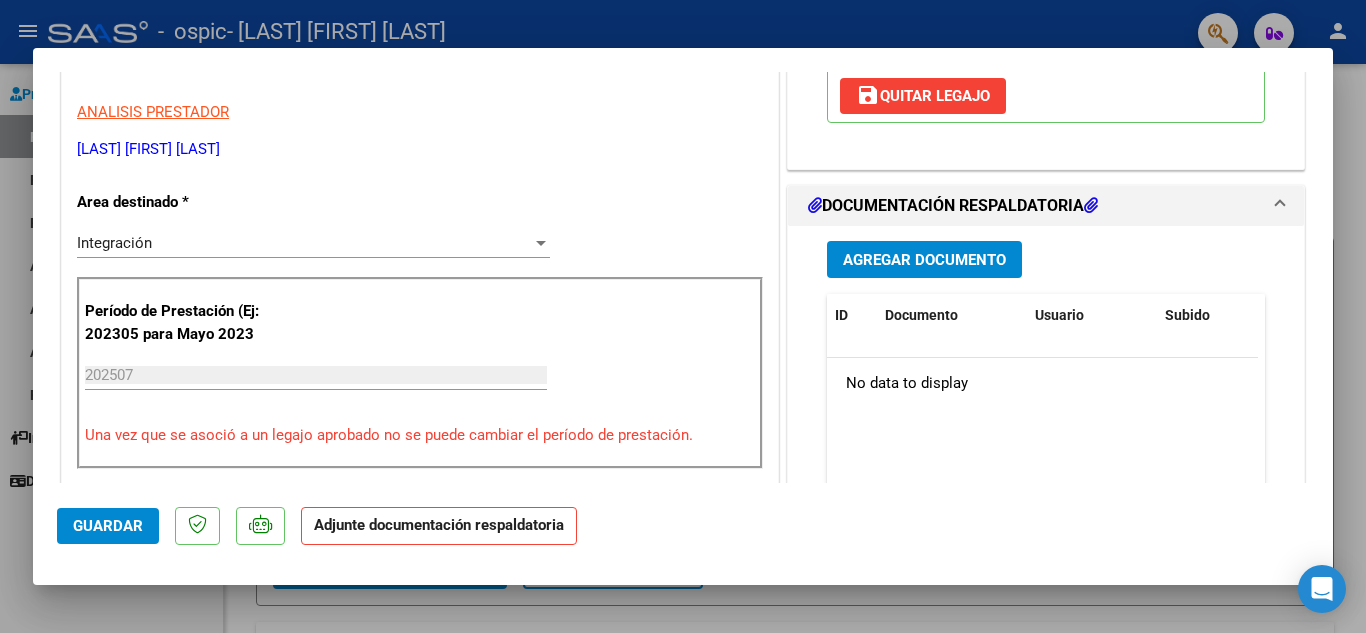 scroll, scrollTop: 429, scrollLeft: 0, axis: vertical 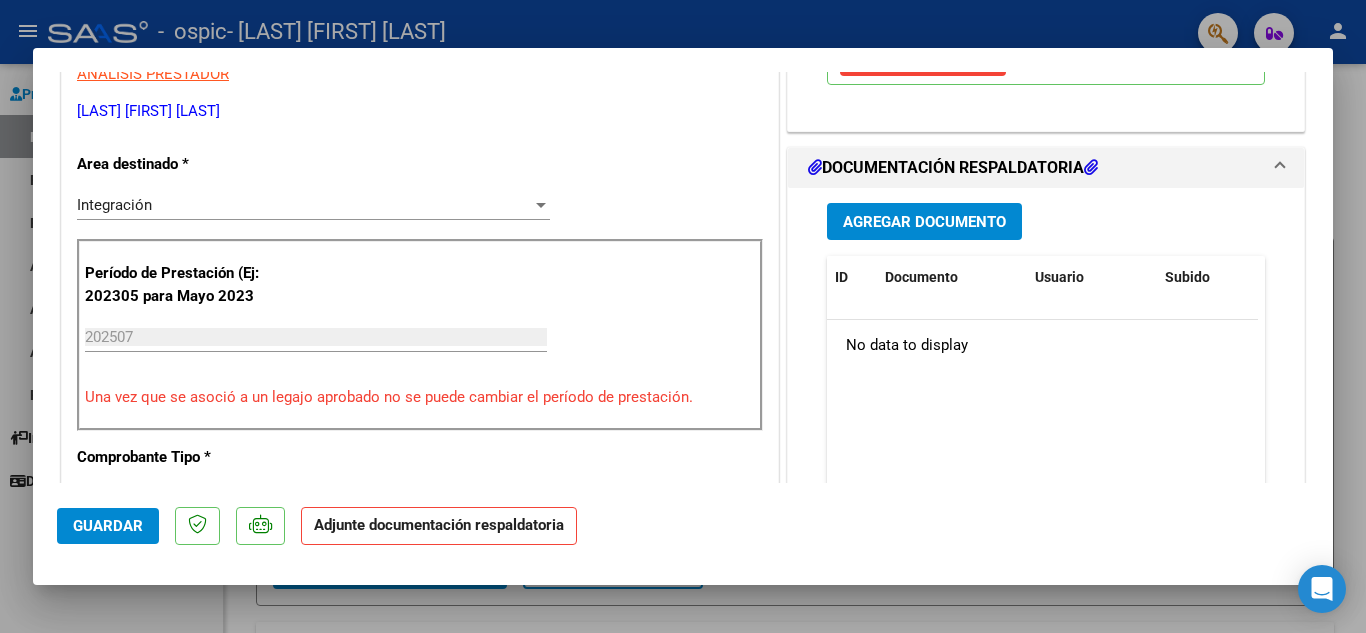 click on "Agregar Documento" at bounding box center (924, 222) 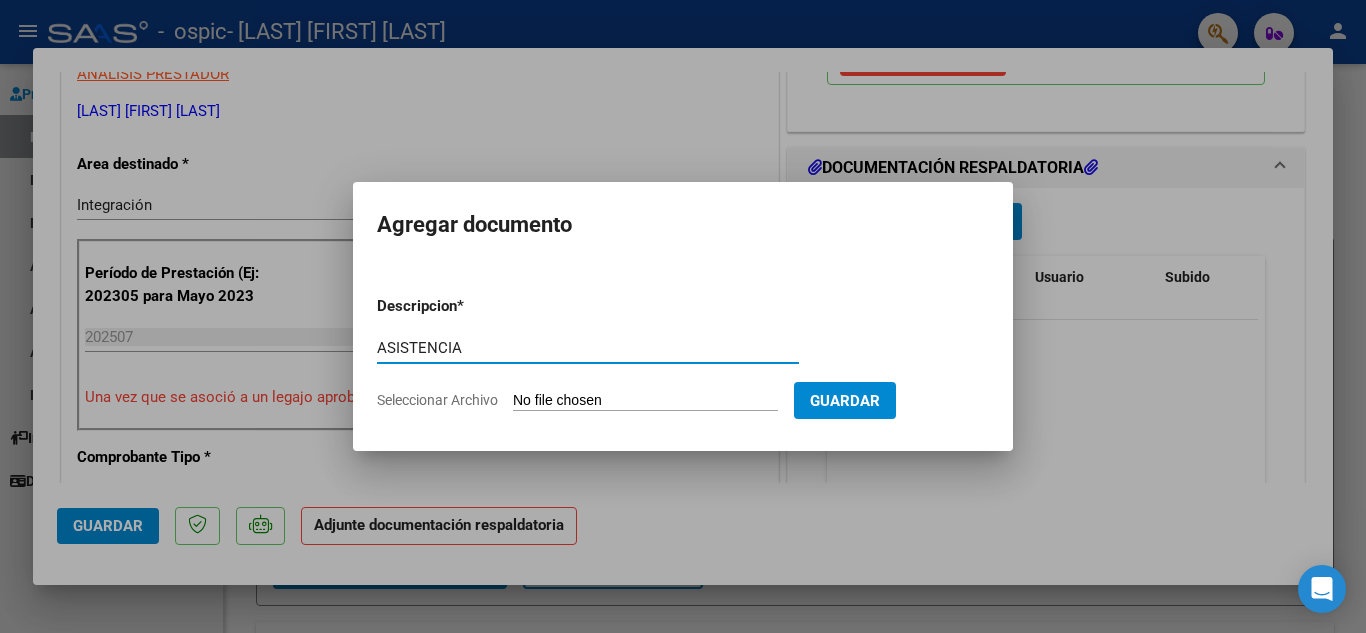 type on "ASISTENCIA" 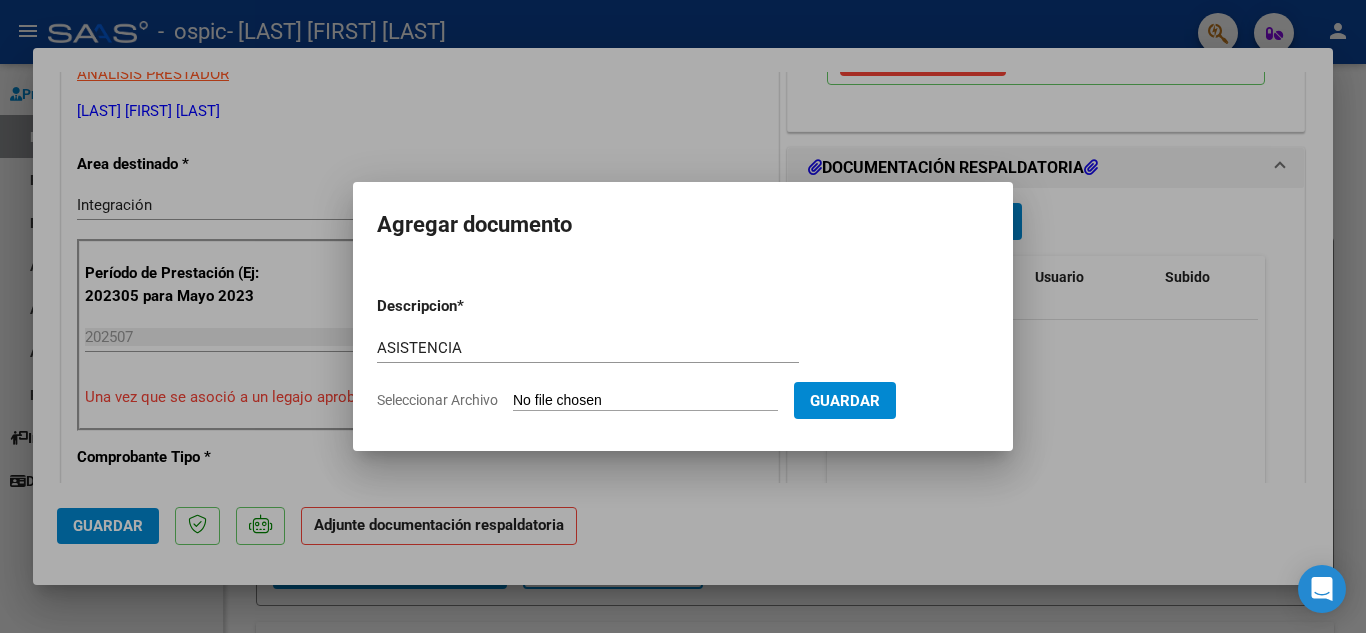 click on "Seleccionar Archivo" at bounding box center (645, 401) 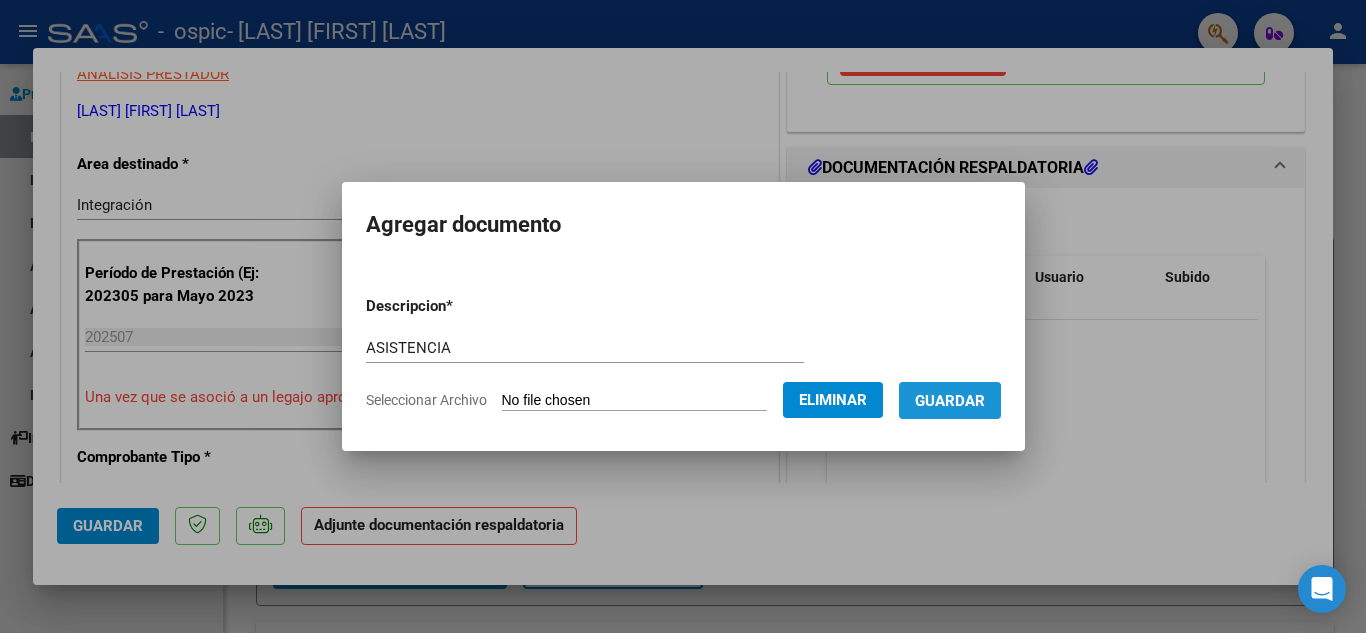 click on "Guardar" at bounding box center (950, 401) 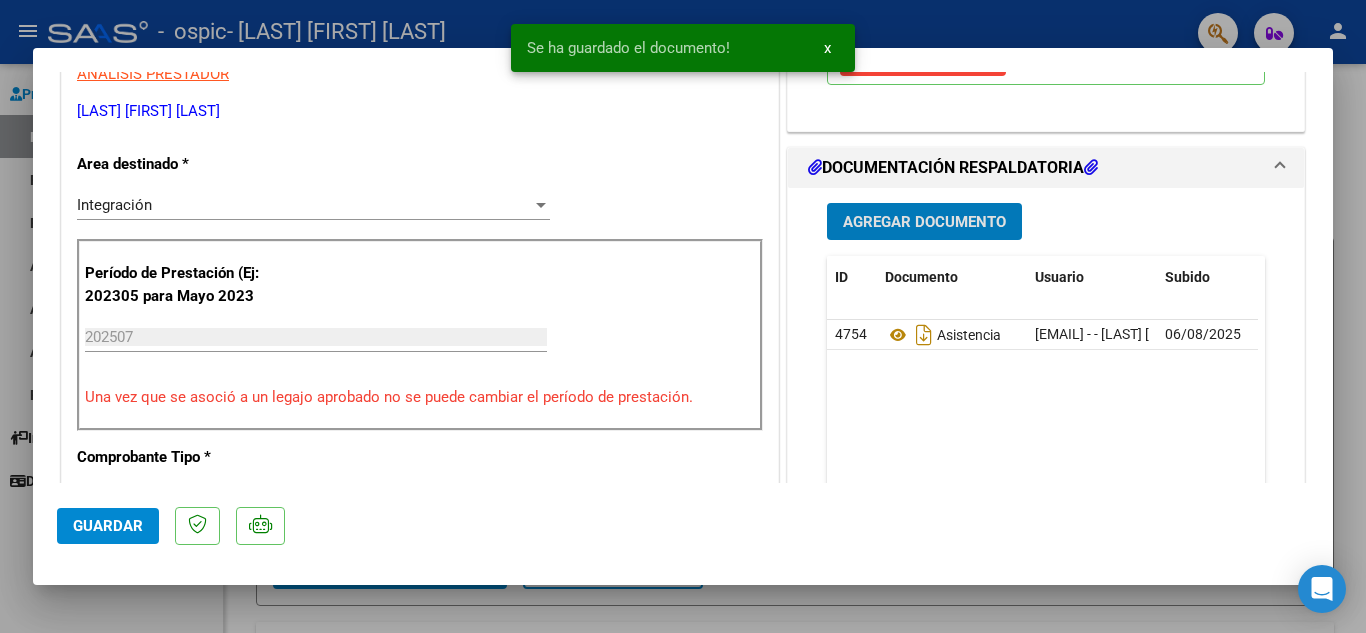 click on "Guardar" 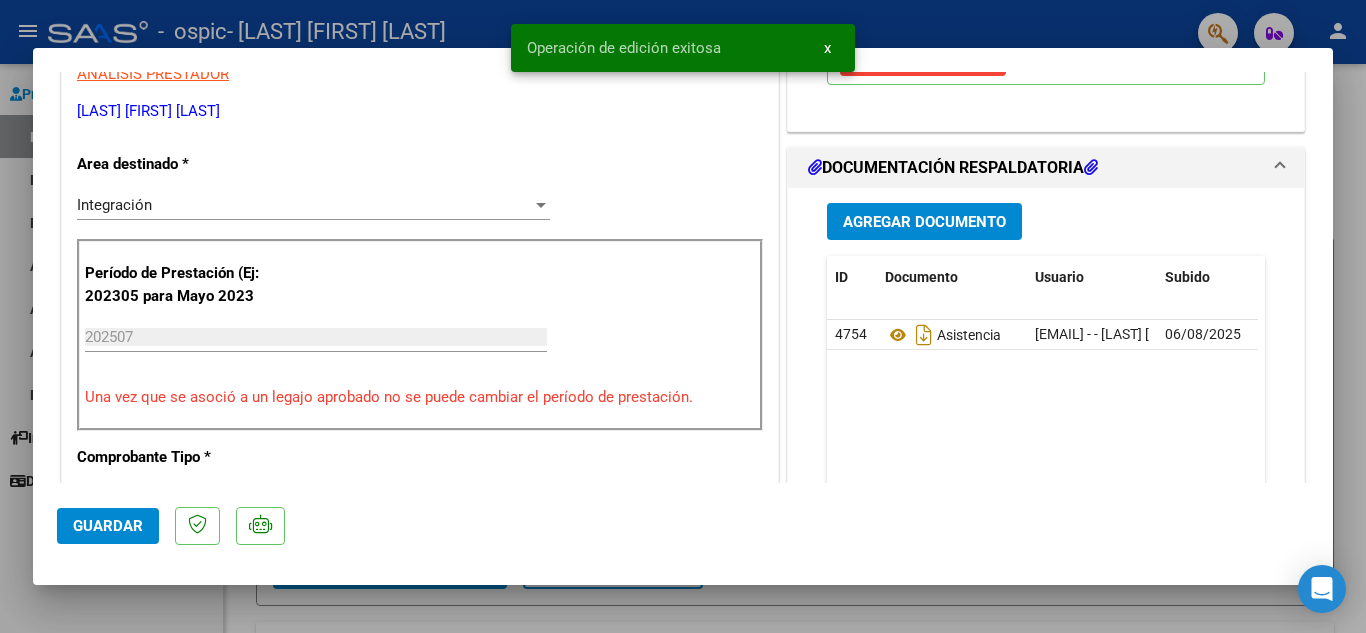 click at bounding box center (683, 316) 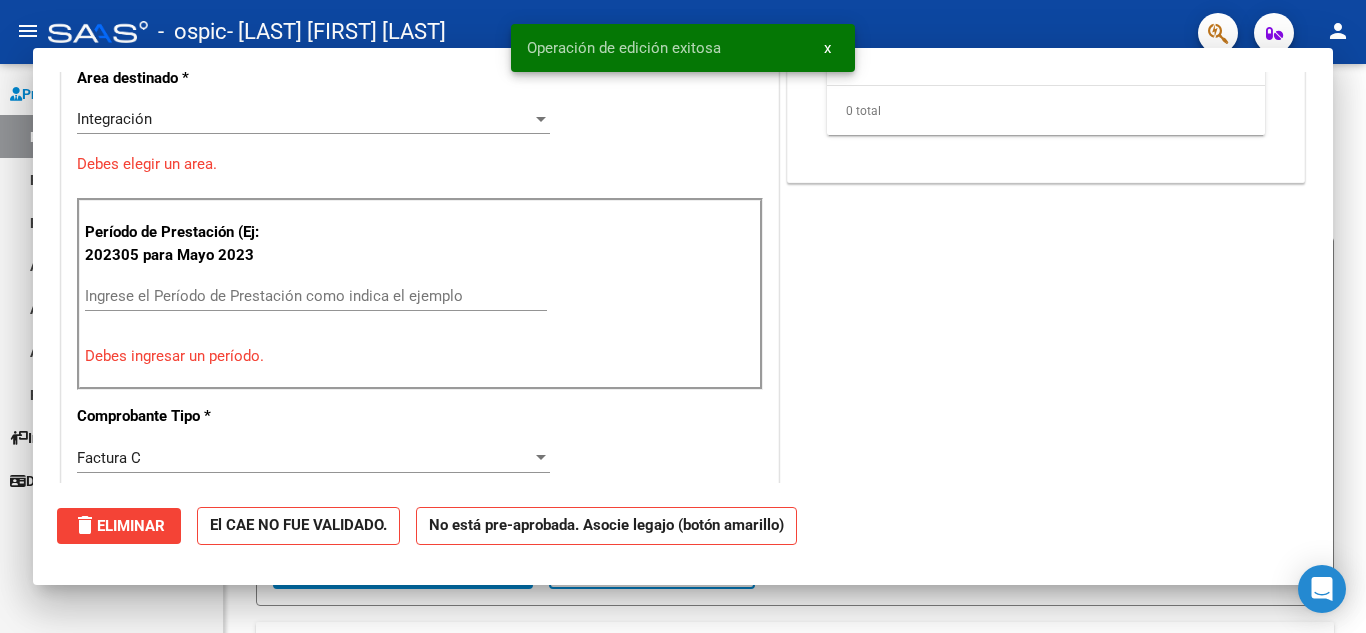 scroll, scrollTop: 343, scrollLeft: 0, axis: vertical 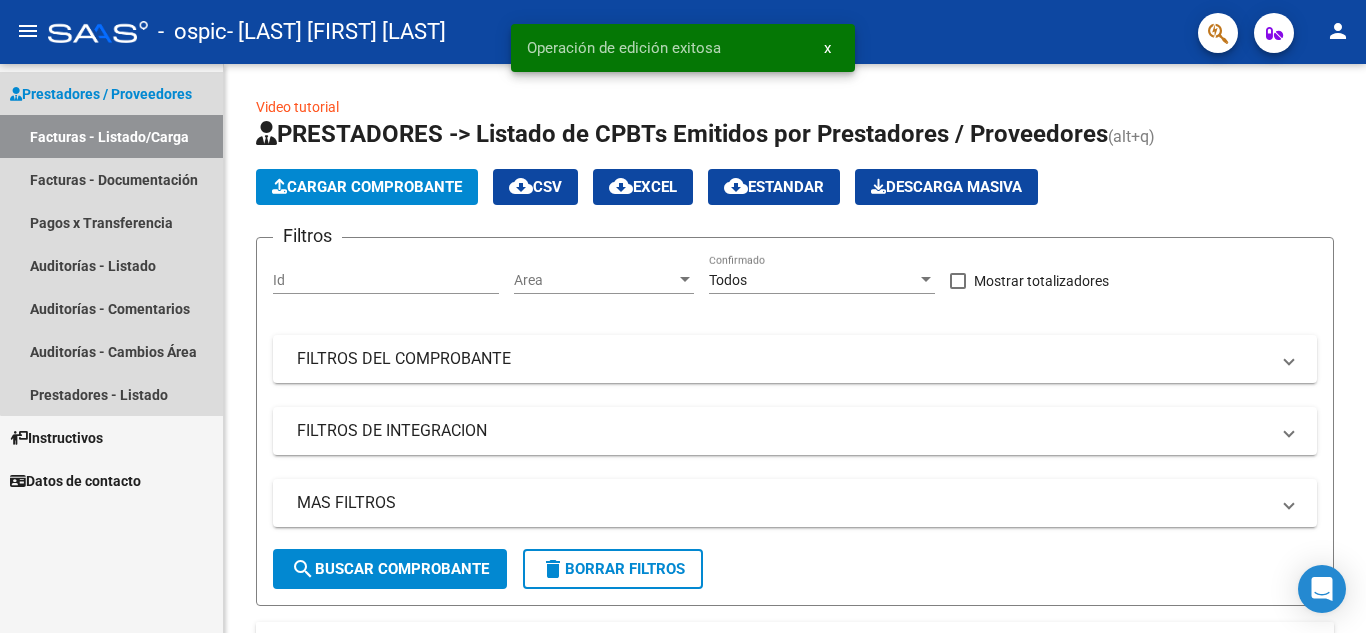 click on "Facturas - Listado/Carga" at bounding box center (111, 136) 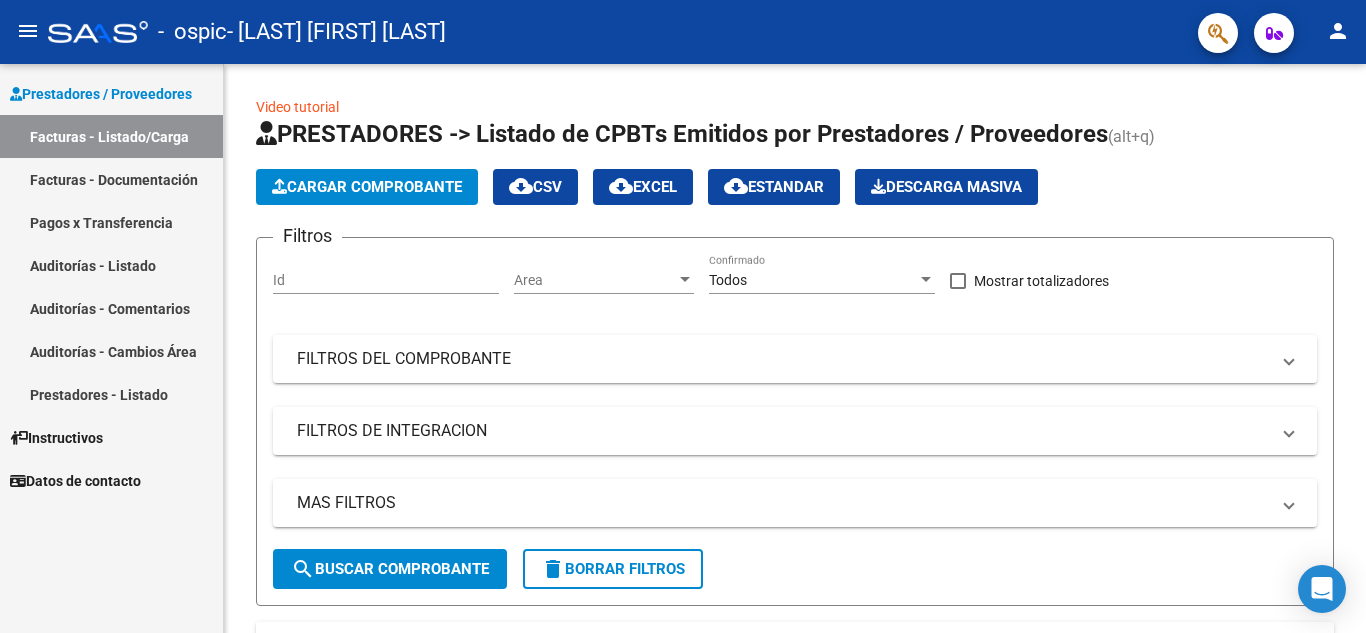 click on "Facturas - Documentación" at bounding box center (111, 179) 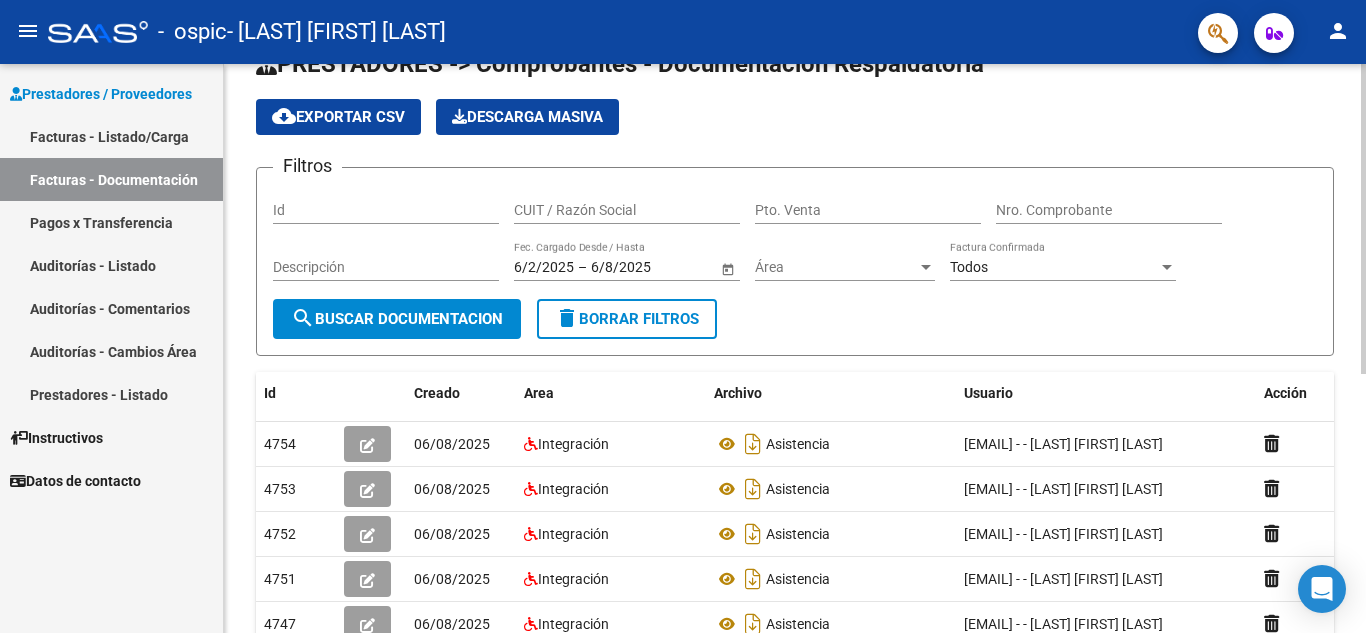 scroll, scrollTop: 0, scrollLeft: 0, axis: both 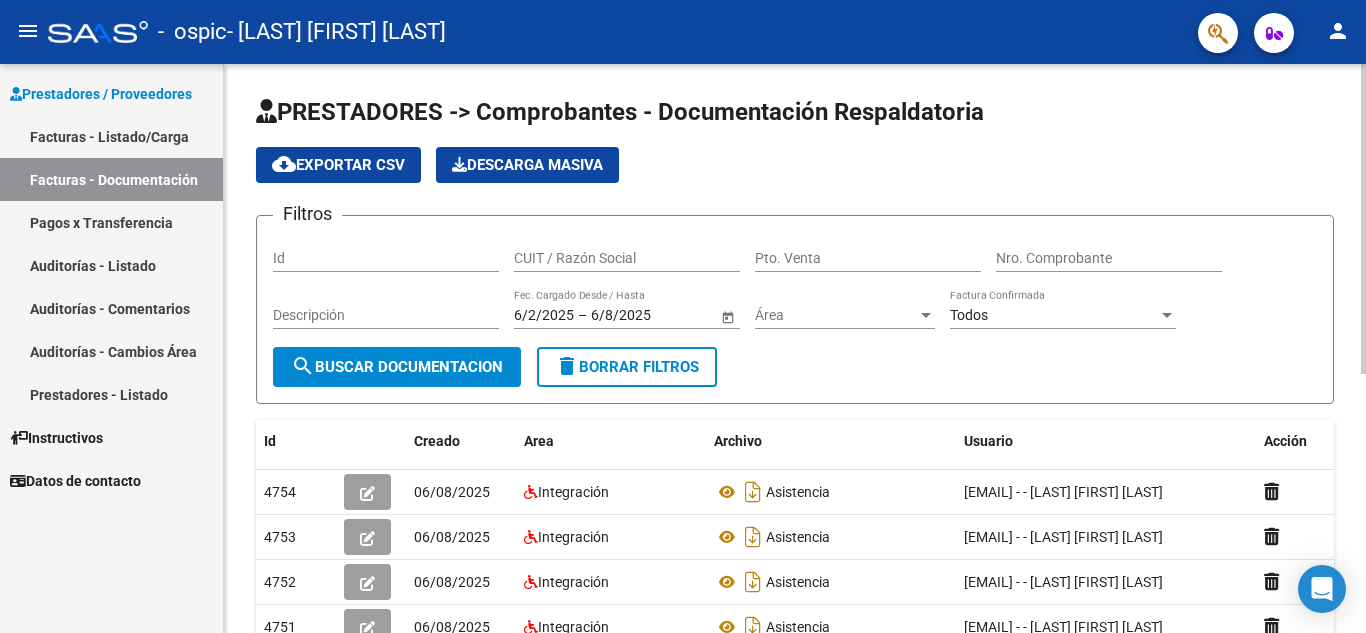 click 